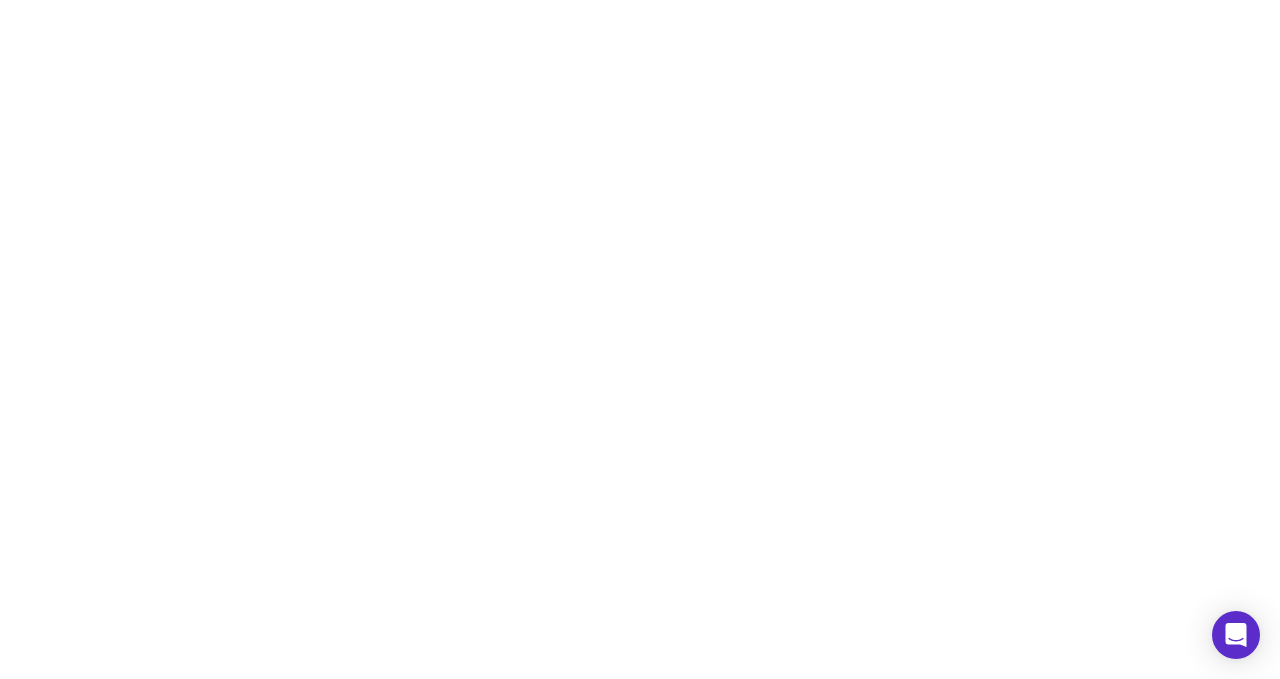 scroll, scrollTop: 0, scrollLeft: 0, axis: both 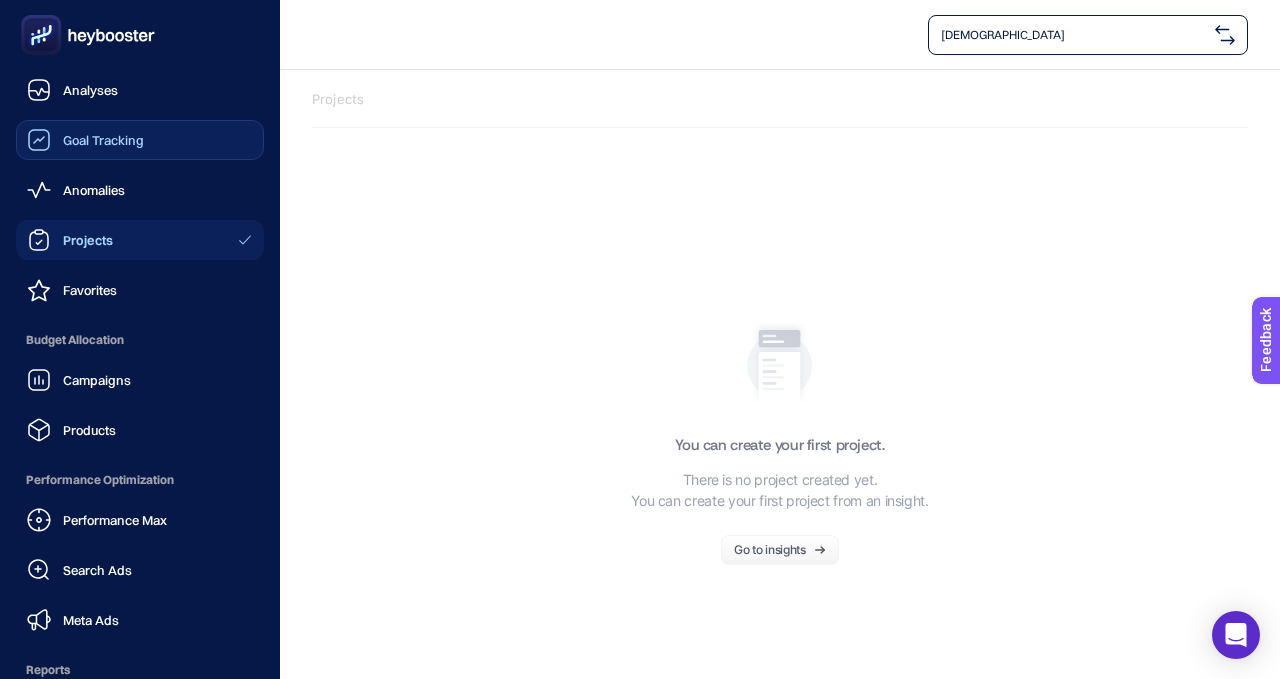 click on "Goal Tracking" at bounding box center (103, 140) 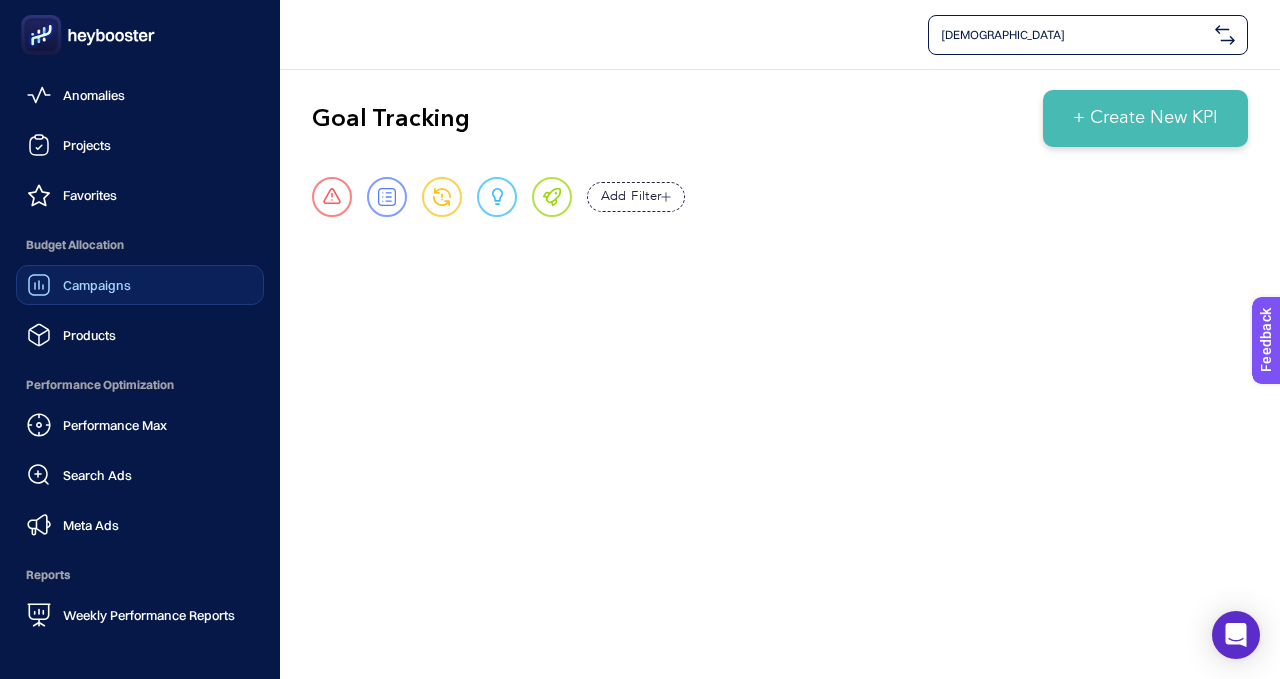 scroll, scrollTop: 96, scrollLeft: 0, axis: vertical 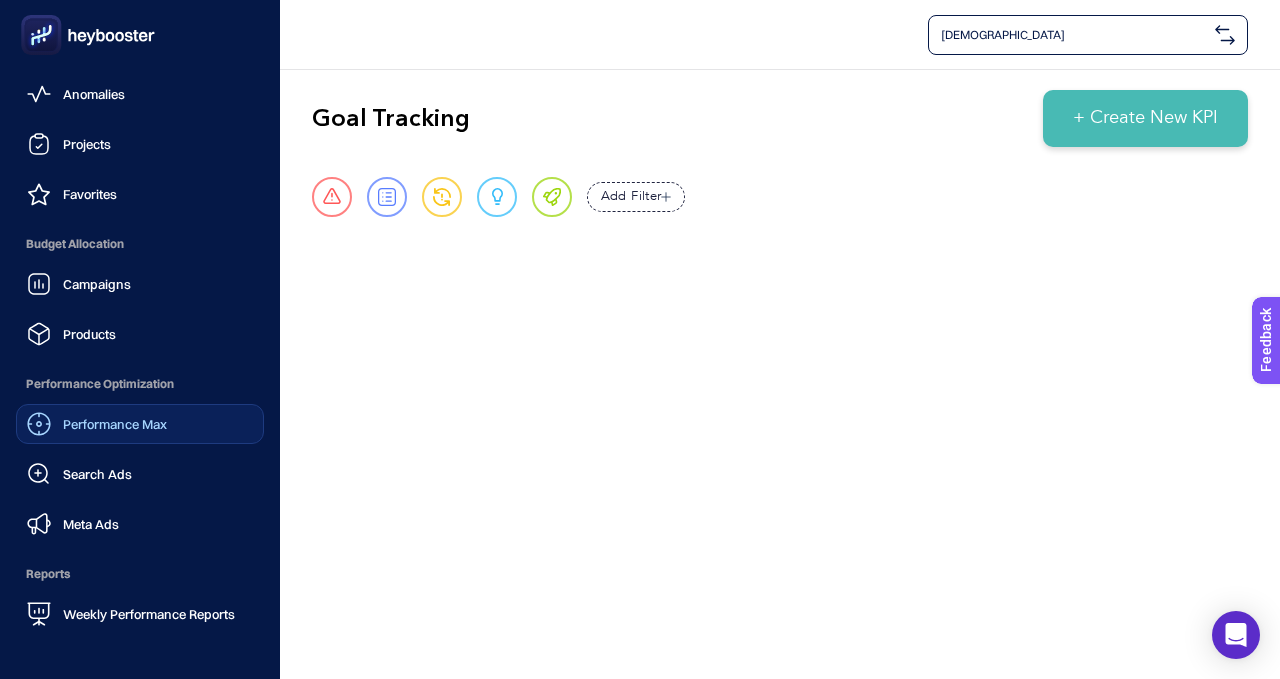 click on "Performance Max" at bounding box center (115, 424) 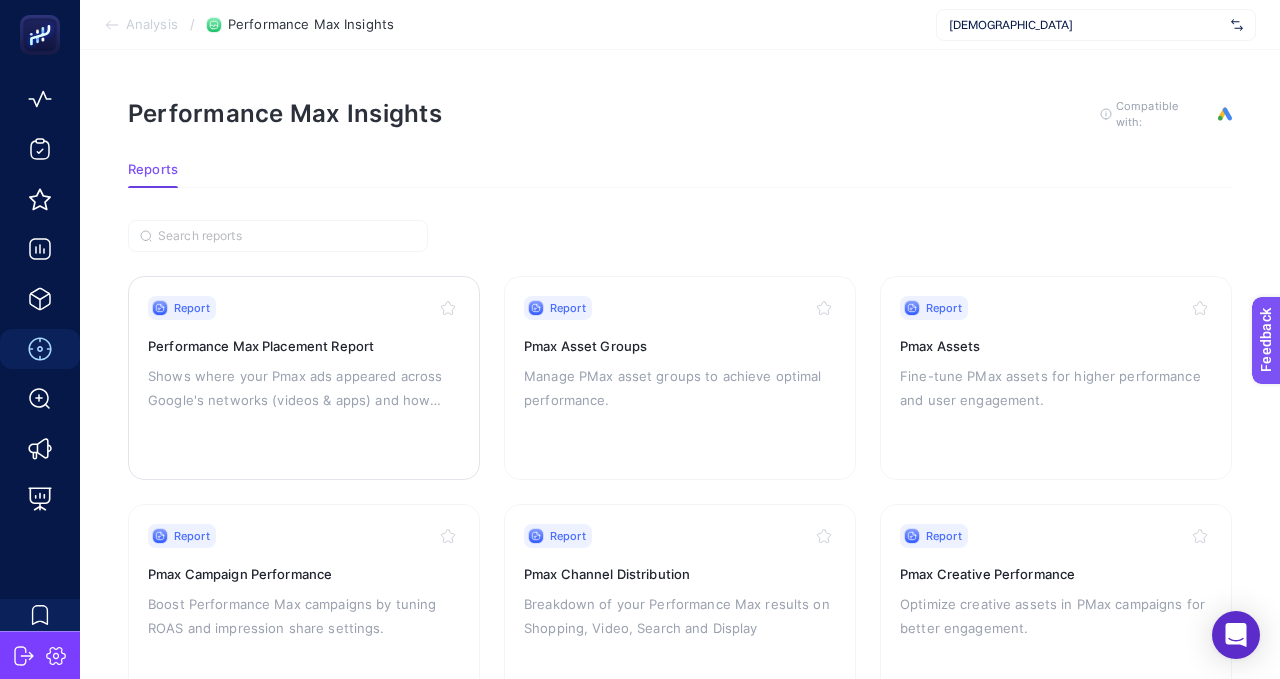 scroll, scrollTop: 91, scrollLeft: 0, axis: vertical 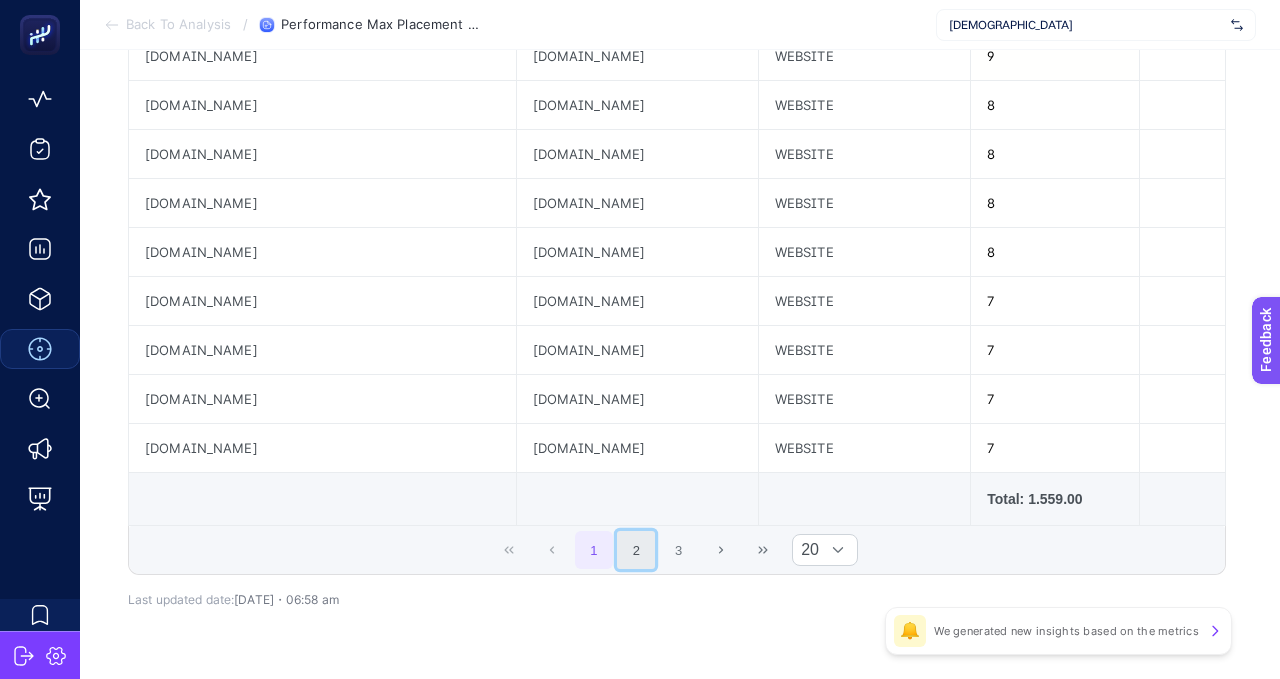 click on "2" 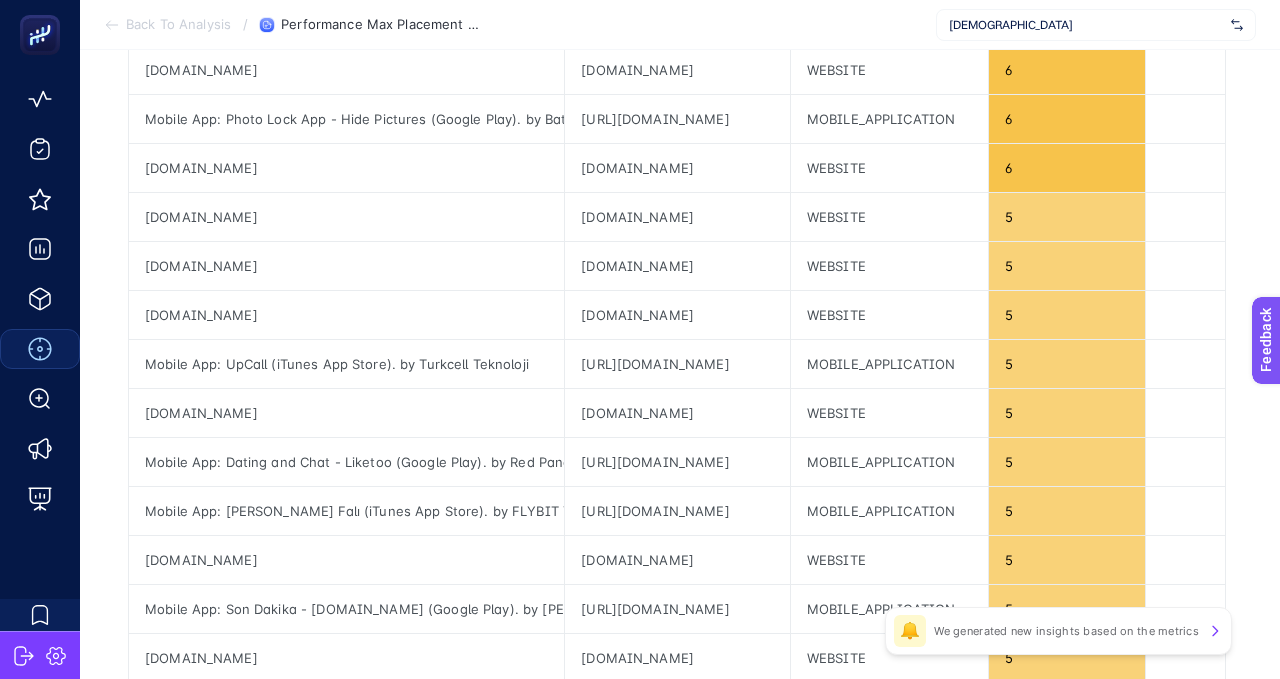 scroll, scrollTop: 282, scrollLeft: 0, axis: vertical 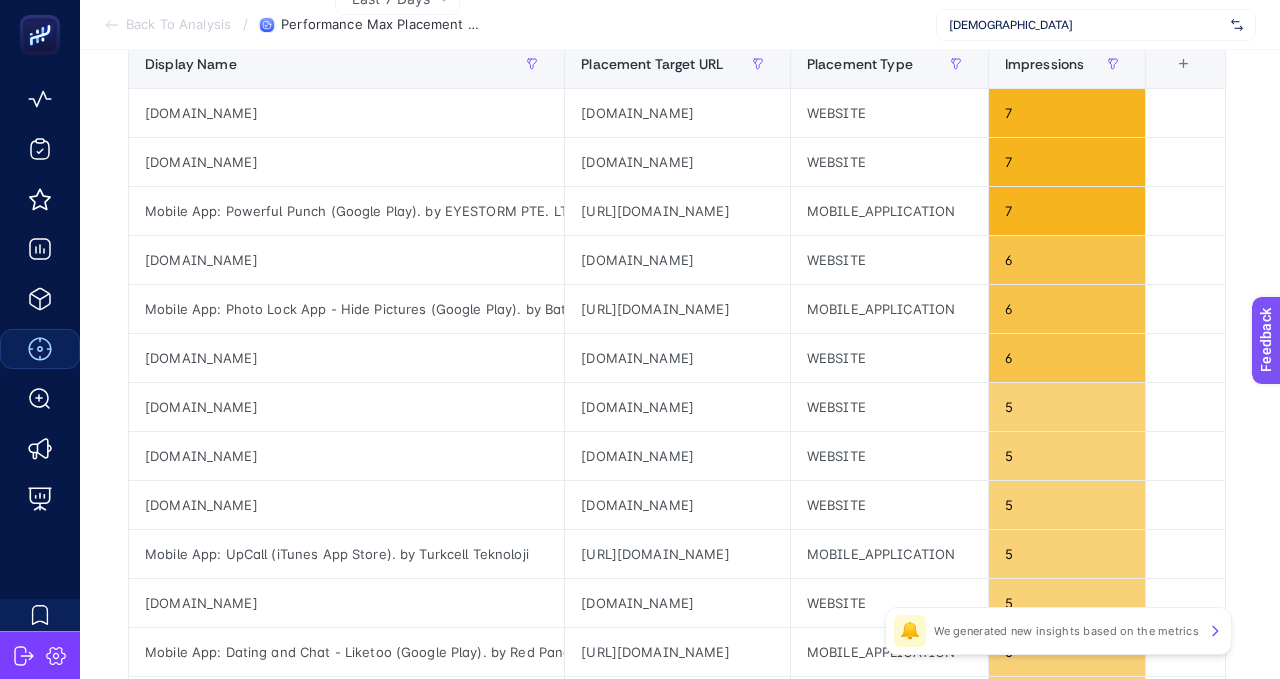 click on "We generated new insights based on the metrics" at bounding box center [1066, 631] 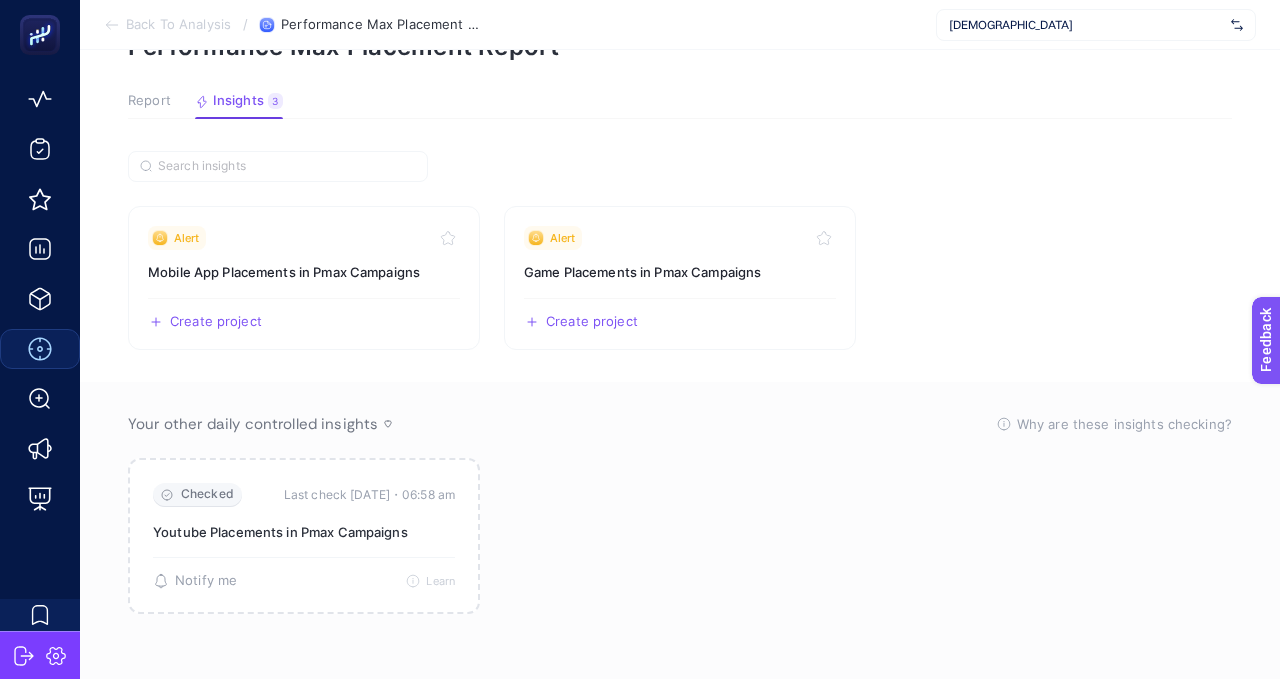 scroll, scrollTop: 114, scrollLeft: 0, axis: vertical 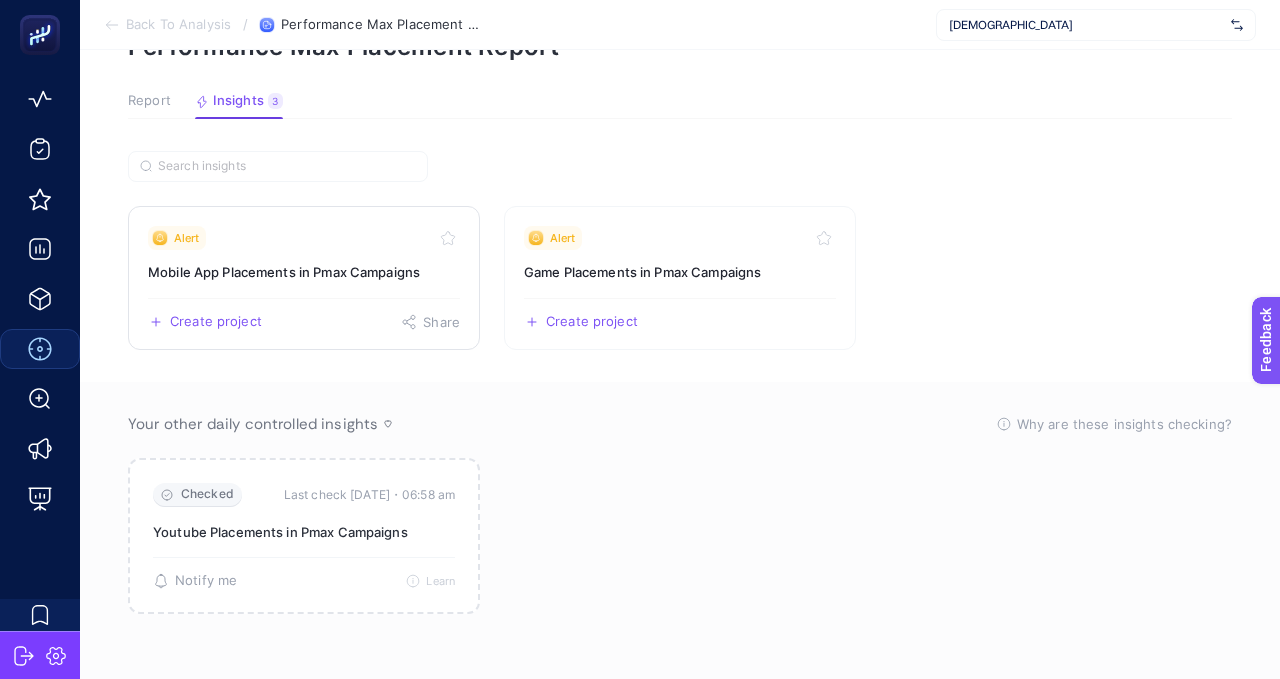 click on "Mobile App Placements in Pmax Campaigns" at bounding box center [304, 272] 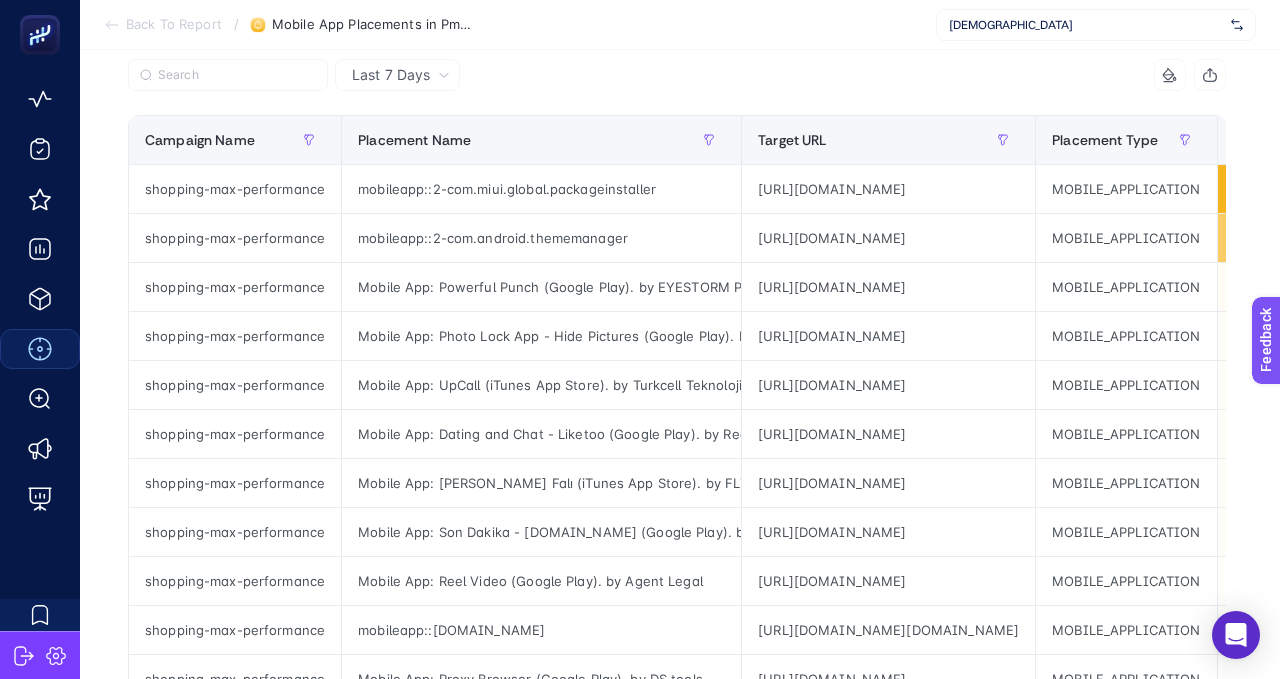 scroll, scrollTop: 210, scrollLeft: 0, axis: vertical 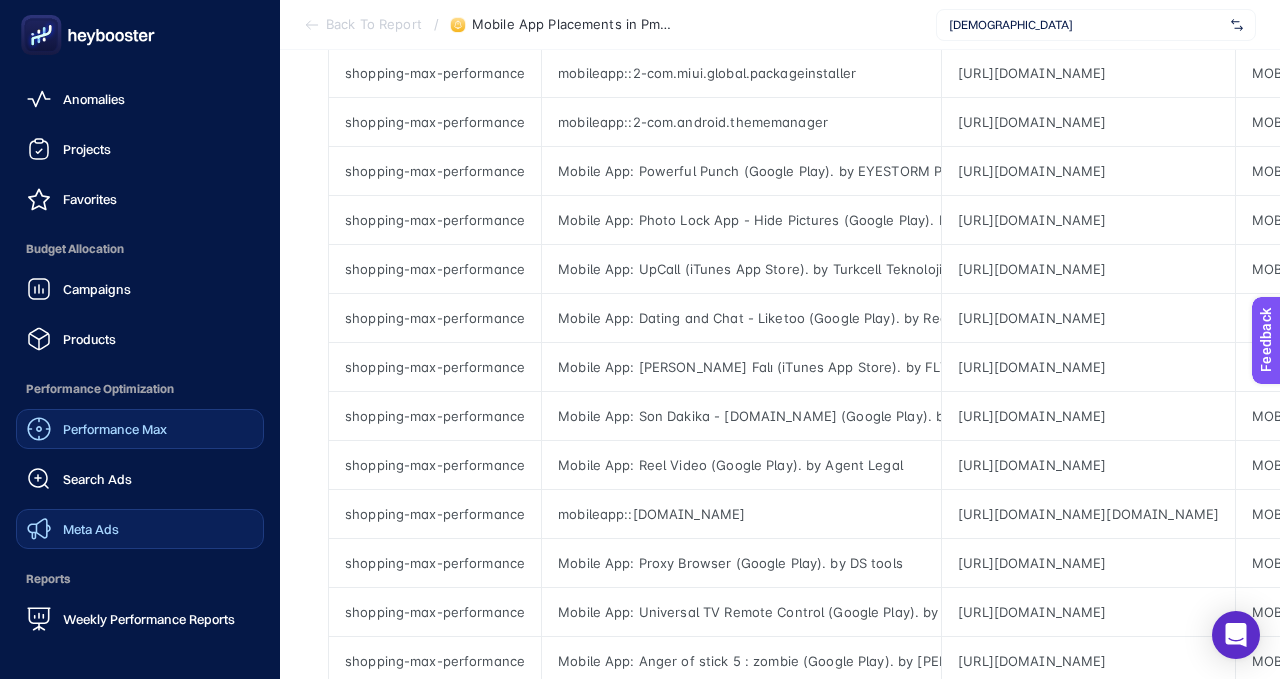 click on "Meta Ads" at bounding box center [91, 529] 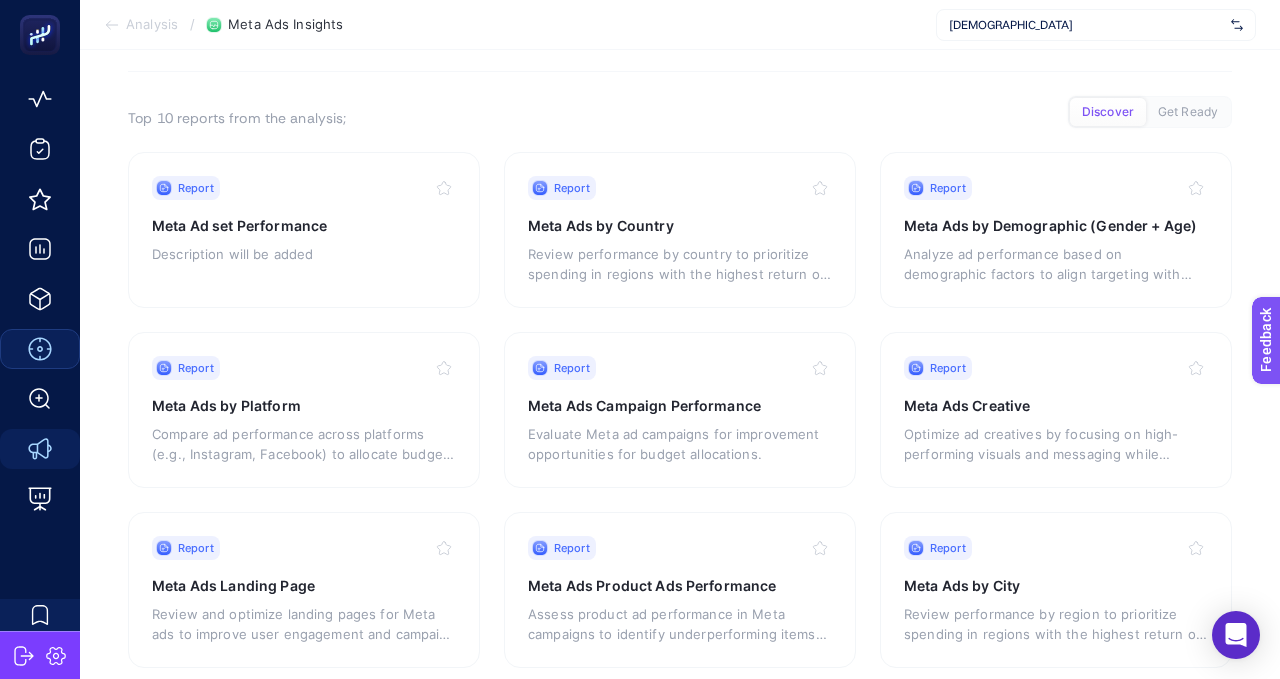 scroll, scrollTop: 0, scrollLeft: 0, axis: both 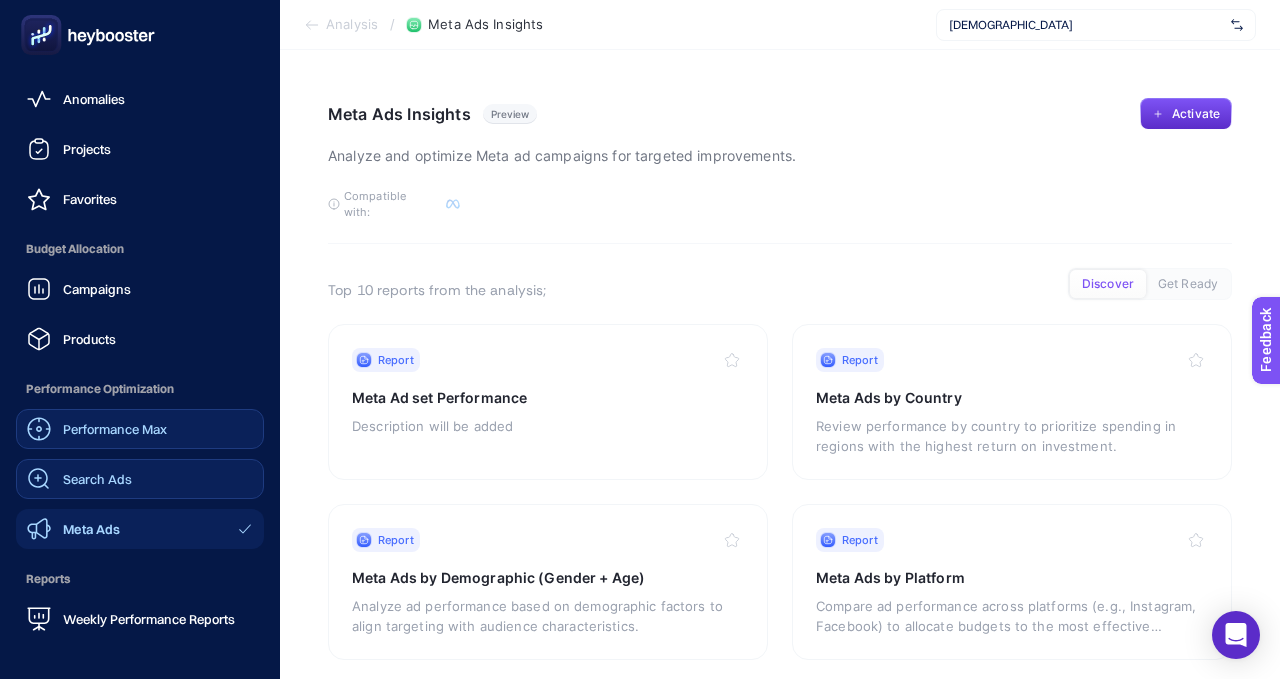 click on "Search Ads" at bounding box center [97, 479] 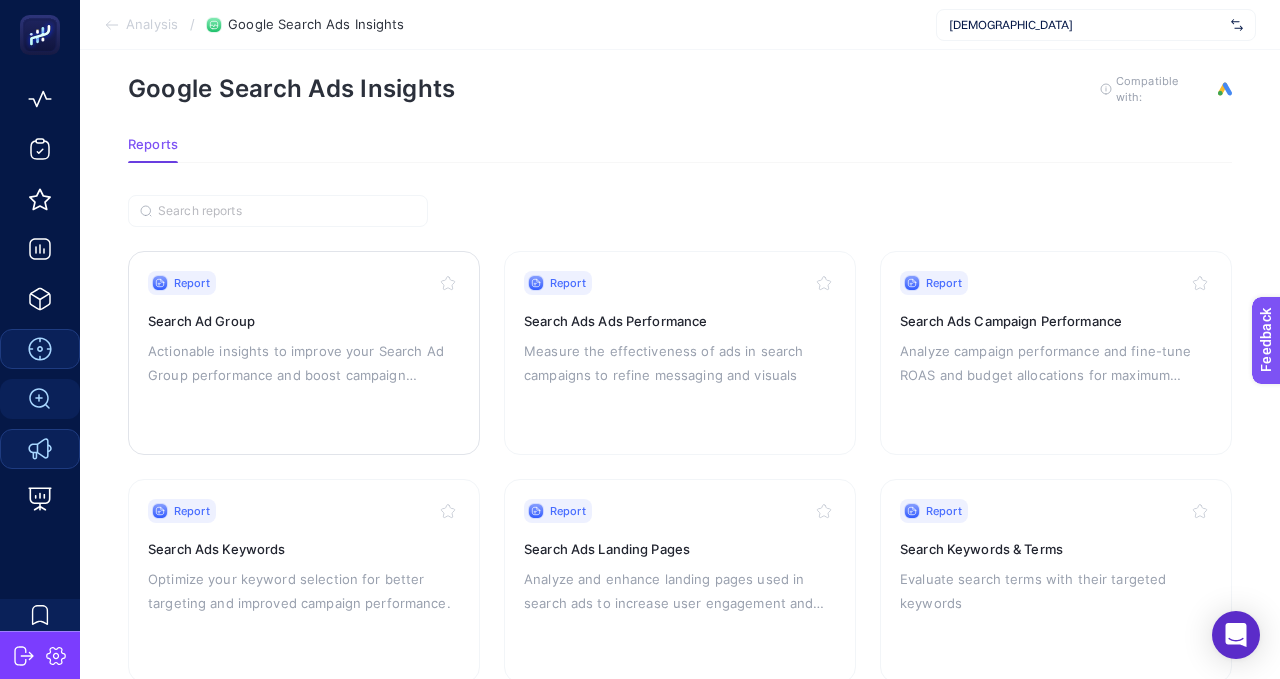 scroll, scrollTop: 29, scrollLeft: 0, axis: vertical 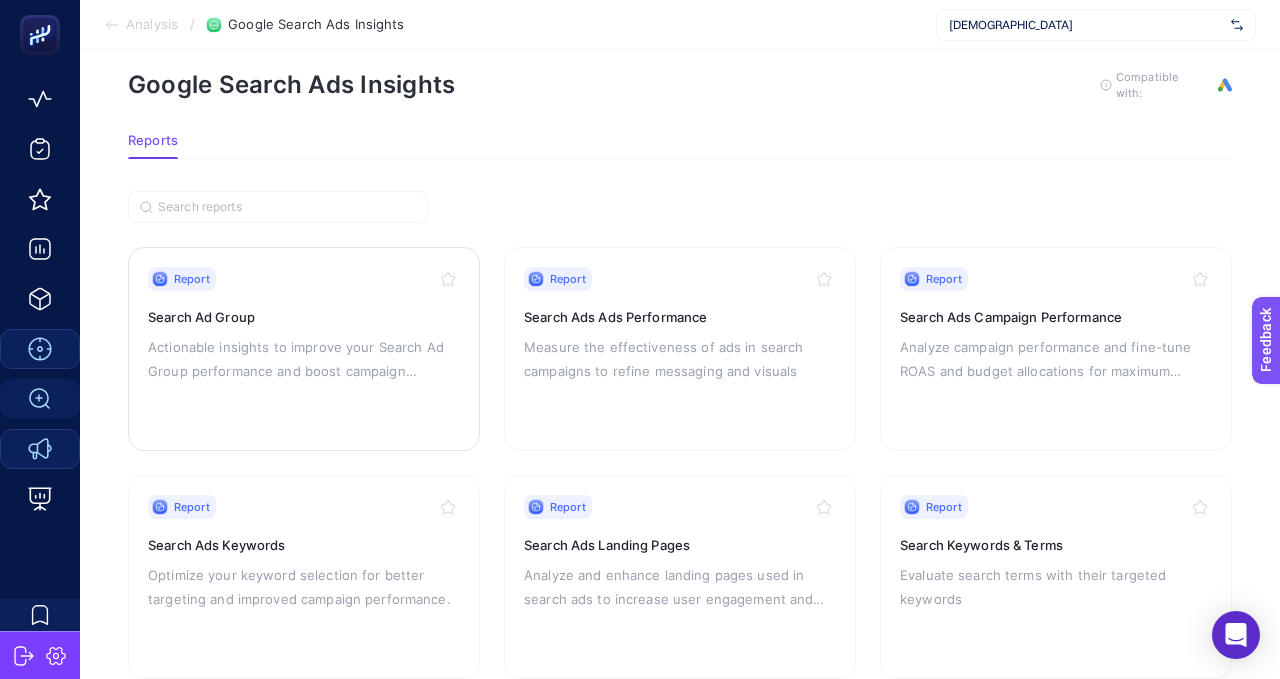 click on "Report Search Ad Group Actionable insights to improve your Search Ad Group performance and boost campaign efficiency." at bounding box center [304, 349] 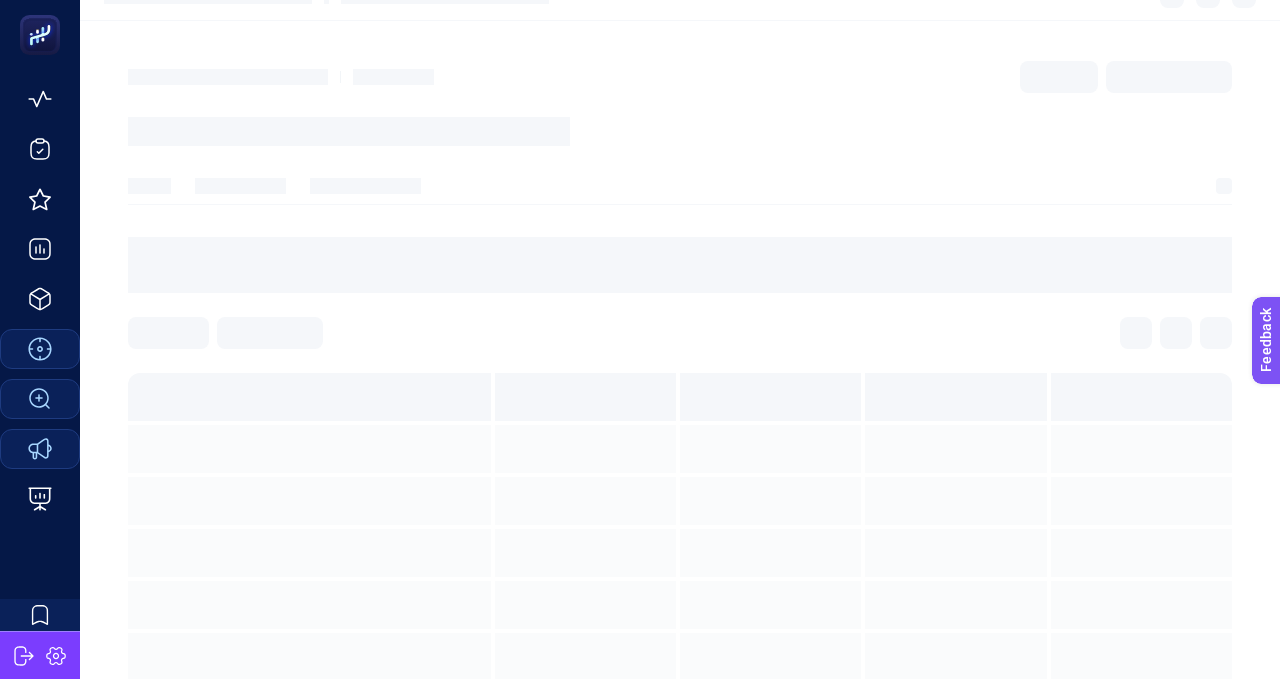 scroll, scrollTop: 12, scrollLeft: 0, axis: vertical 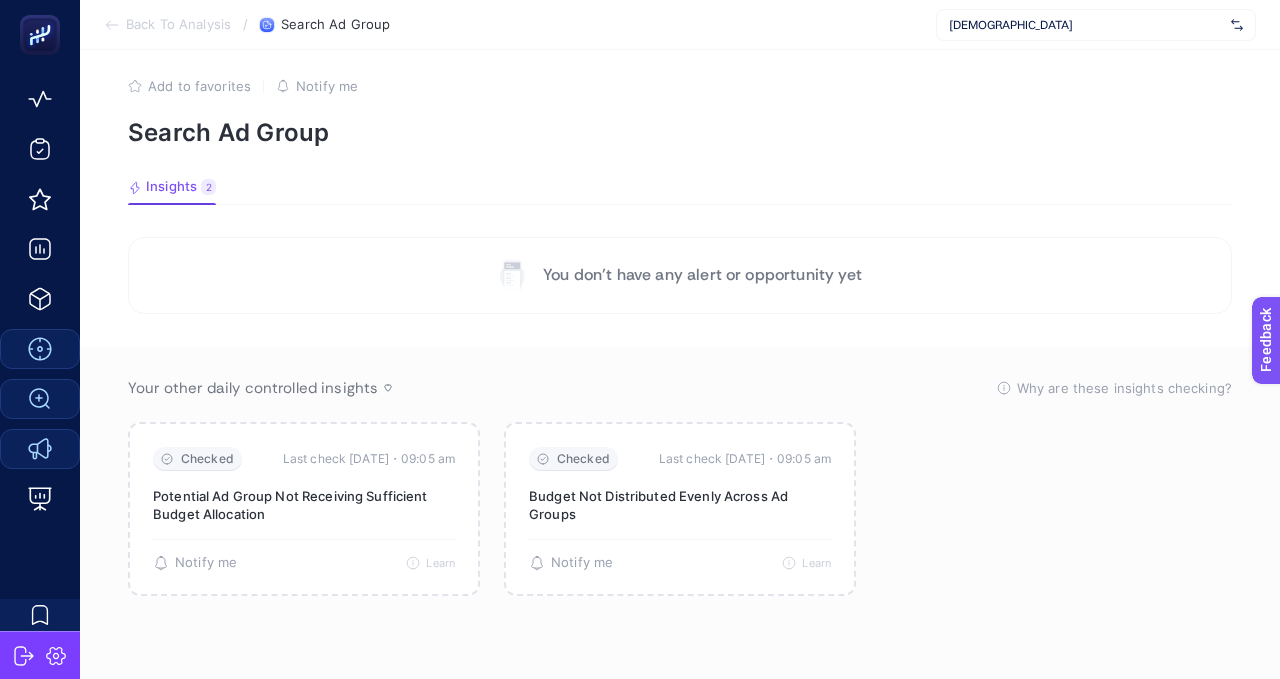 click 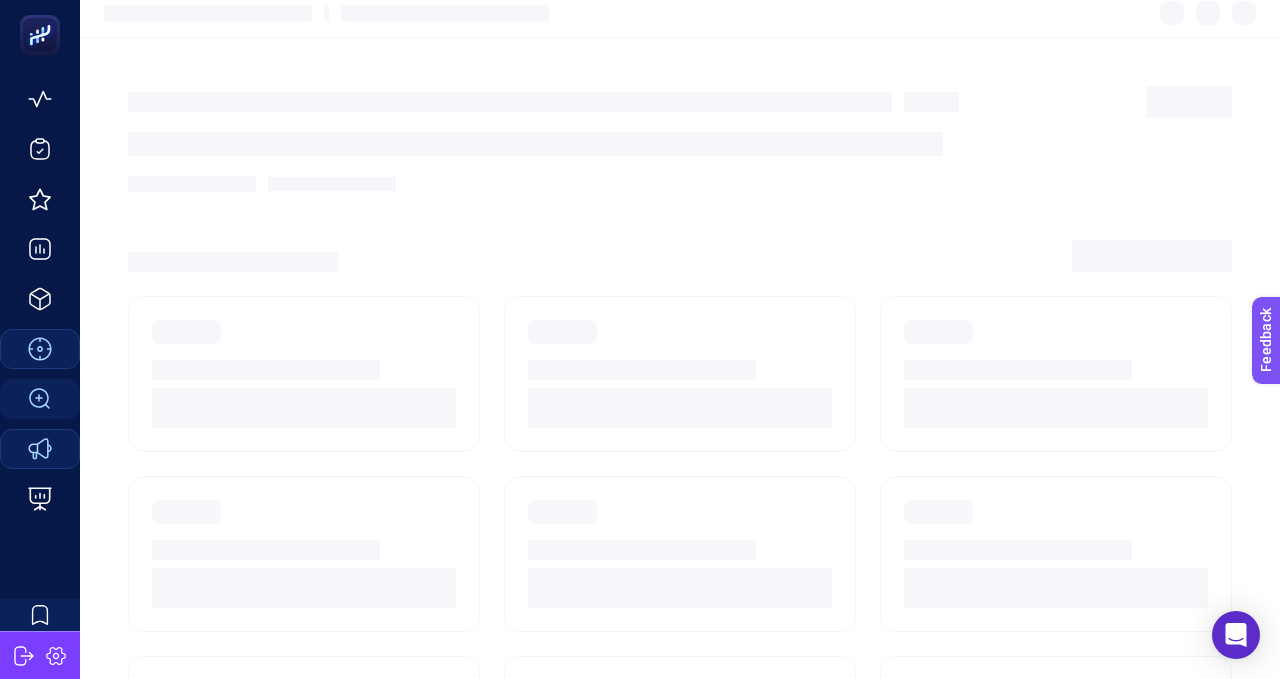 scroll, scrollTop: 29, scrollLeft: 0, axis: vertical 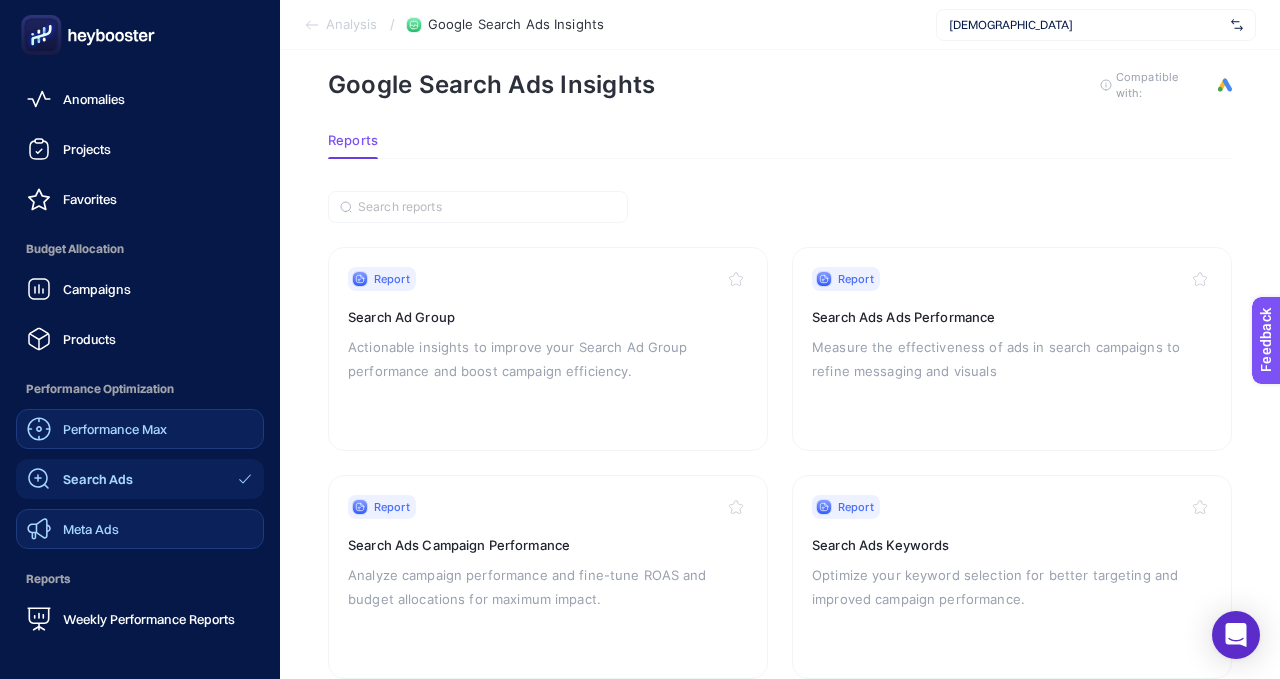 click on "Campaigns Products" at bounding box center (140, 314) 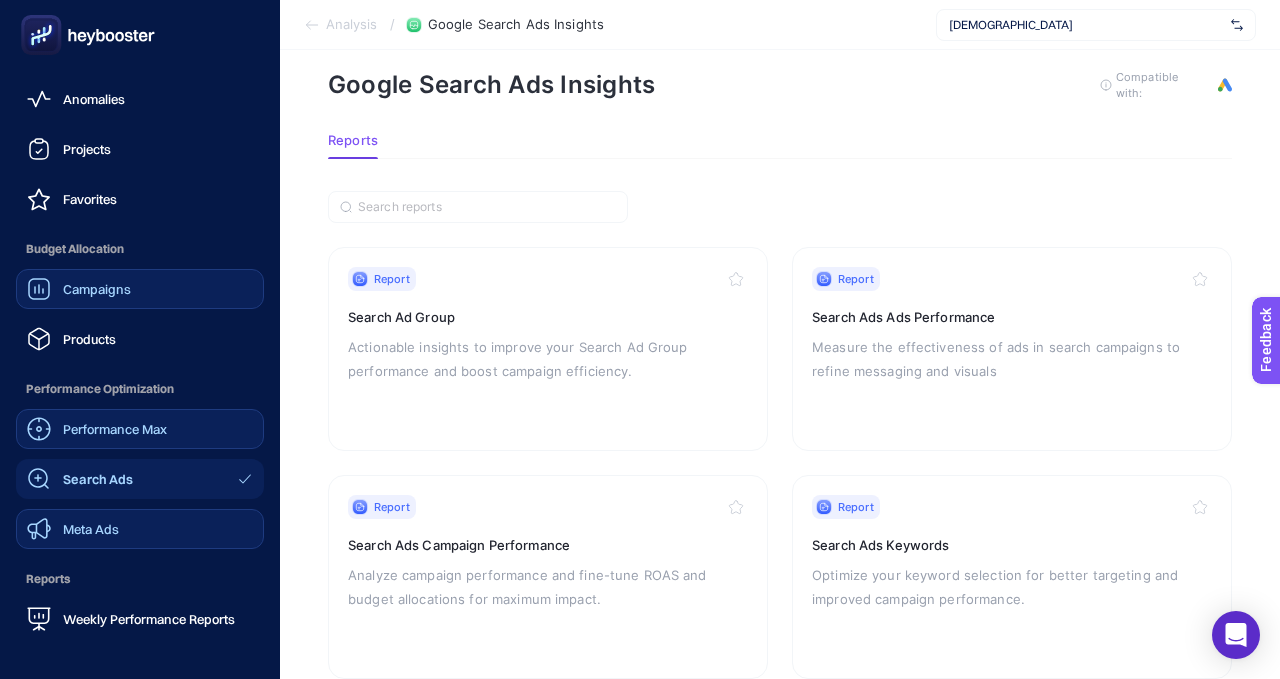 click on "Campaigns" 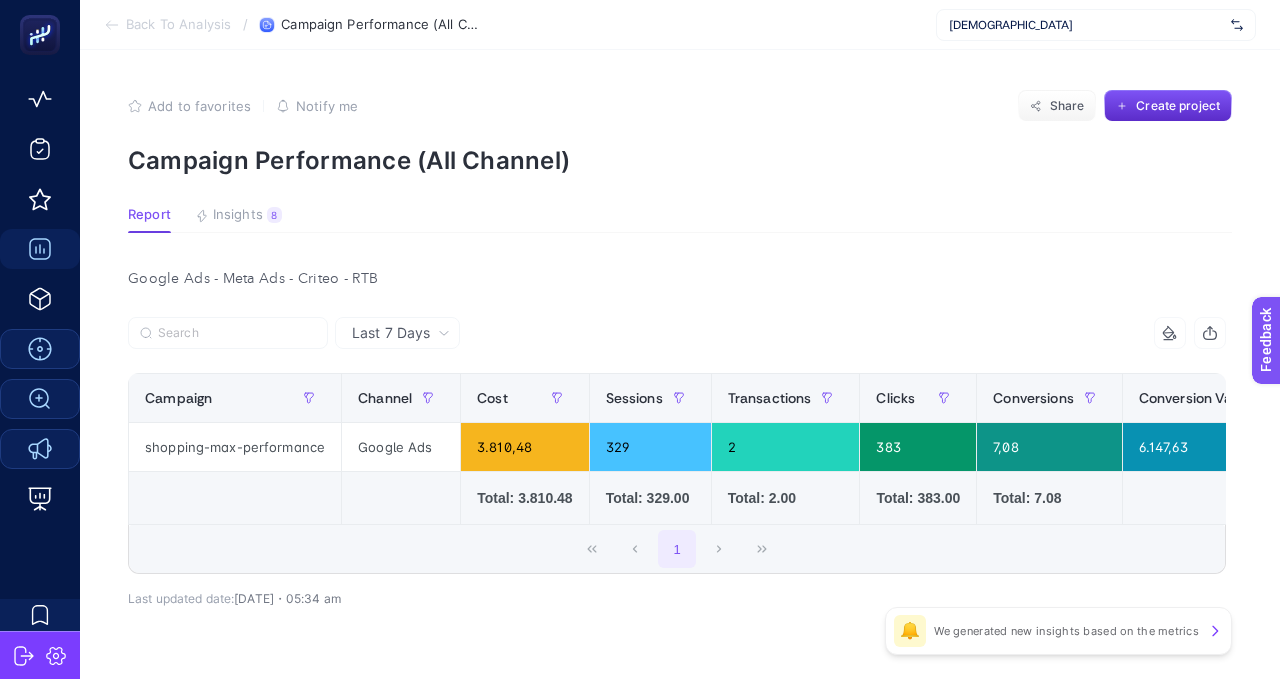 scroll, scrollTop: 55, scrollLeft: 0, axis: vertical 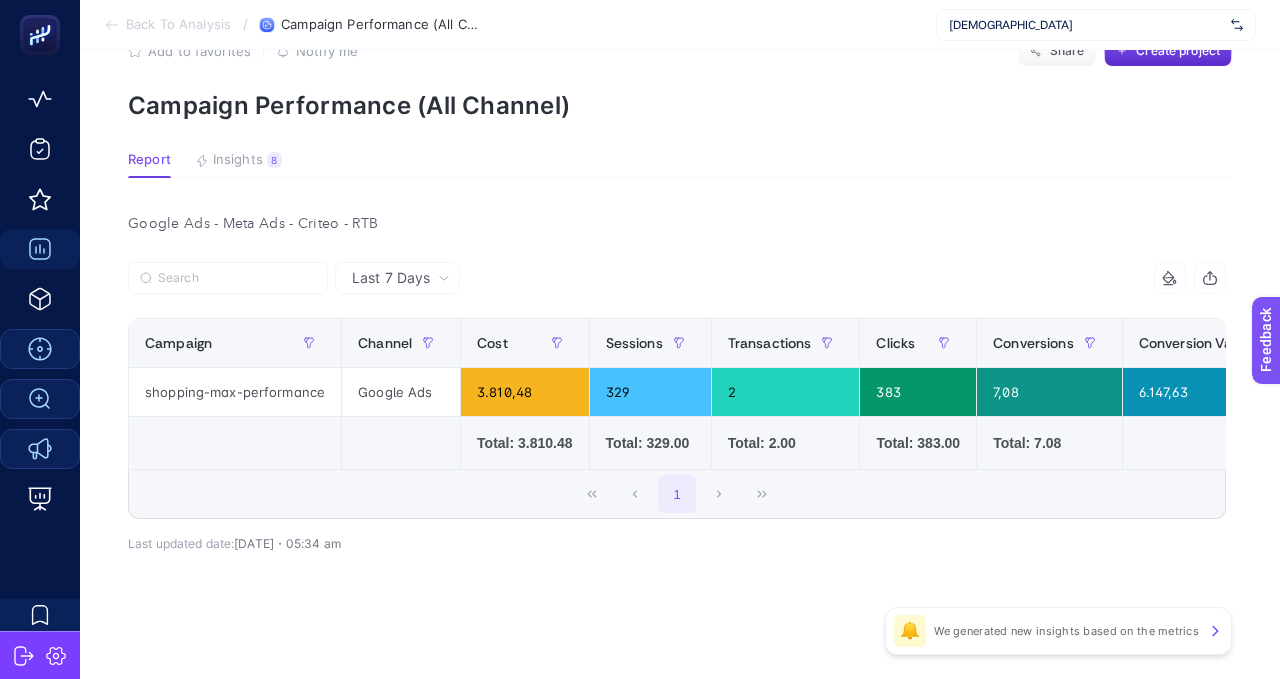 click on "We generated new insights based on the metrics" at bounding box center [1066, 631] 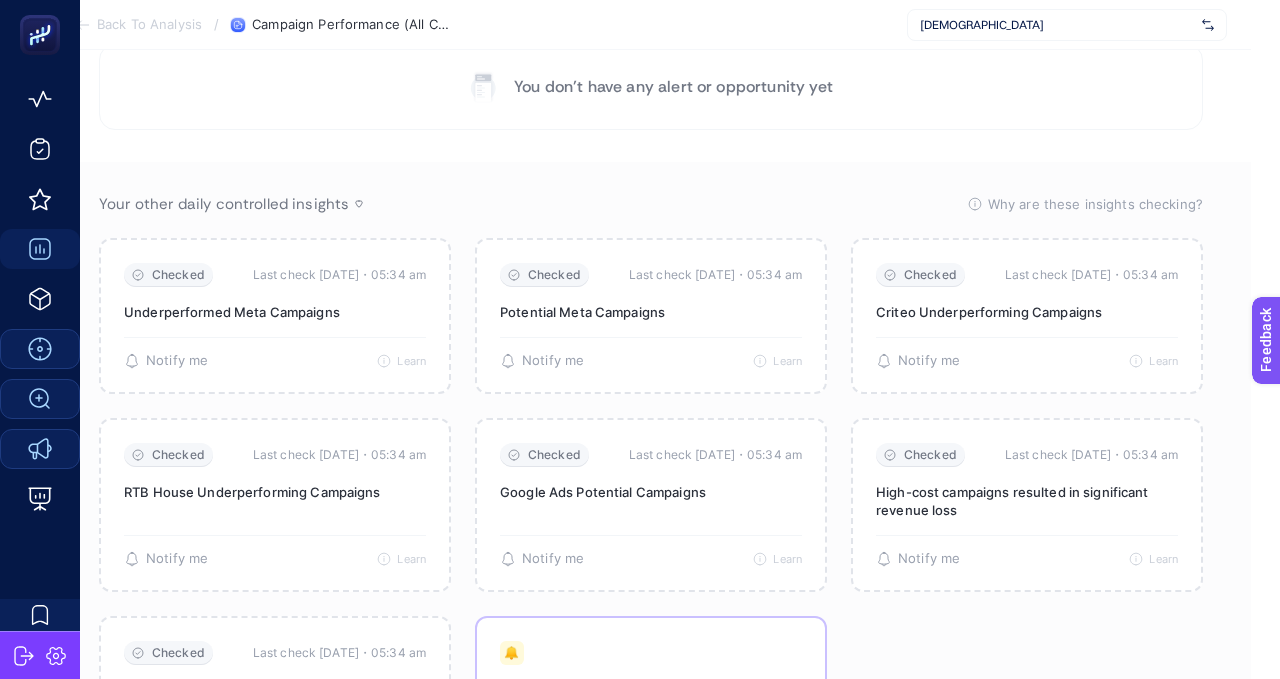 scroll, scrollTop: 0, scrollLeft: 29, axis: horizontal 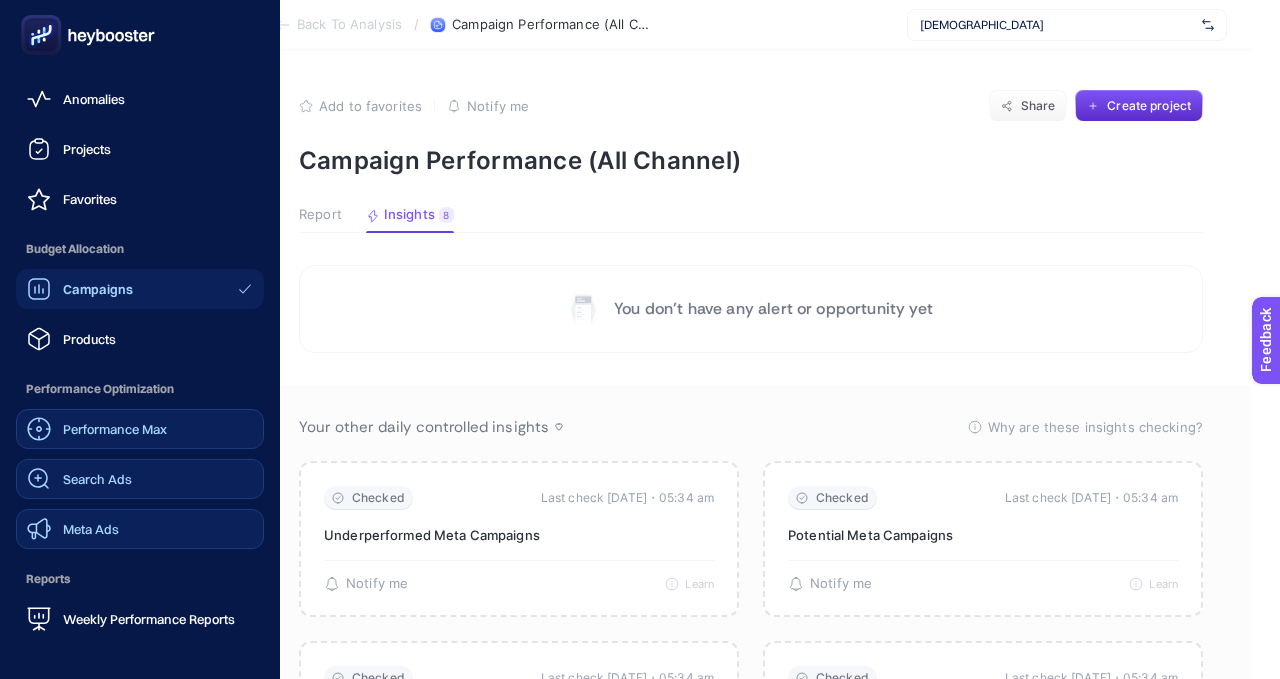 click on "Search Ads" at bounding box center [79, 479] 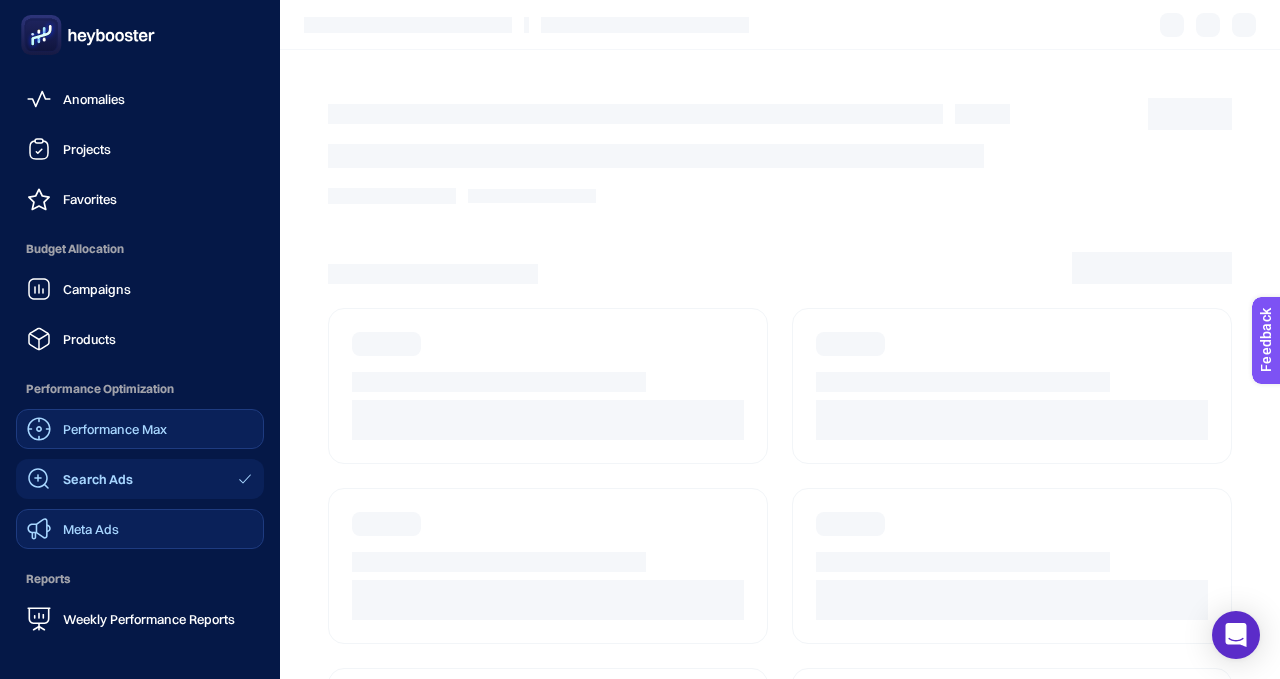 scroll, scrollTop: 0, scrollLeft: 0, axis: both 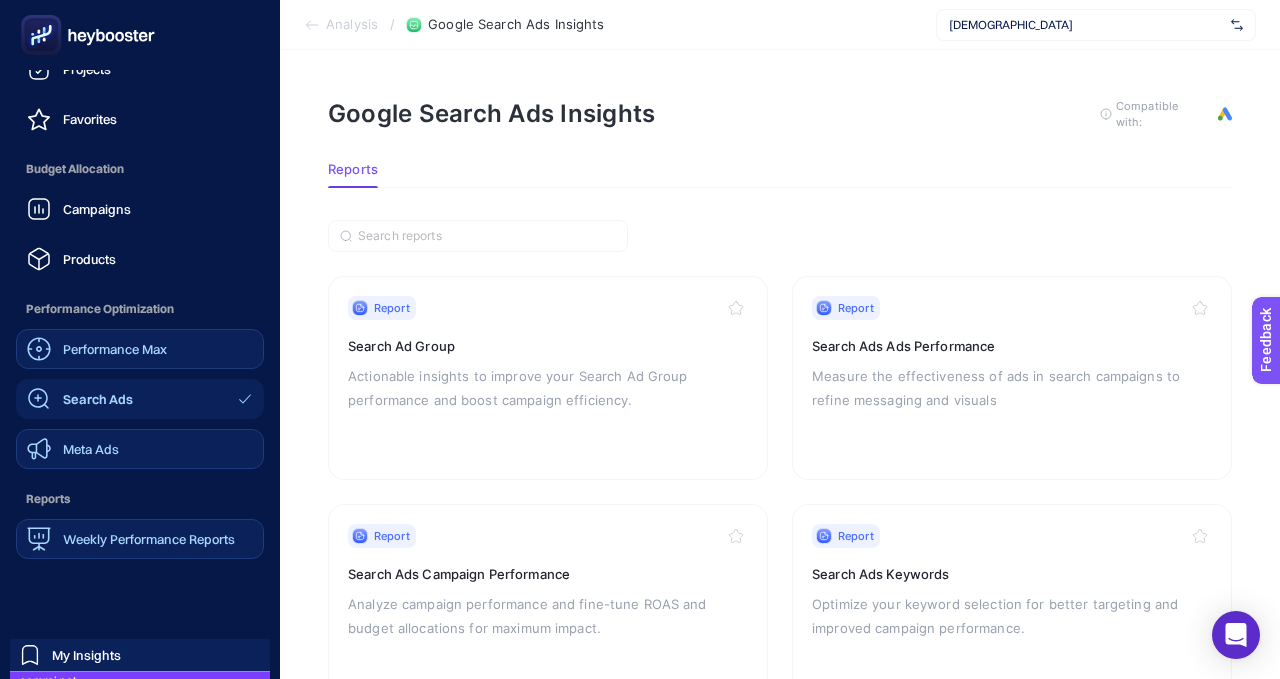 click on "Weekly Performance Reports" at bounding box center [149, 539] 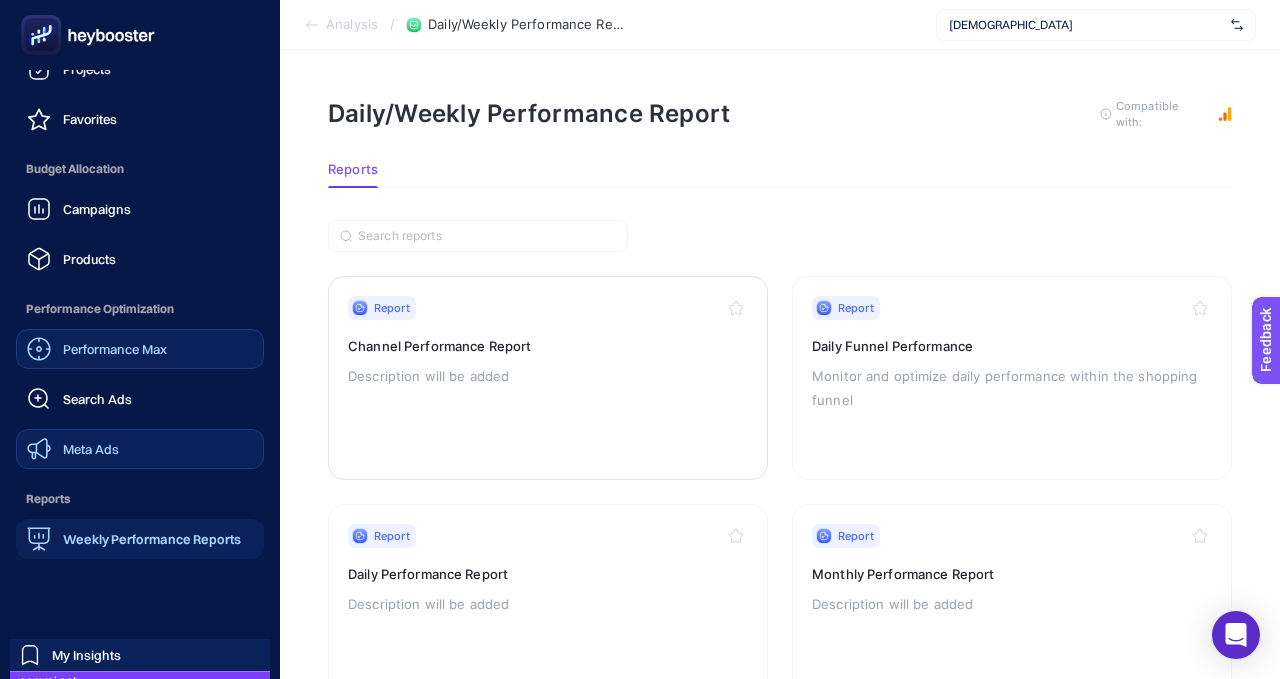 scroll, scrollTop: 91, scrollLeft: 0, axis: vertical 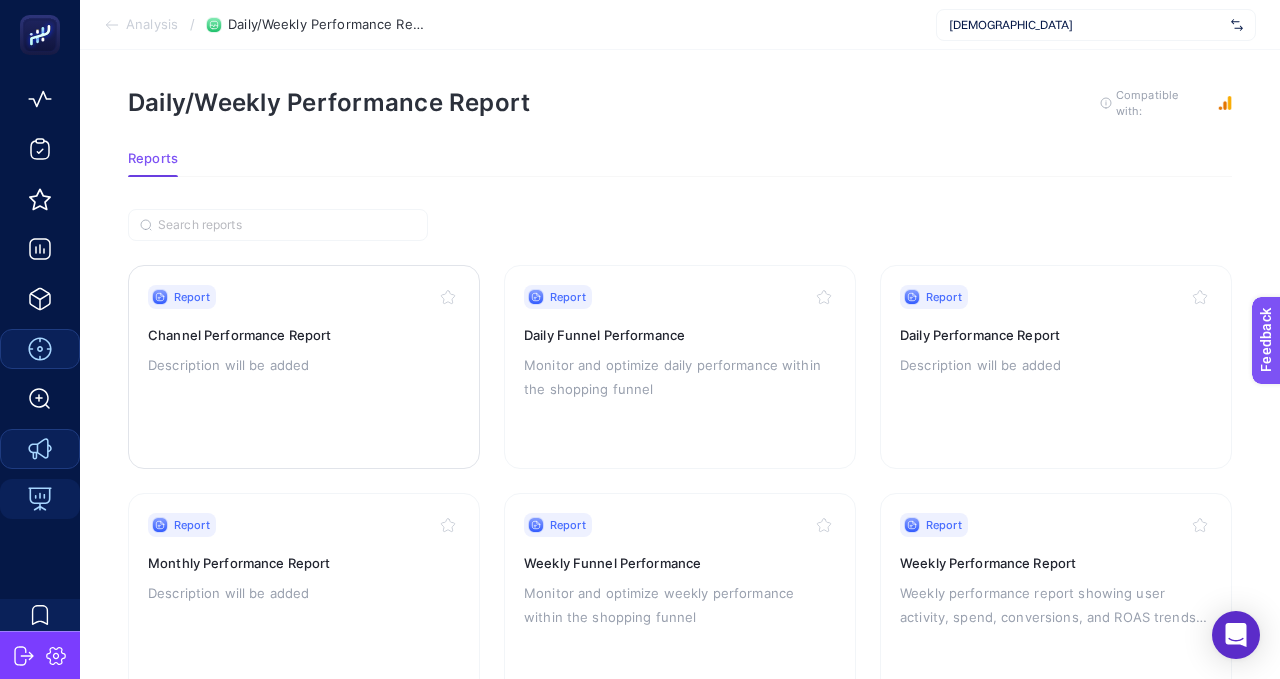 click on "Channel Performance Report" at bounding box center (304, 335) 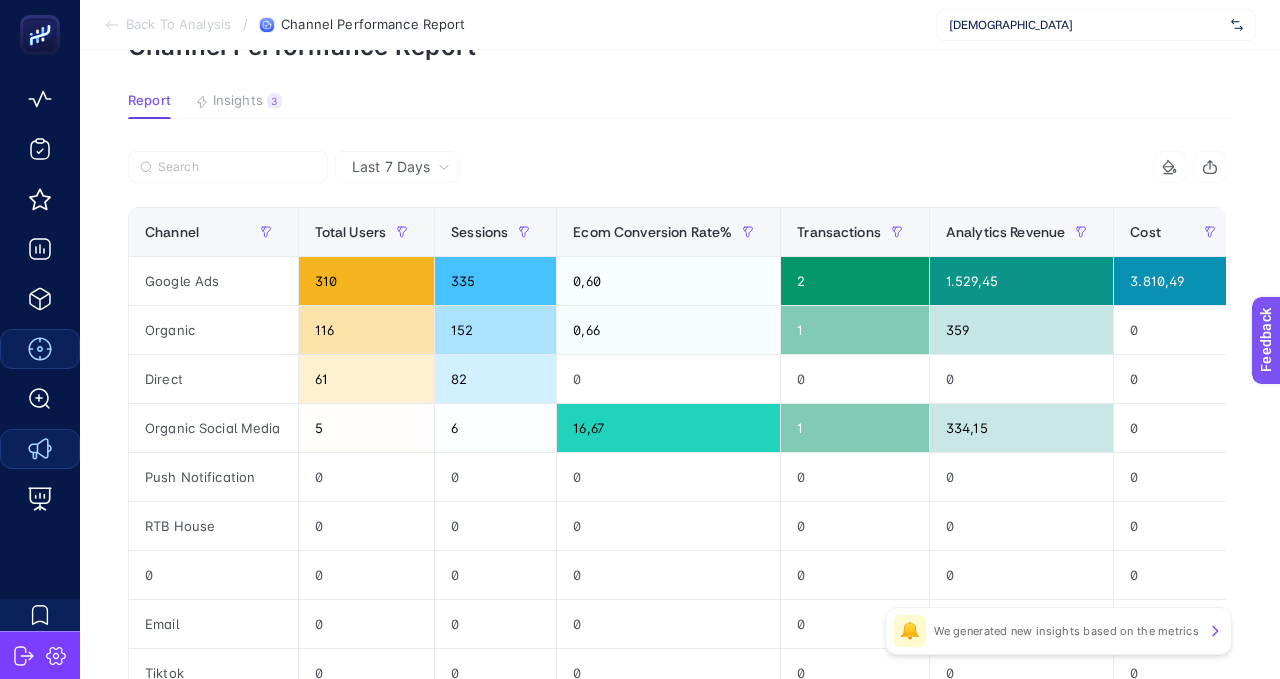scroll, scrollTop: 28, scrollLeft: 0, axis: vertical 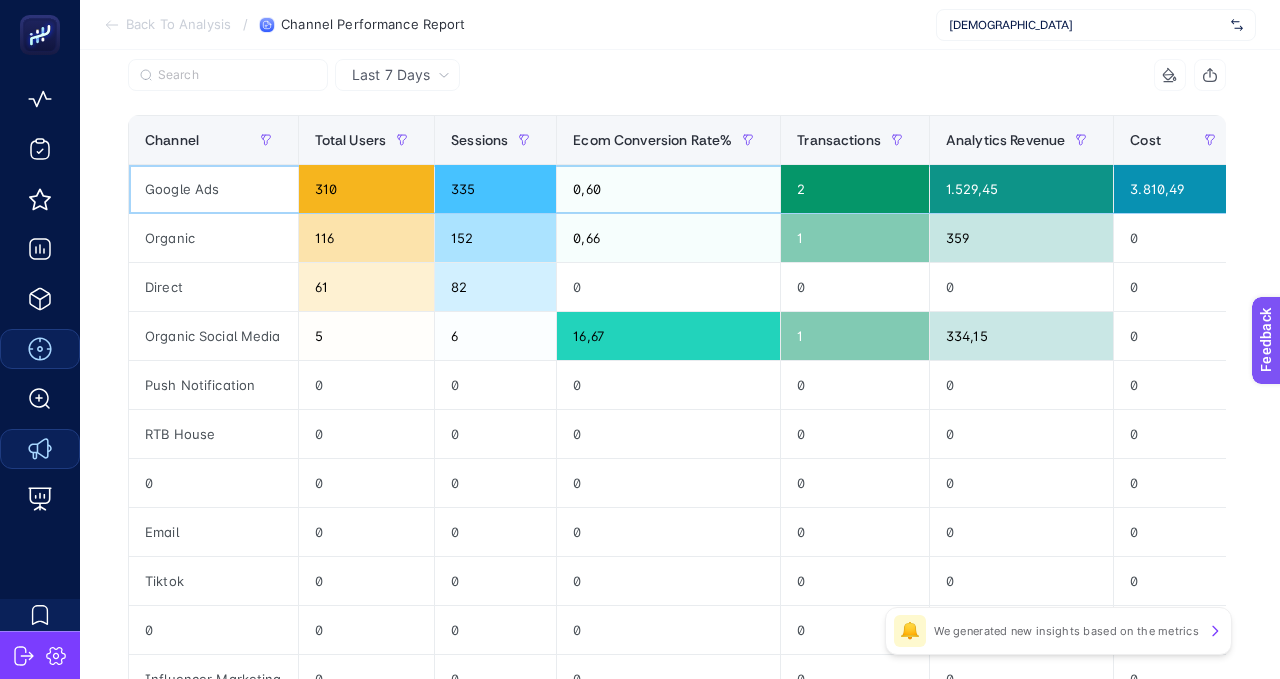 click on "3.810,49" 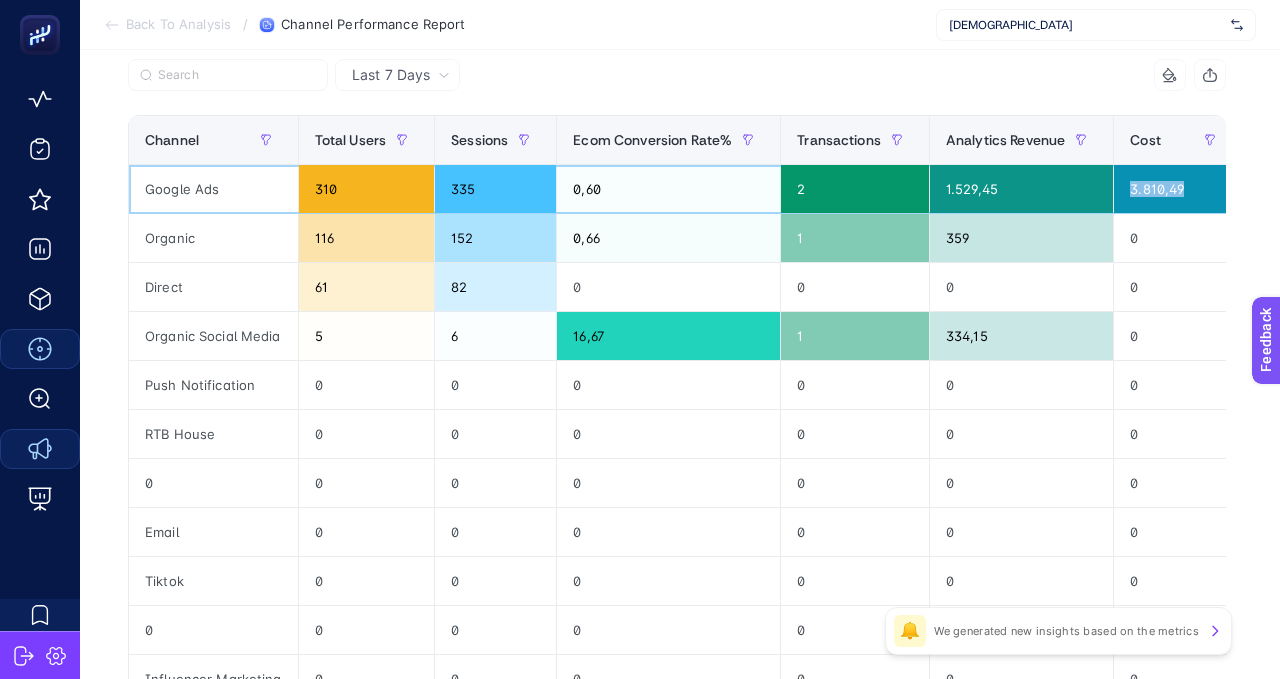 click on "3.810,49" 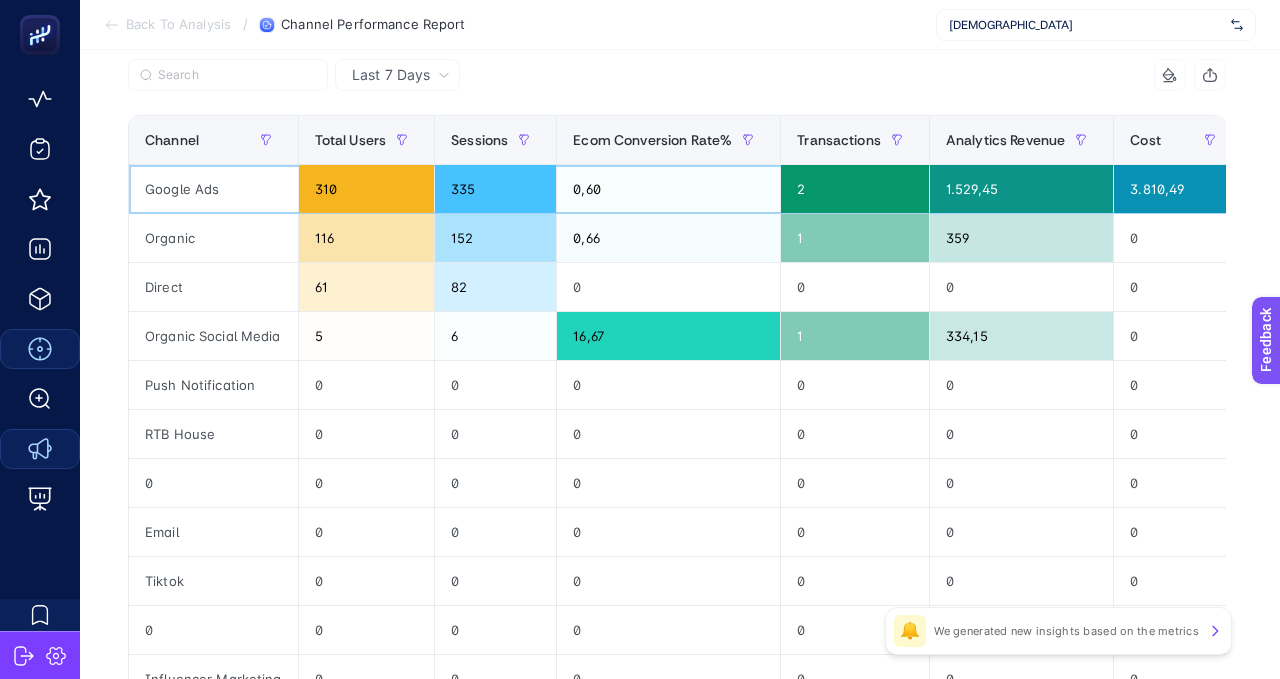 click on "3.810,49" 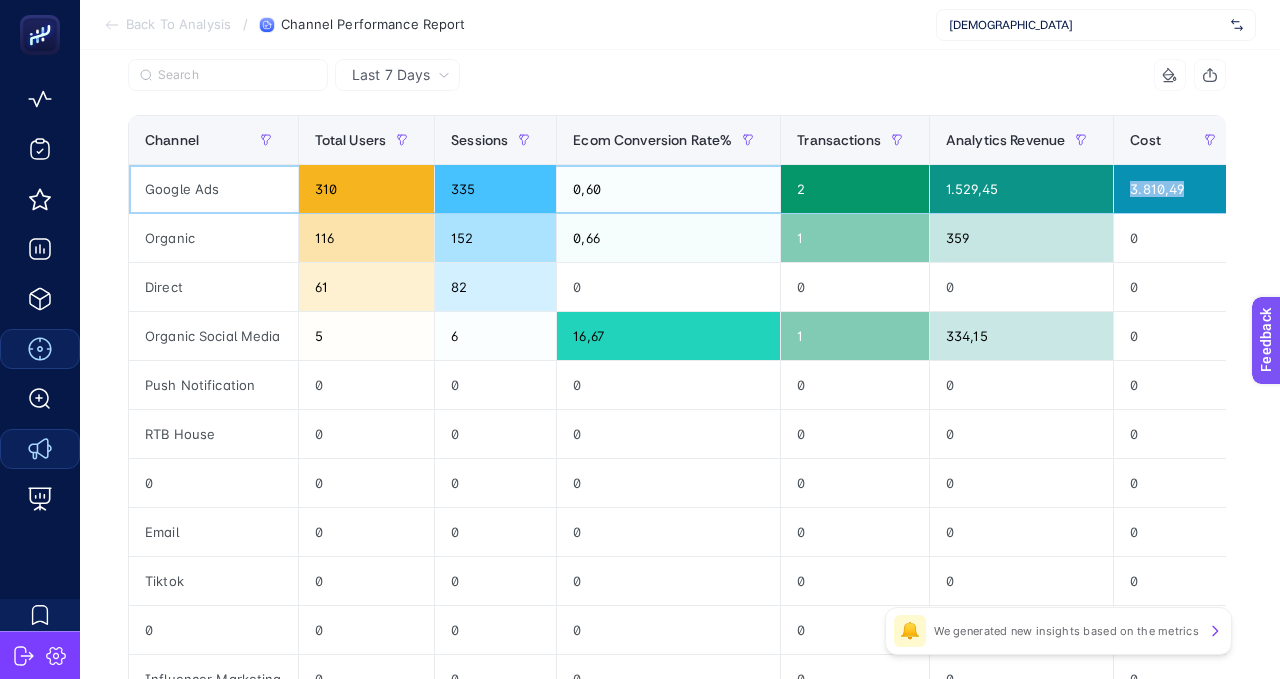 click on "3.810,49" 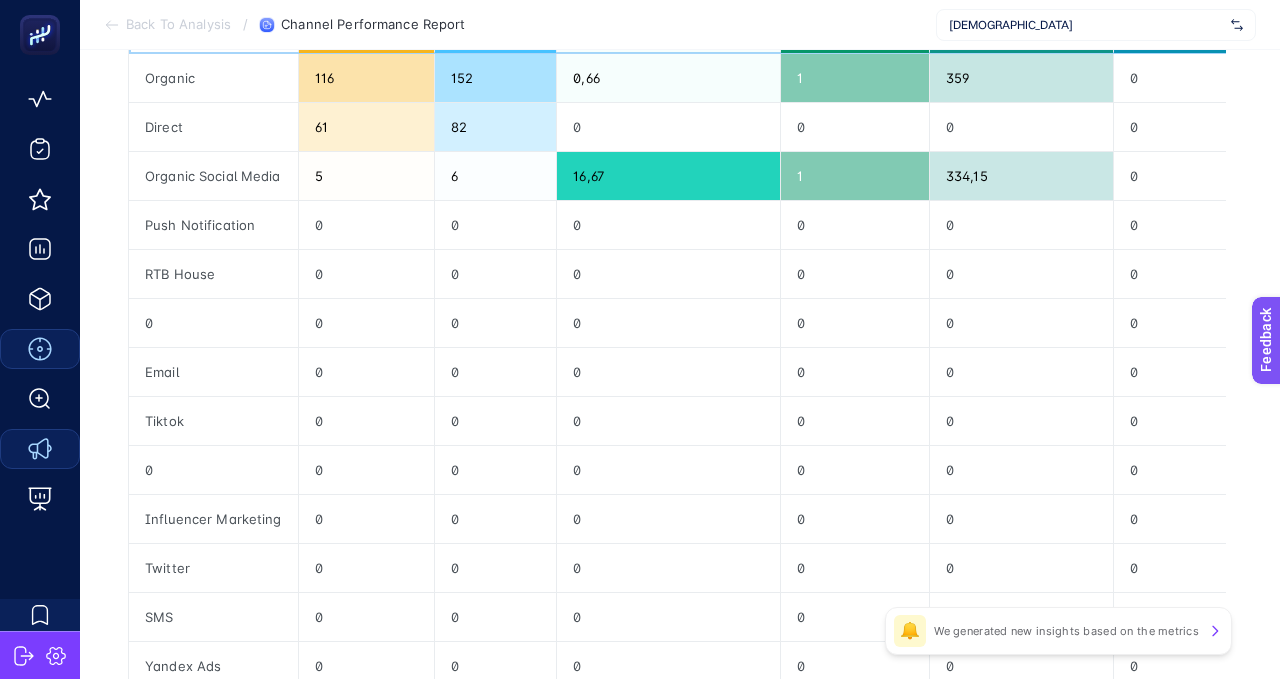 scroll, scrollTop: 98, scrollLeft: 0, axis: vertical 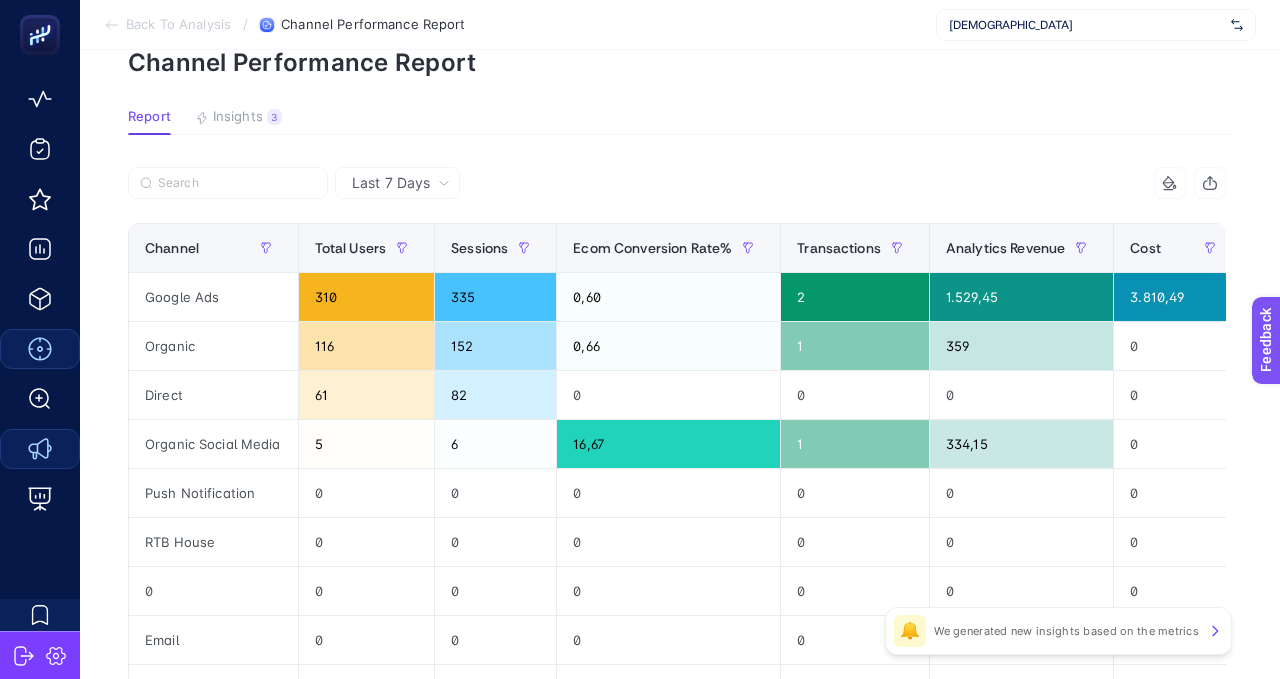 click on "We generated new insights based on the metrics" at bounding box center [1066, 631] 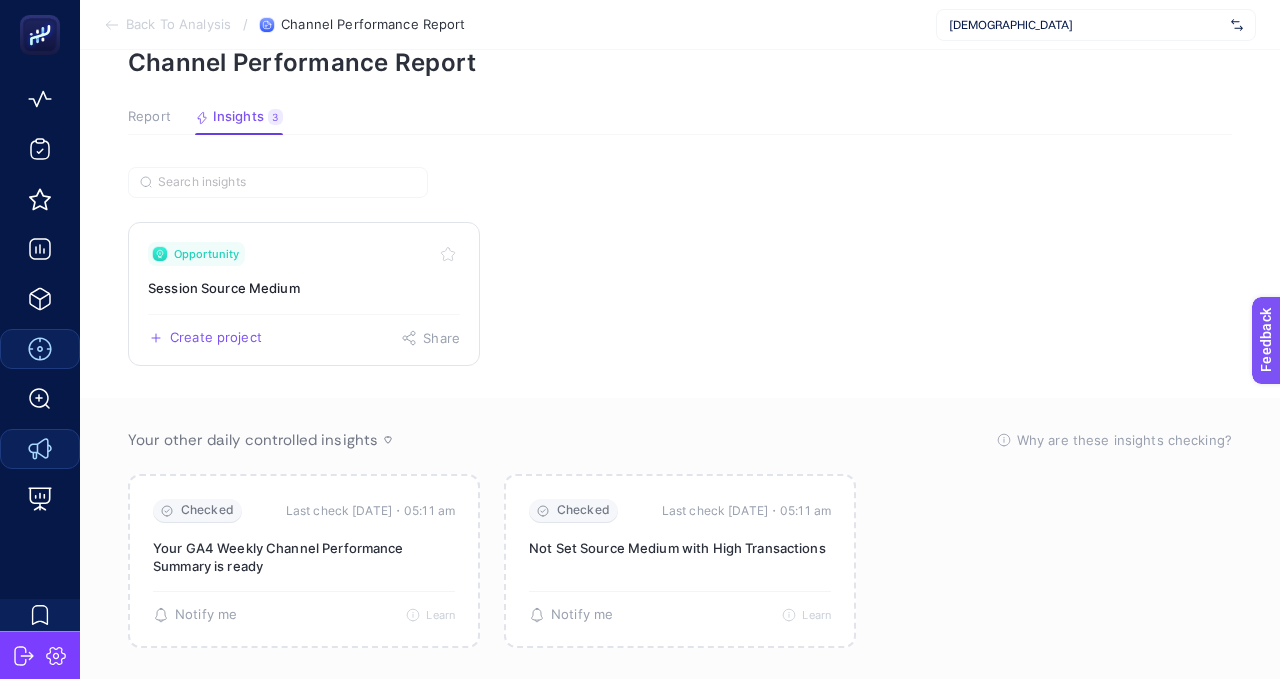 click on "Opportunity" at bounding box center [206, 254] 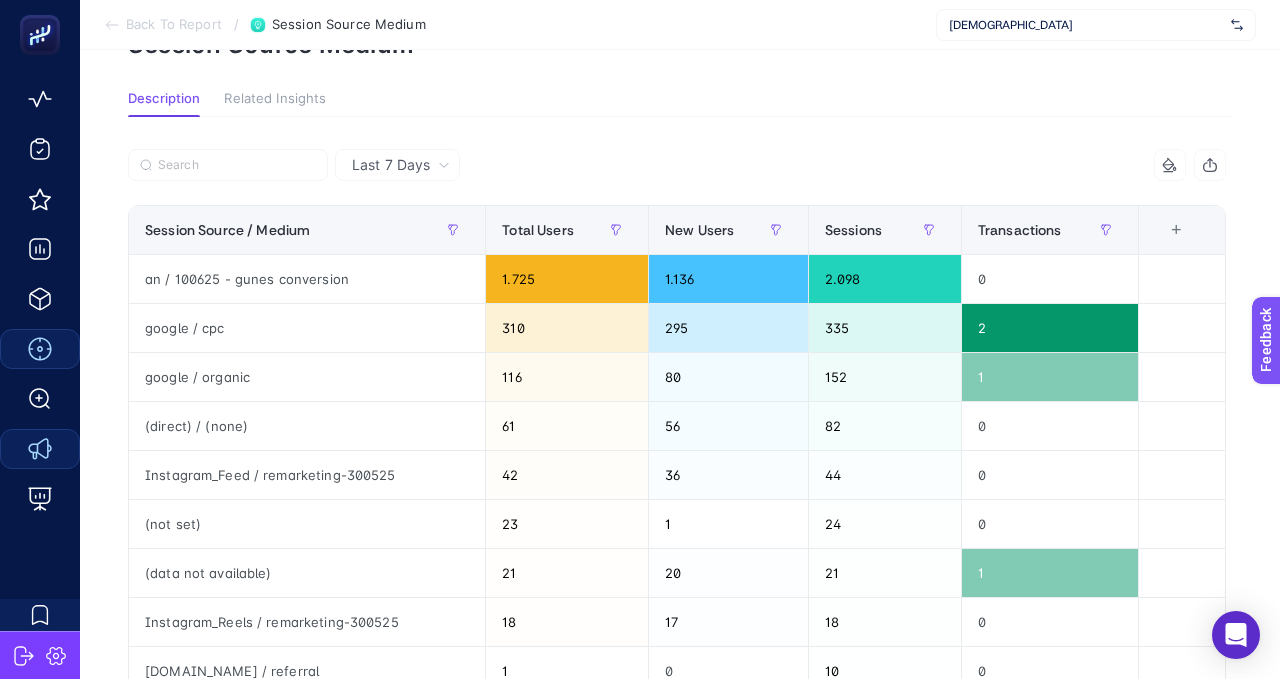 scroll, scrollTop: 119, scrollLeft: 0, axis: vertical 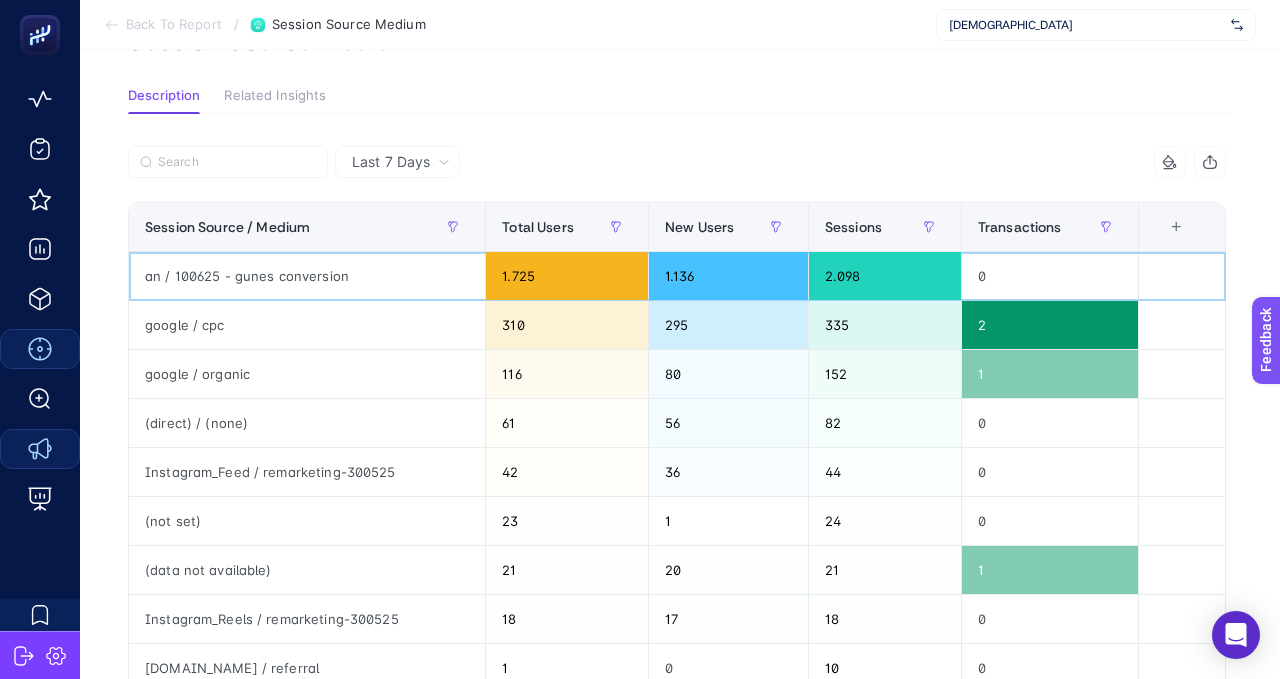 click on "2.098" 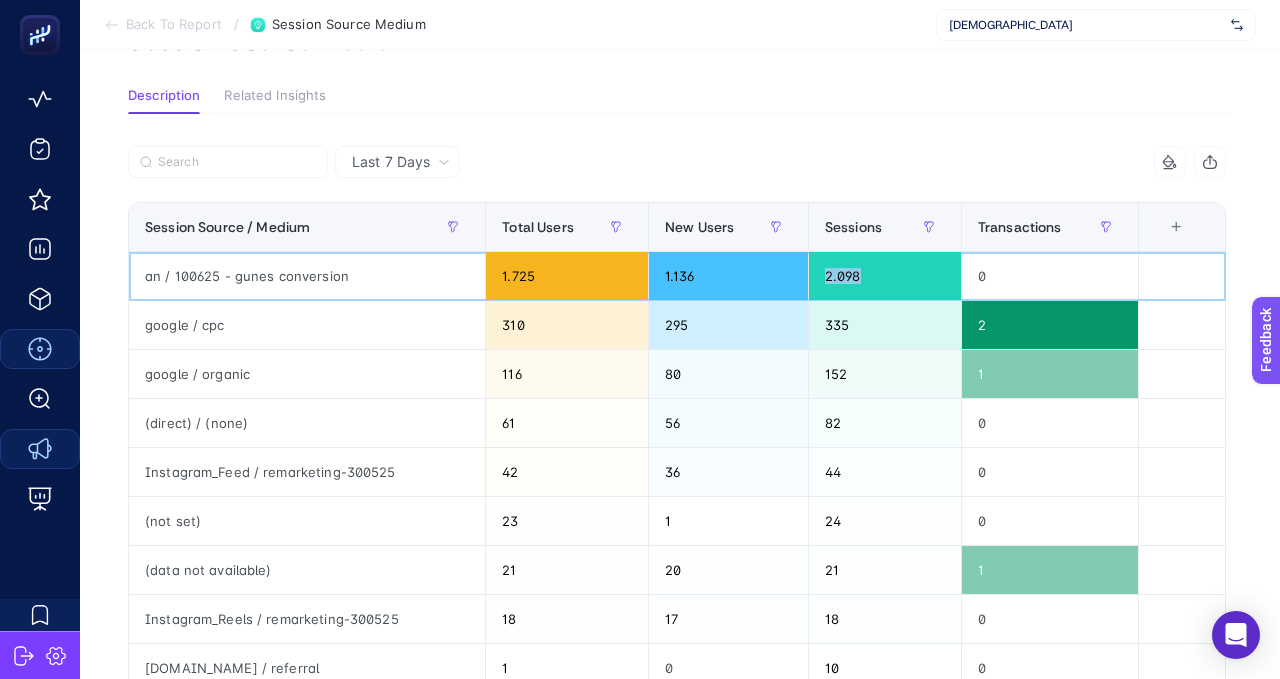 click on "2.098" 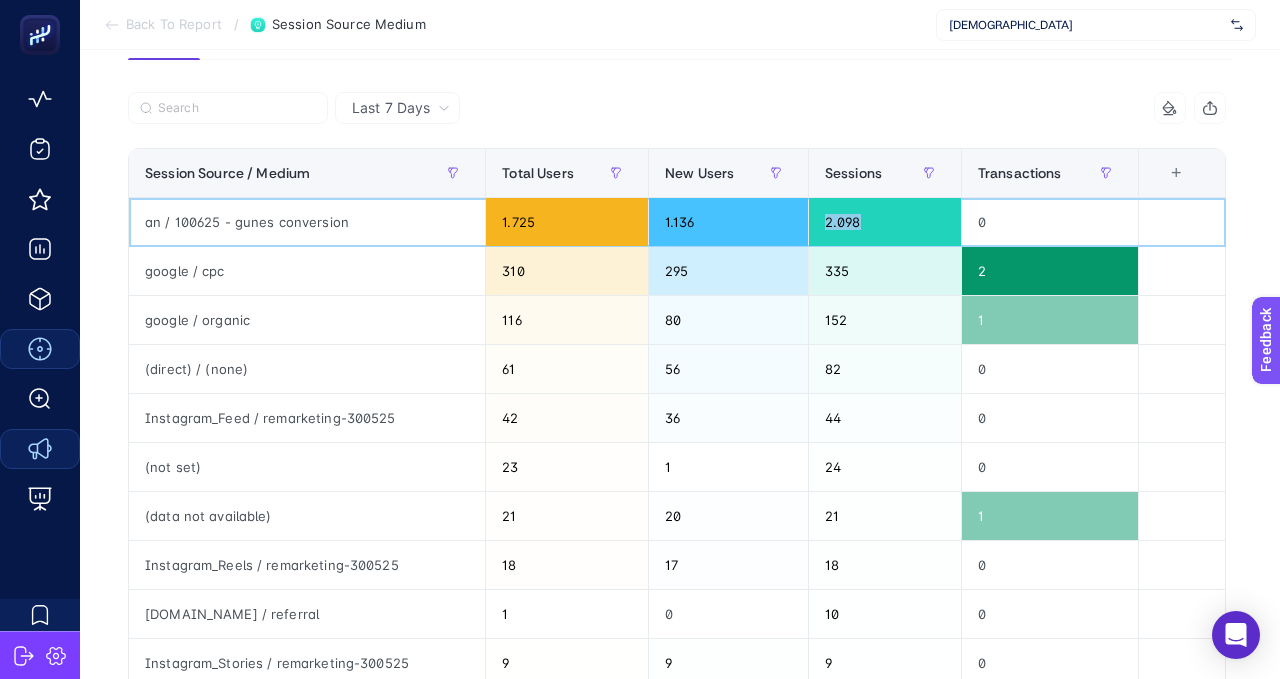 scroll, scrollTop: 0, scrollLeft: 0, axis: both 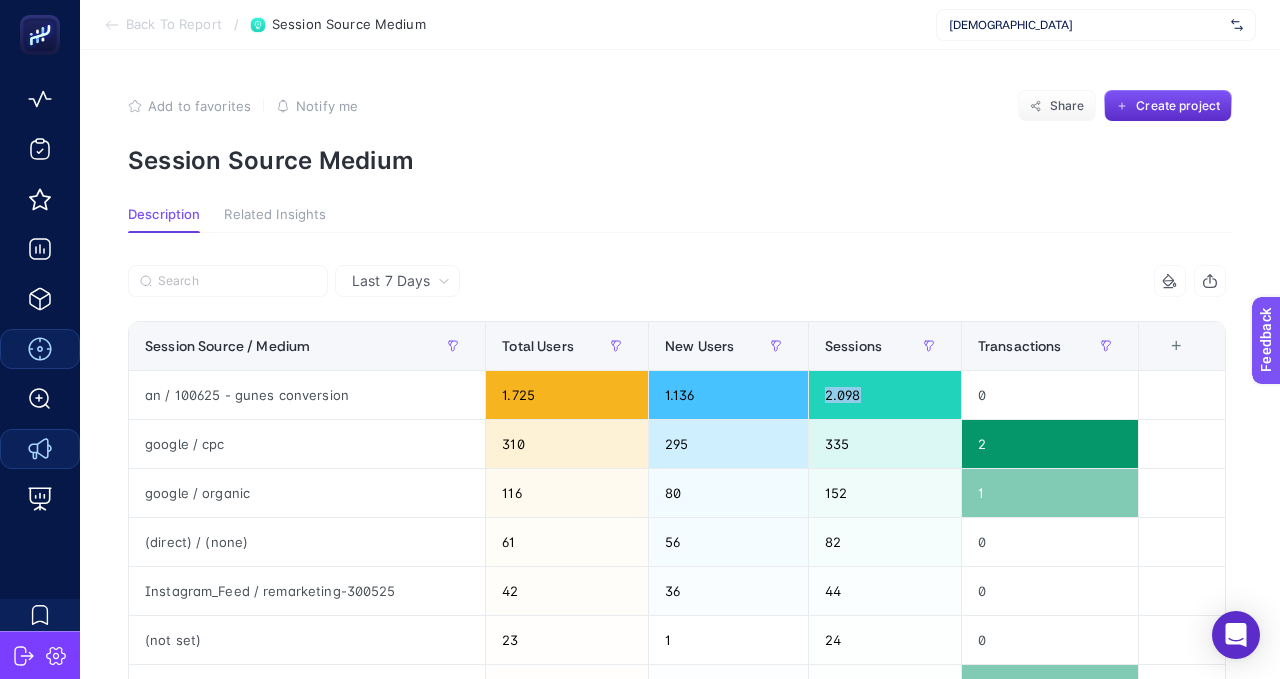 click on "Related Insights" at bounding box center [275, 215] 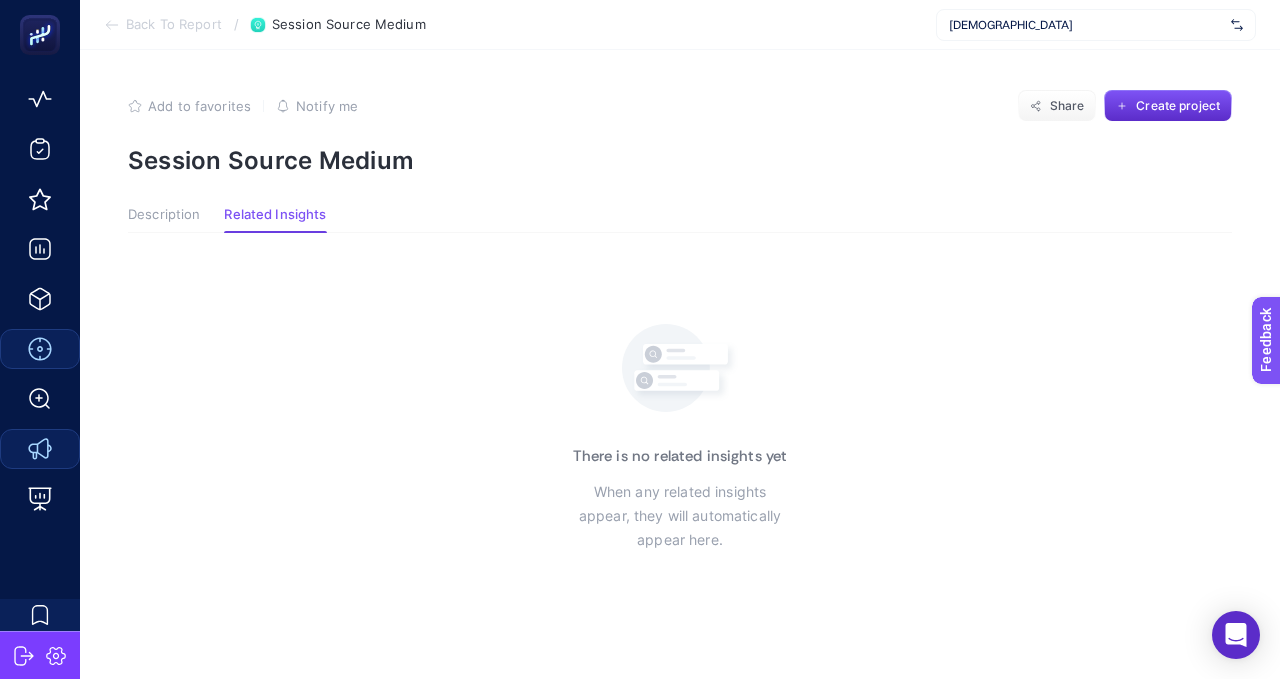 click on "Add to favorites false Notify me Share Create project Session Source Medium  Description Related Insights  There is no related insights yet   When any related insights  appear, they will automatically  appear here." 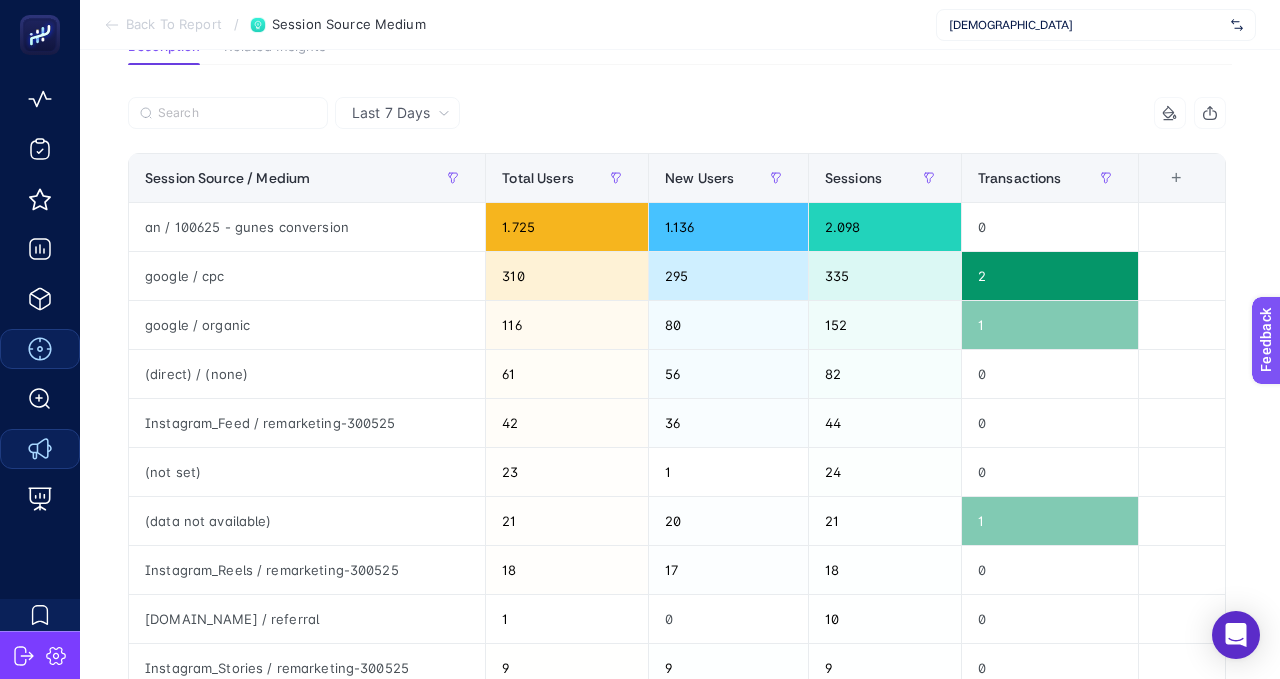 scroll, scrollTop: 0, scrollLeft: 0, axis: both 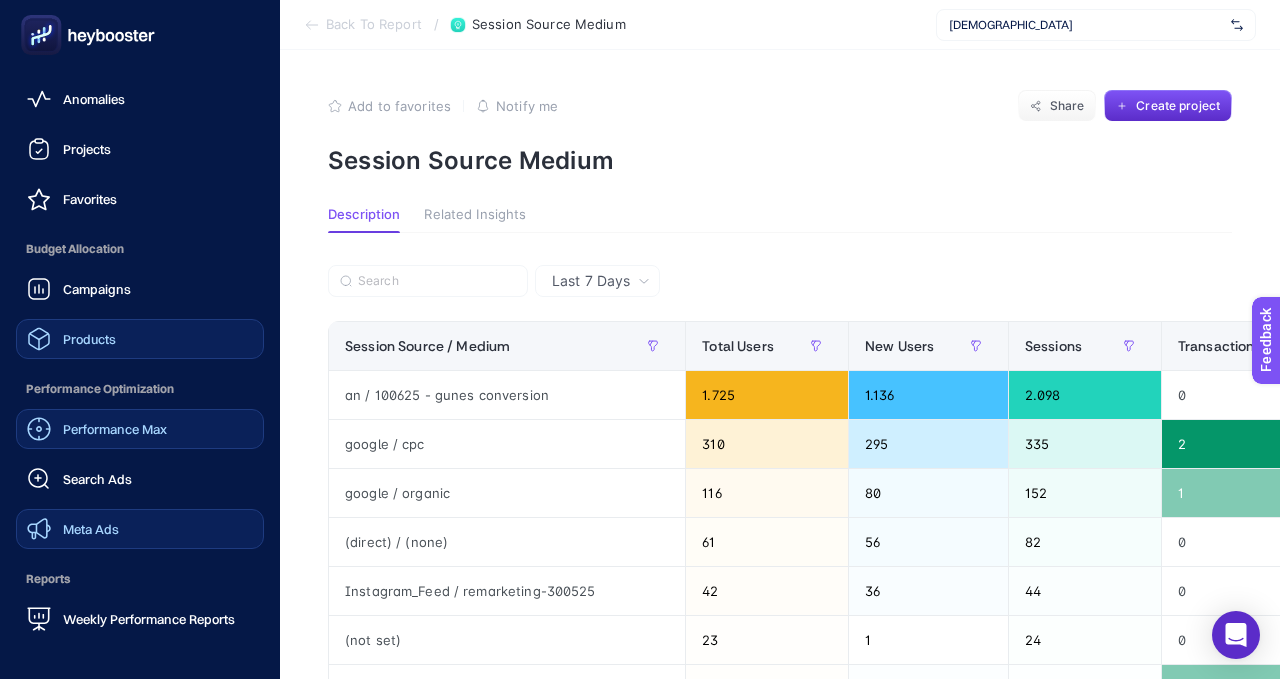 click on "Products" at bounding box center [89, 339] 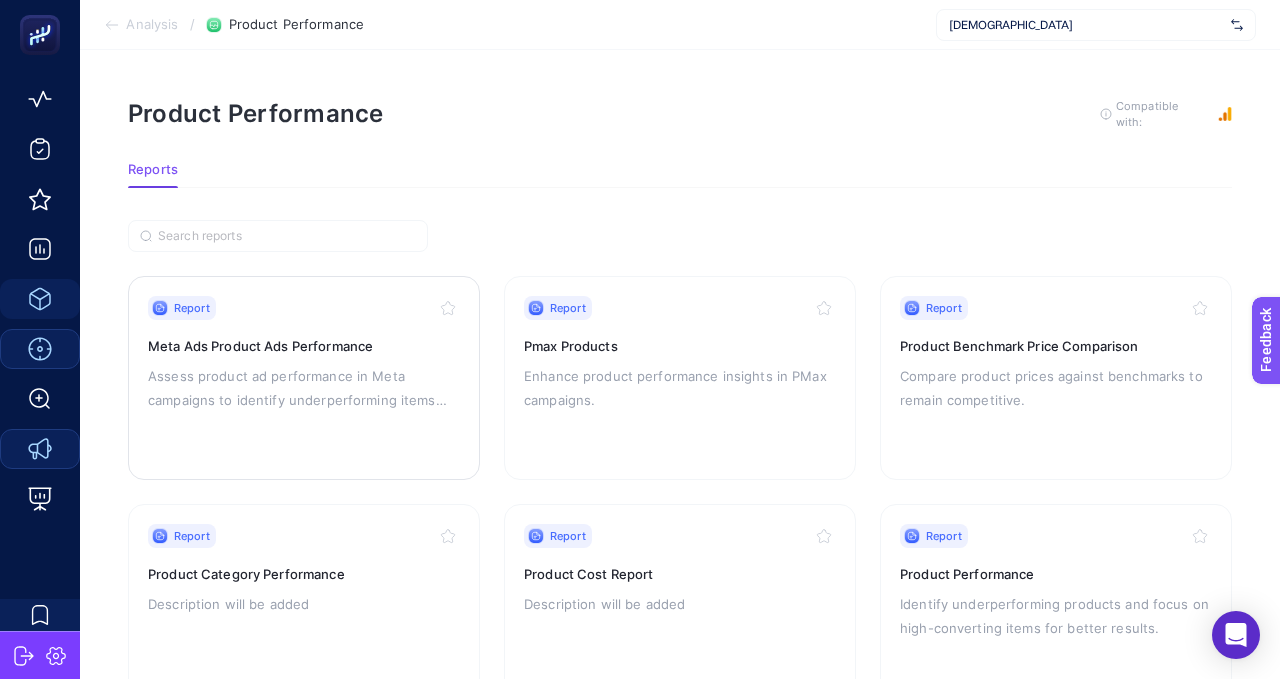click on "Report Meta Ads Product Ads Performance Assess product ad performance in Meta campaigns to identify underperforming items and potential products for promotion." at bounding box center (304, 378) 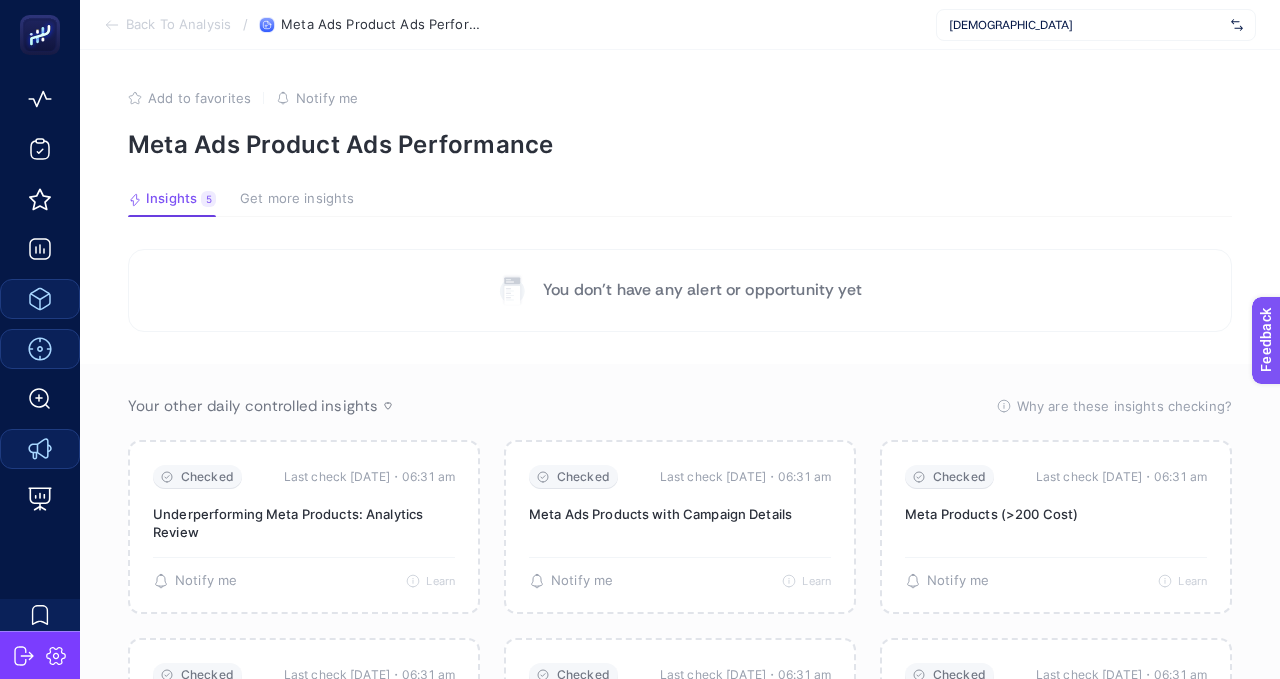 scroll, scrollTop: 66, scrollLeft: 0, axis: vertical 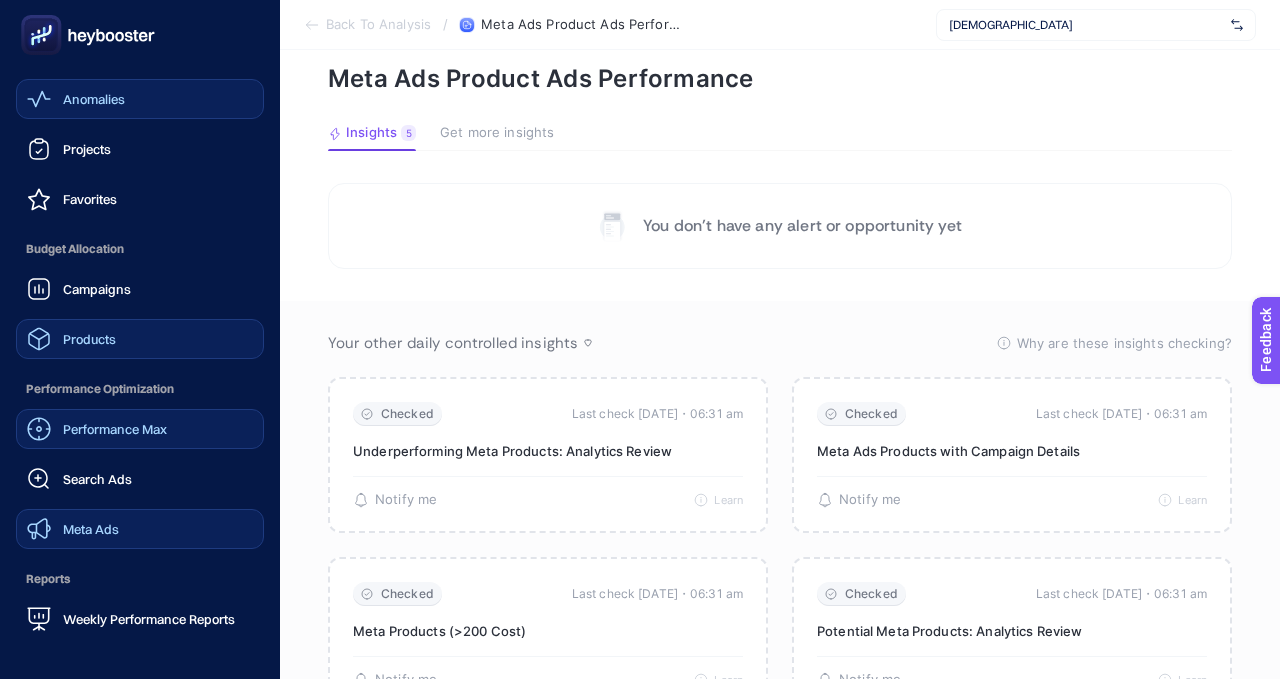 click on "Anomalies" at bounding box center [76, 99] 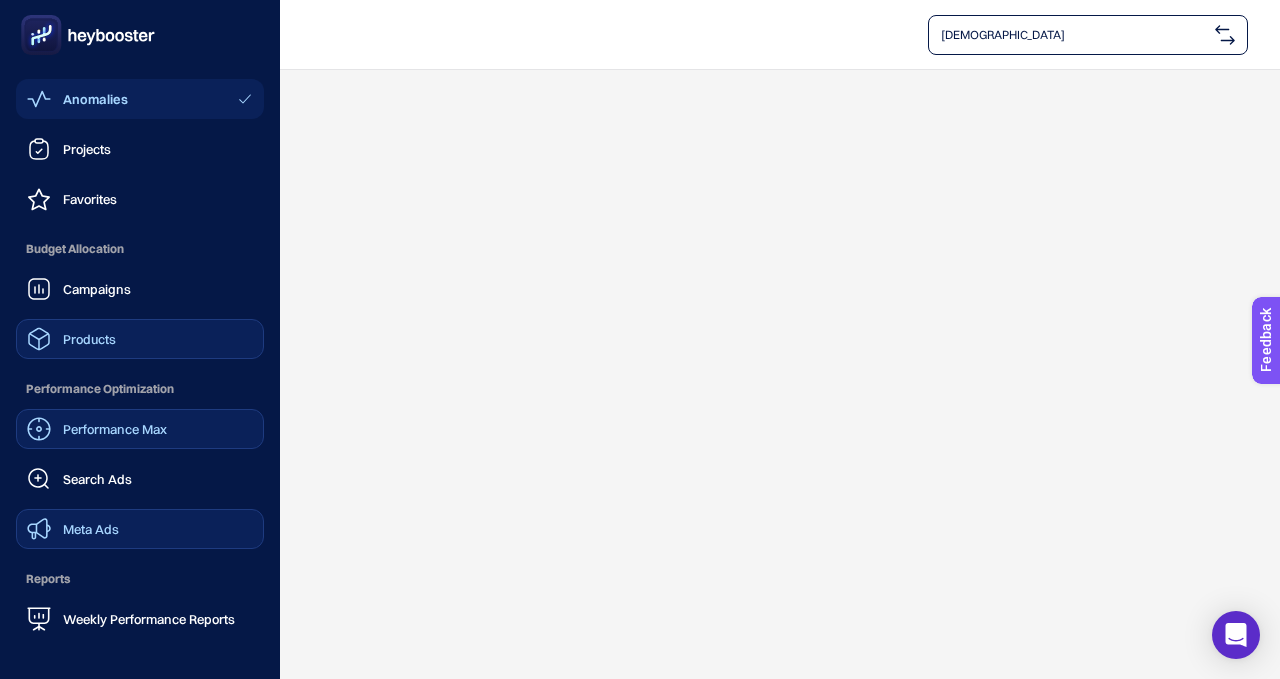 scroll, scrollTop: 0, scrollLeft: 0, axis: both 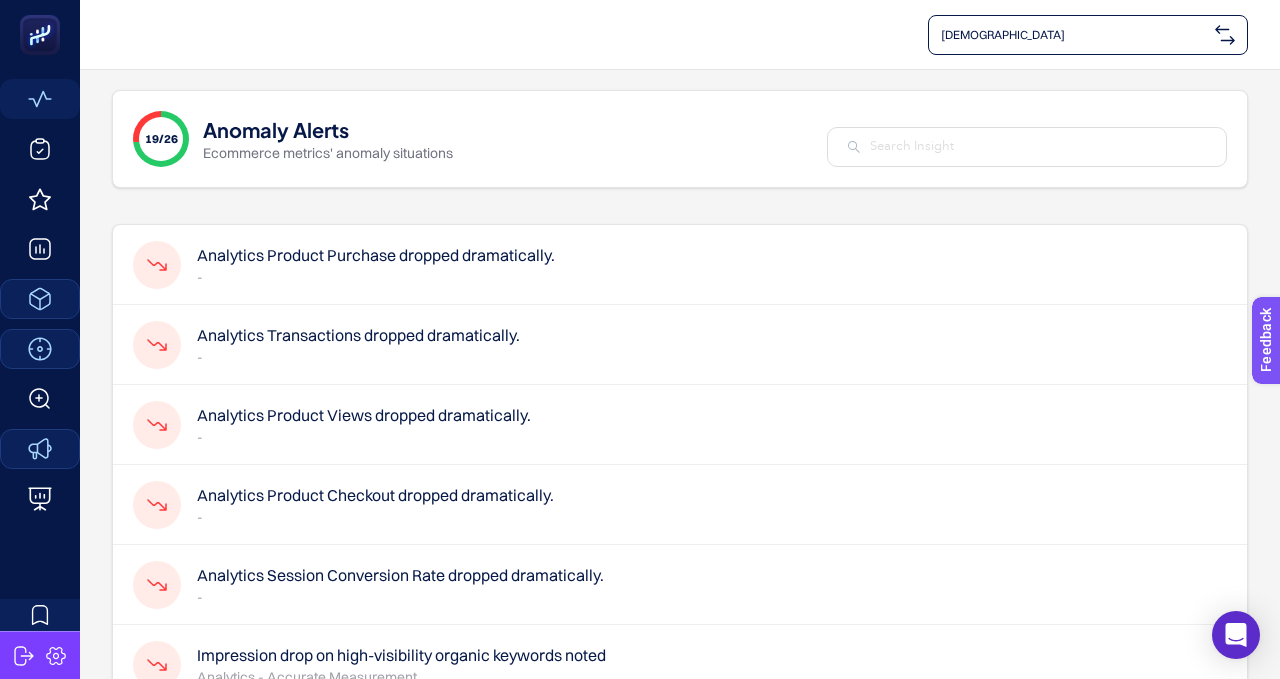 click on "Analytics Product Purchase dropped dramatically." at bounding box center (376, 255) 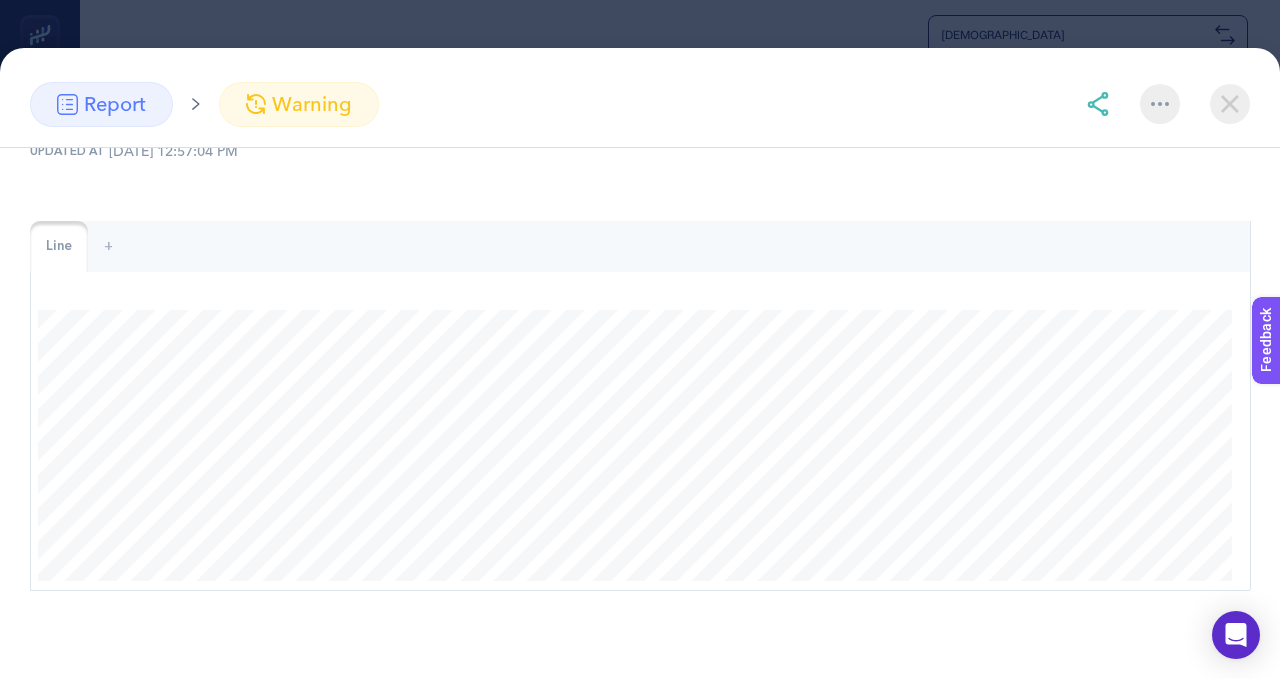 scroll, scrollTop: 105, scrollLeft: 0, axis: vertical 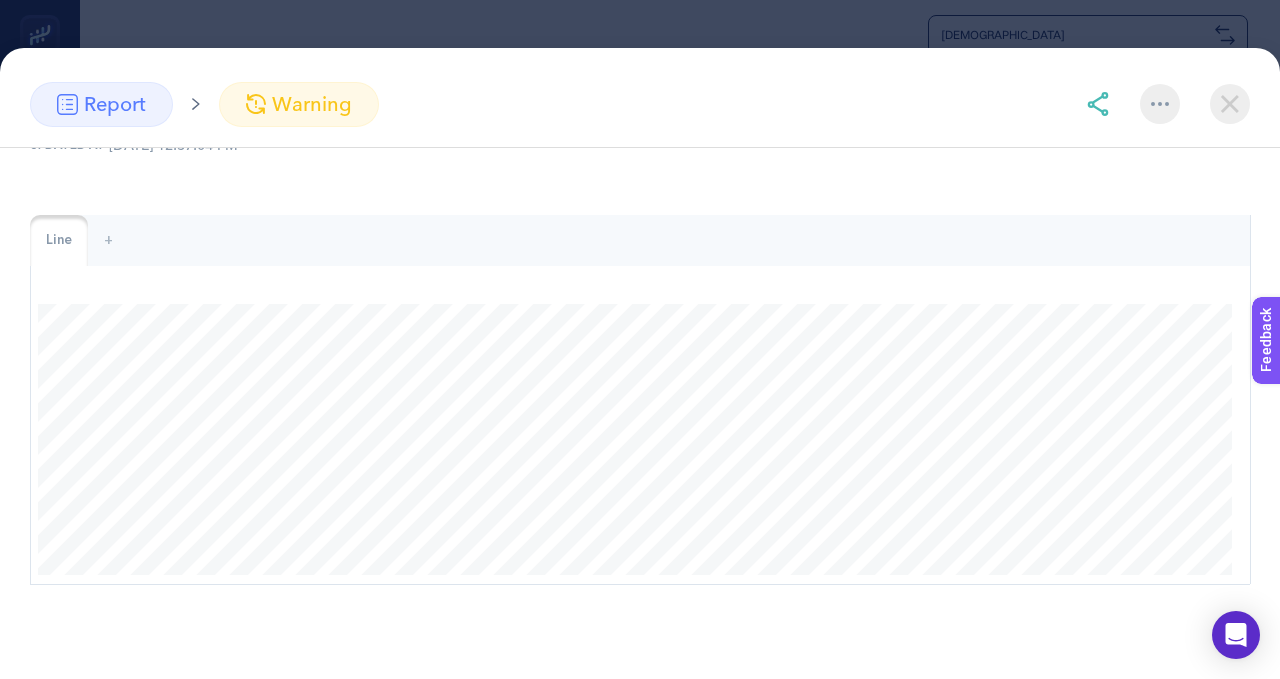 click at bounding box center (1230, 104) 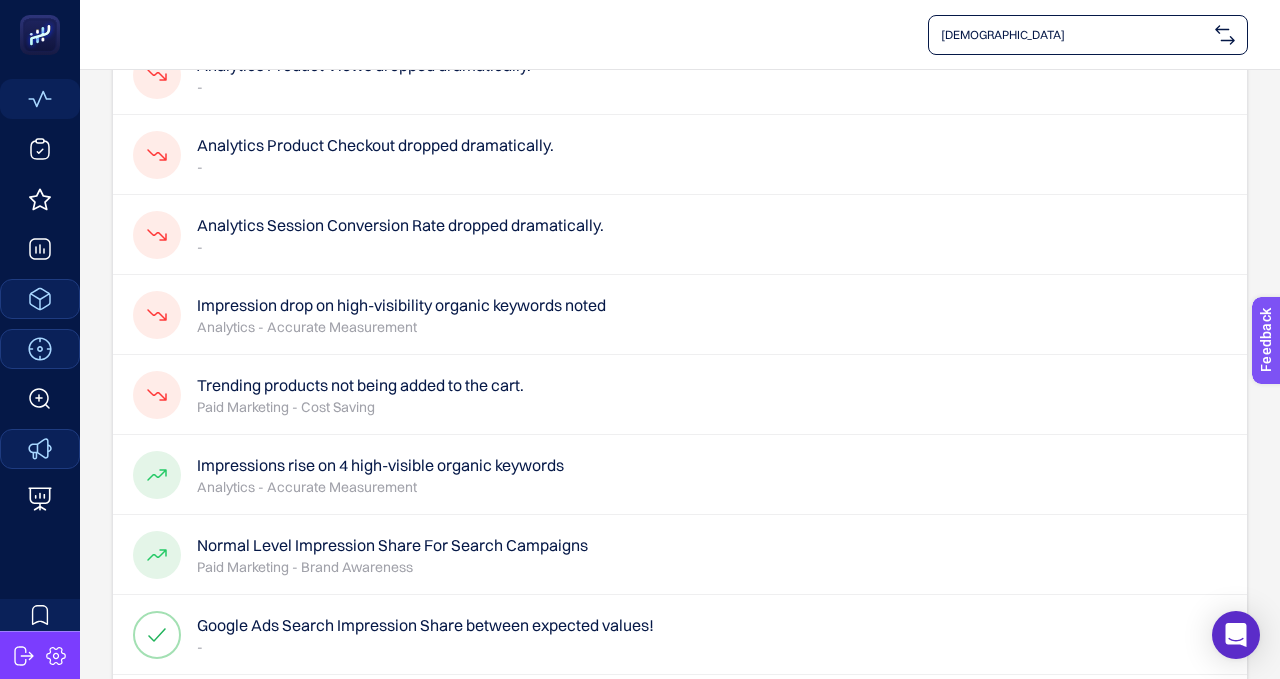 scroll, scrollTop: 354, scrollLeft: 0, axis: vertical 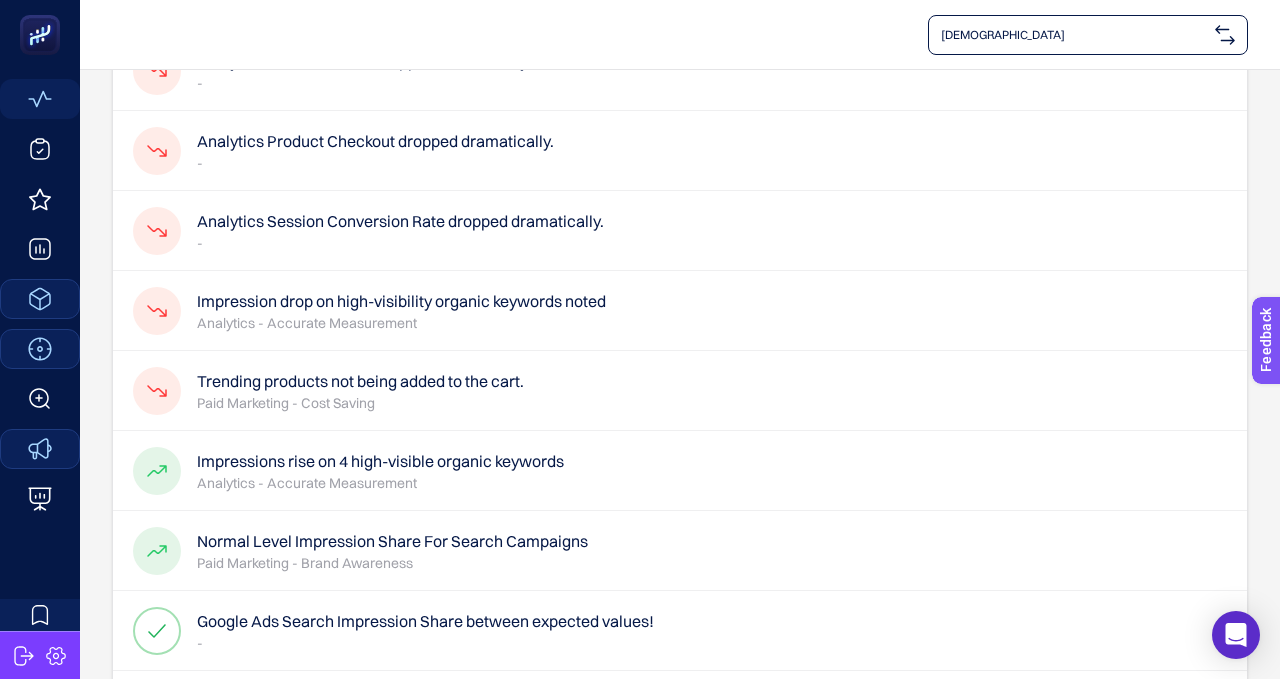 click on "Analytics Session Conversion Rate dropped dramatically." at bounding box center [400, 221] 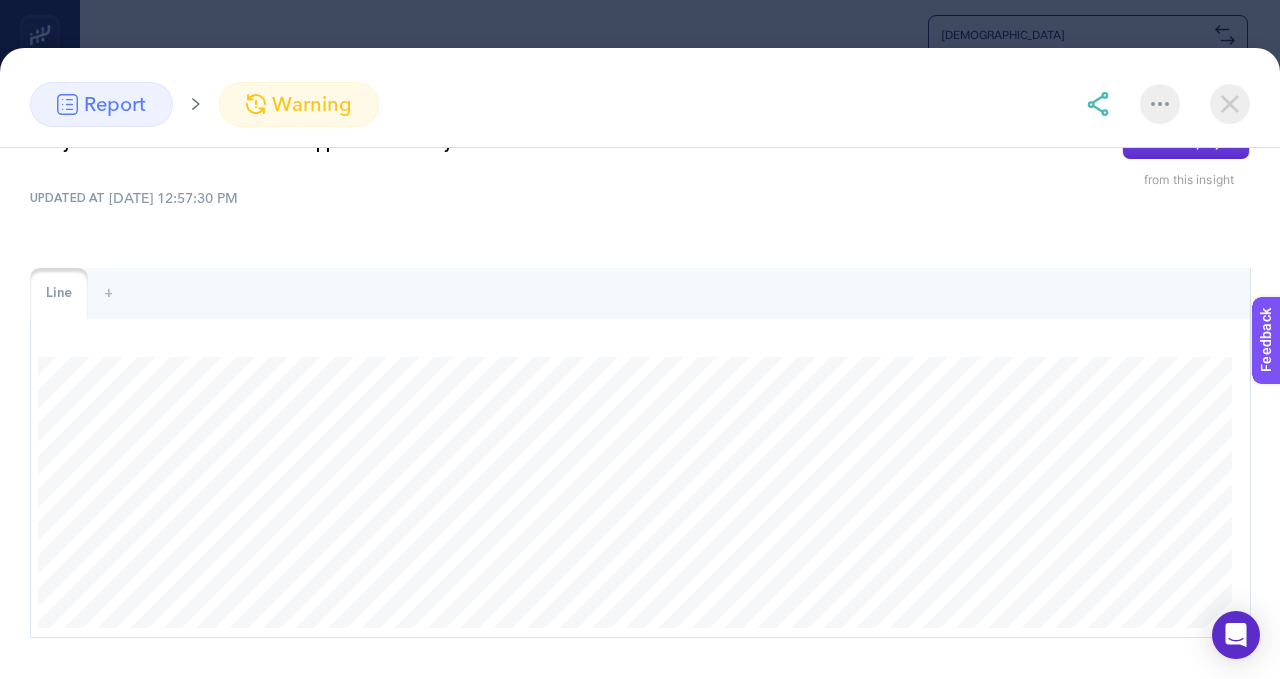 scroll, scrollTop: 105, scrollLeft: 0, axis: vertical 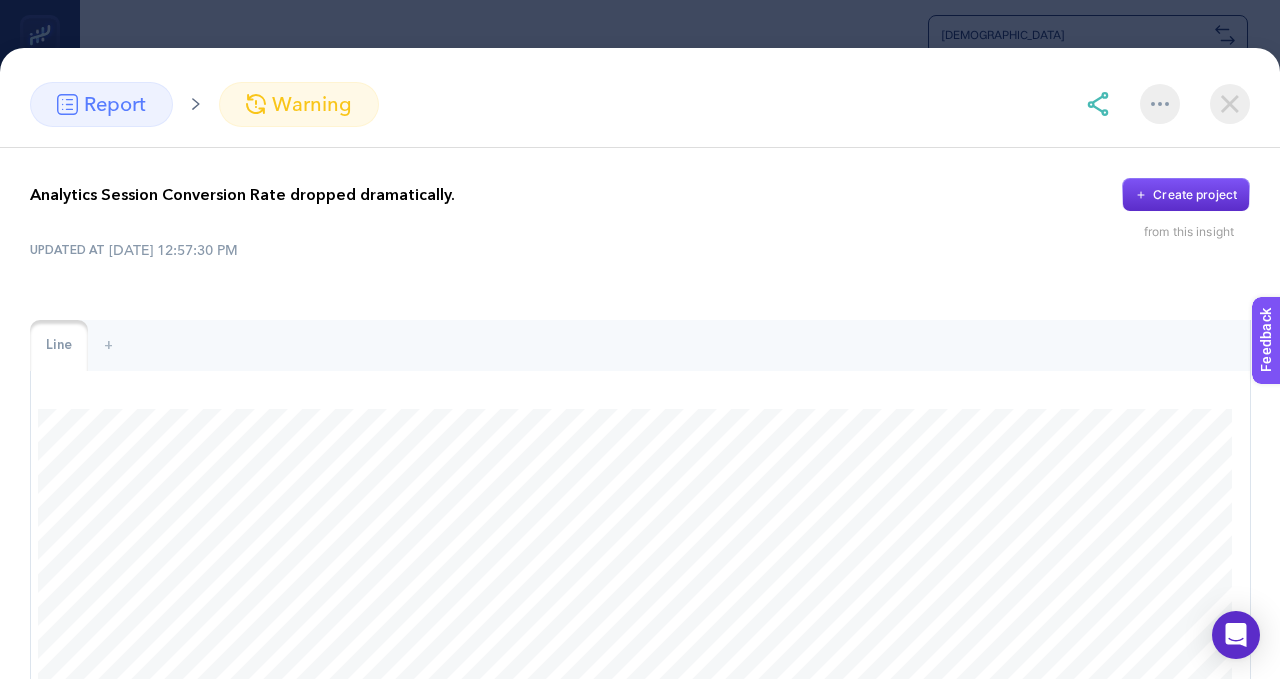 click at bounding box center (1230, 104) 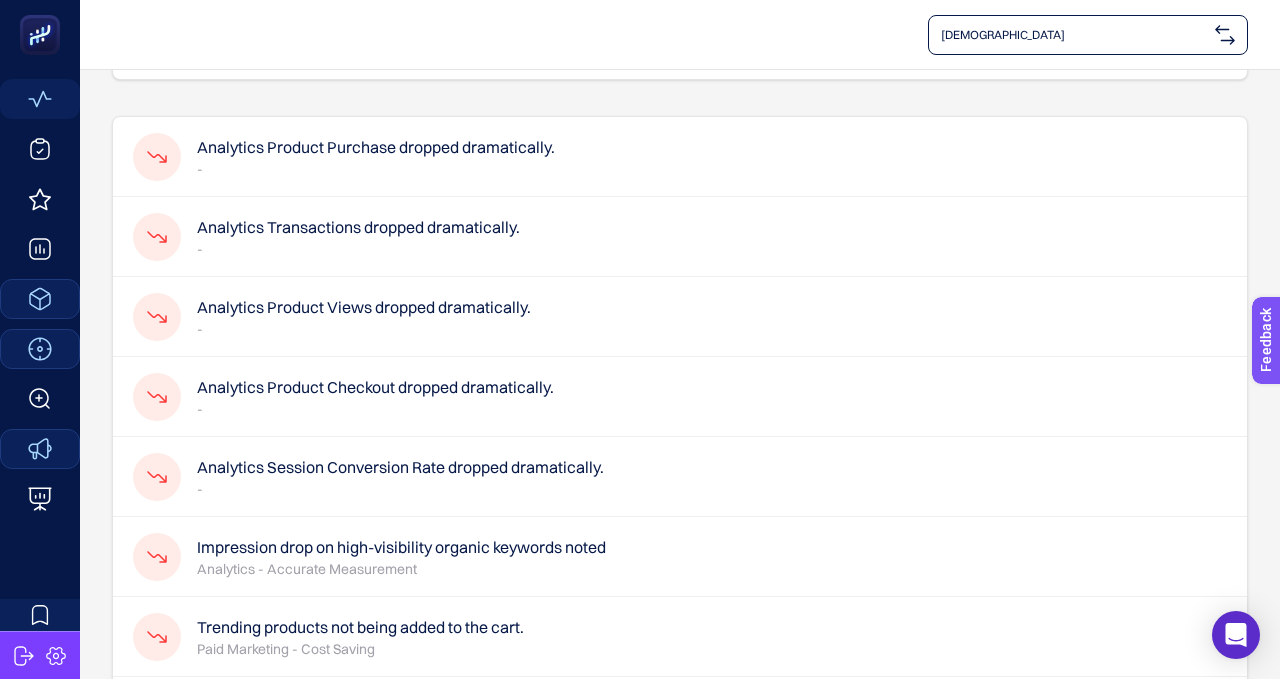 scroll, scrollTop: 115, scrollLeft: 0, axis: vertical 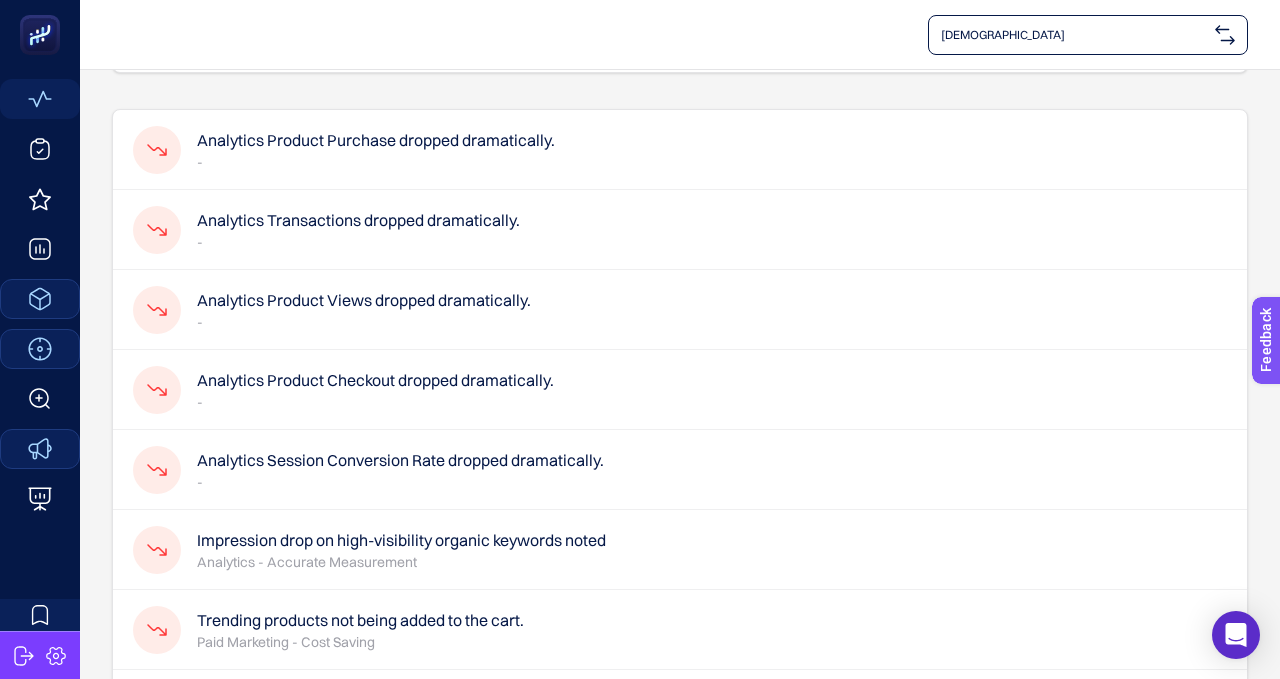 click on "Trending products not being added to the cart. Paid Marketing - Cost Saving" at bounding box center [328, 630] 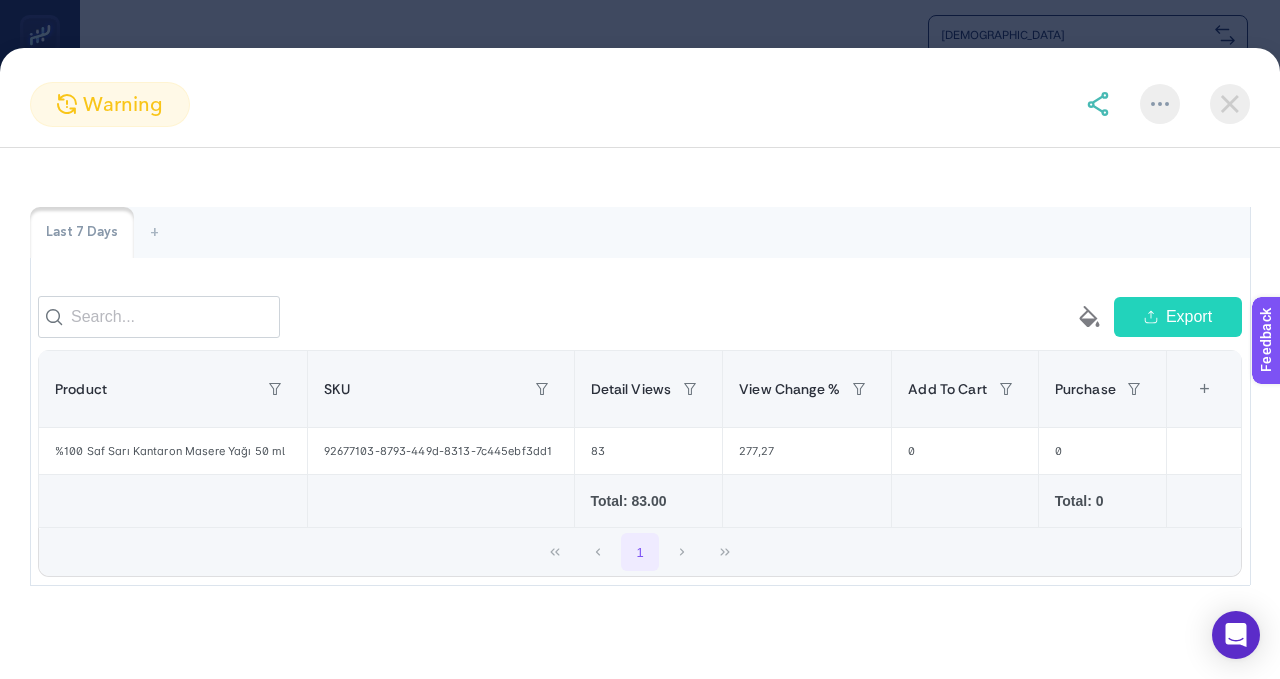 scroll, scrollTop: 0, scrollLeft: 0, axis: both 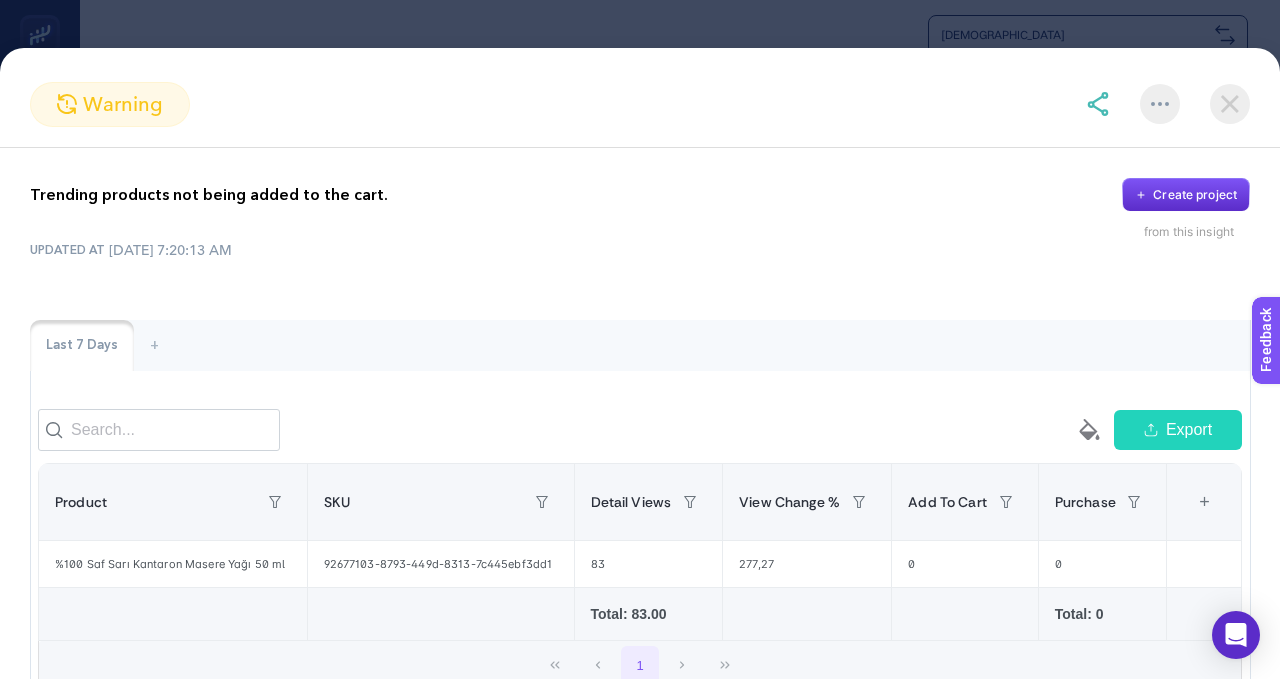 click on "warning" at bounding box center (640, 104) 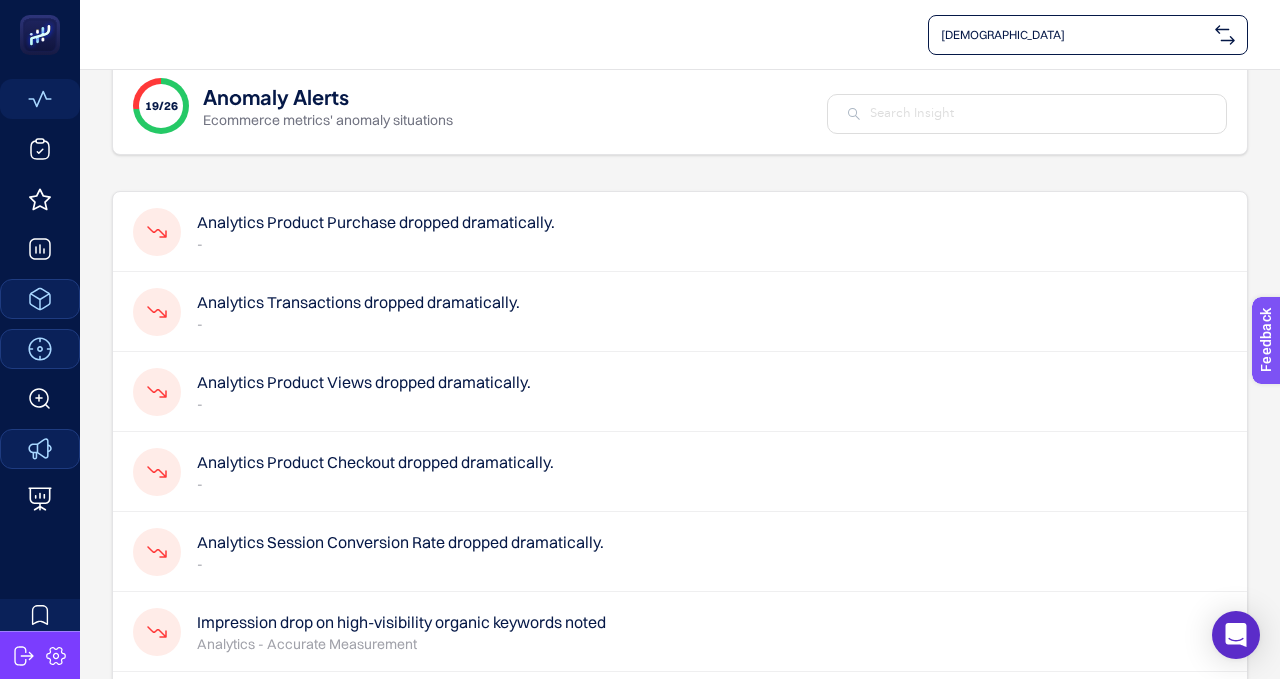scroll, scrollTop: 35, scrollLeft: 0, axis: vertical 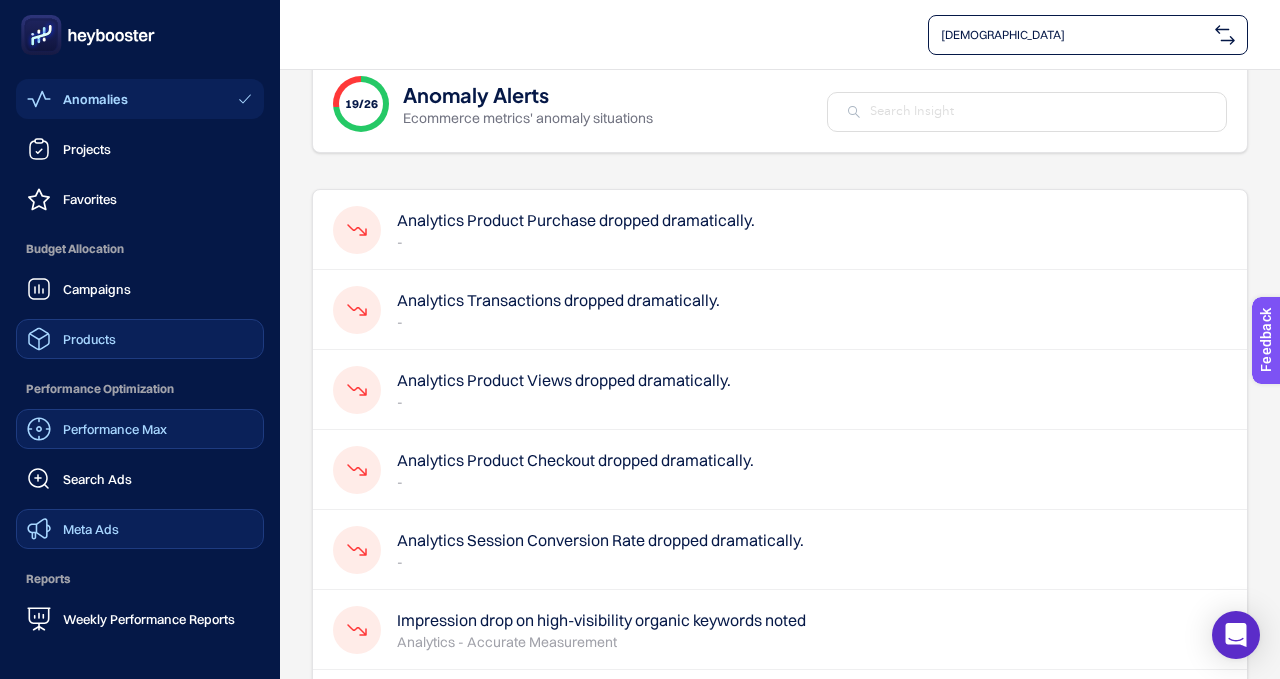 click 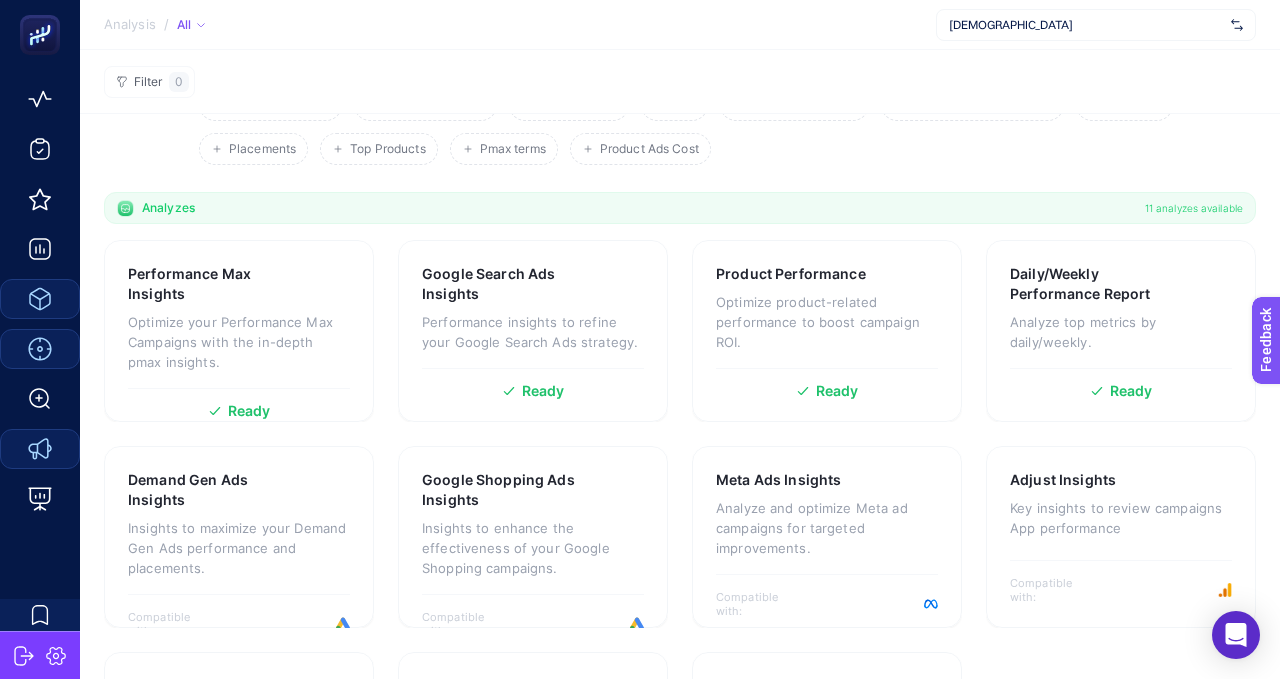 scroll, scrollTop: 125, scrollLeft: 0, axis: vertical 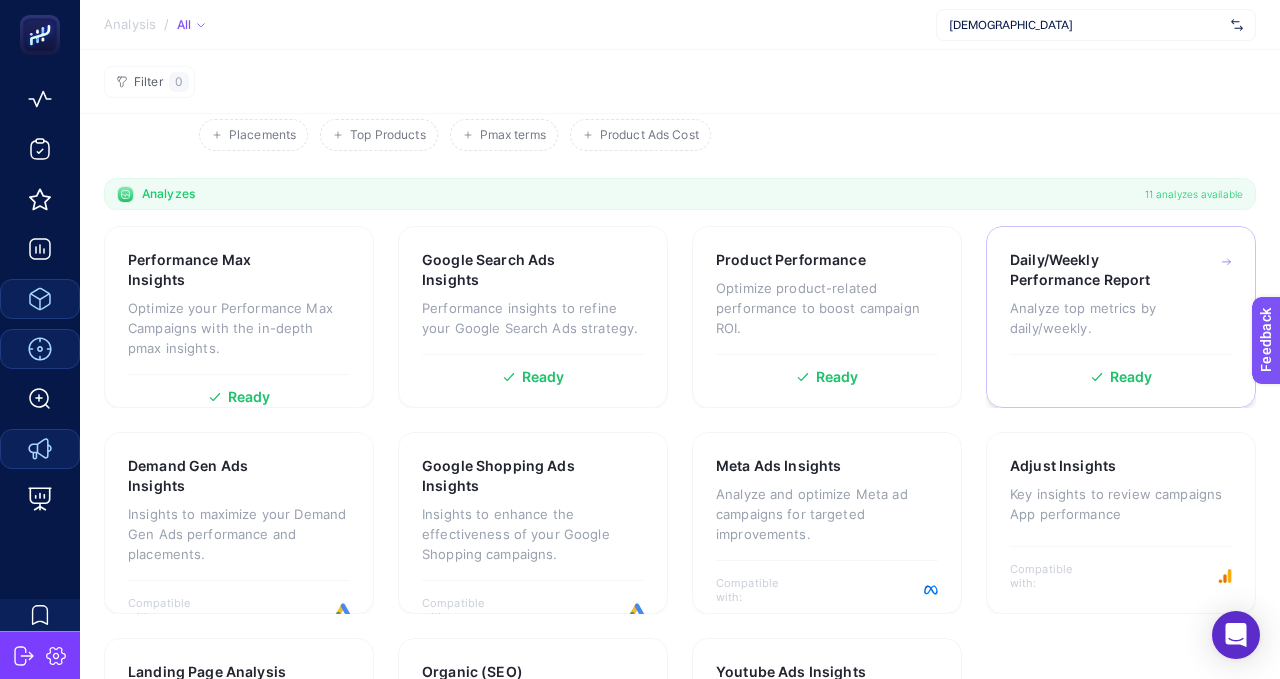 click on "Analyze top metrics by daily/weekly." at bounding box center [1121, 318] 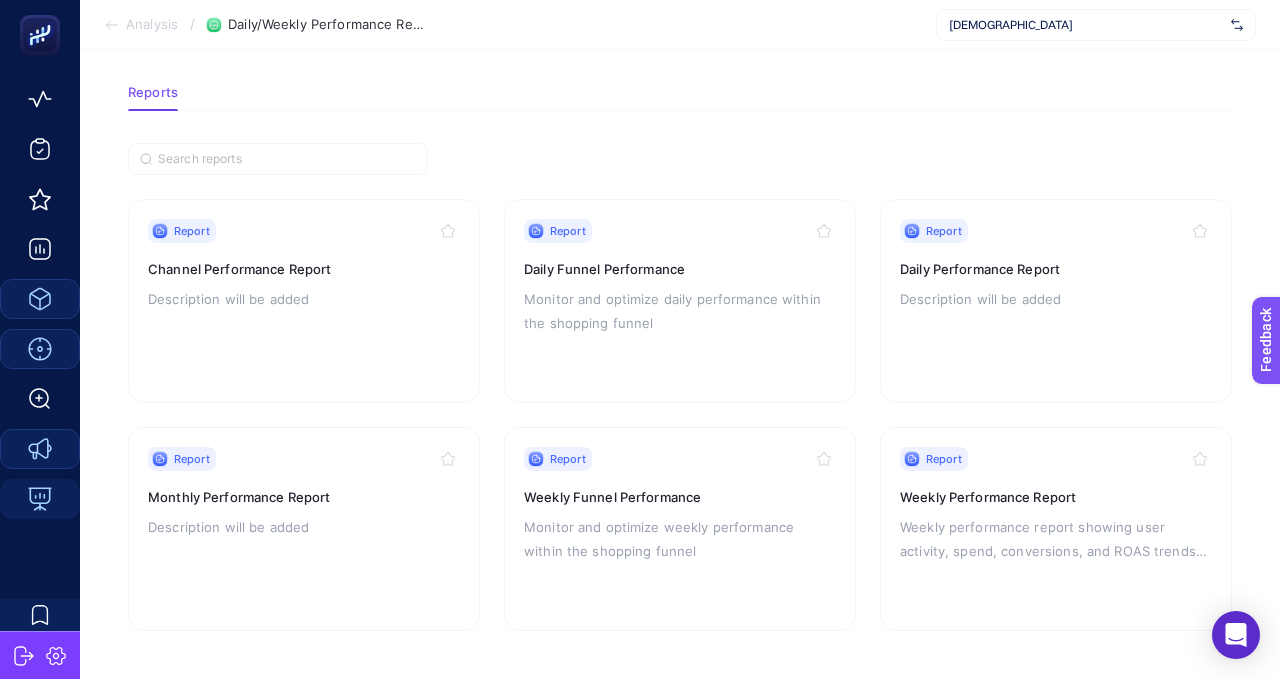 scroll, scrollTop: 74, scrollLeft: 0, axis: vertical 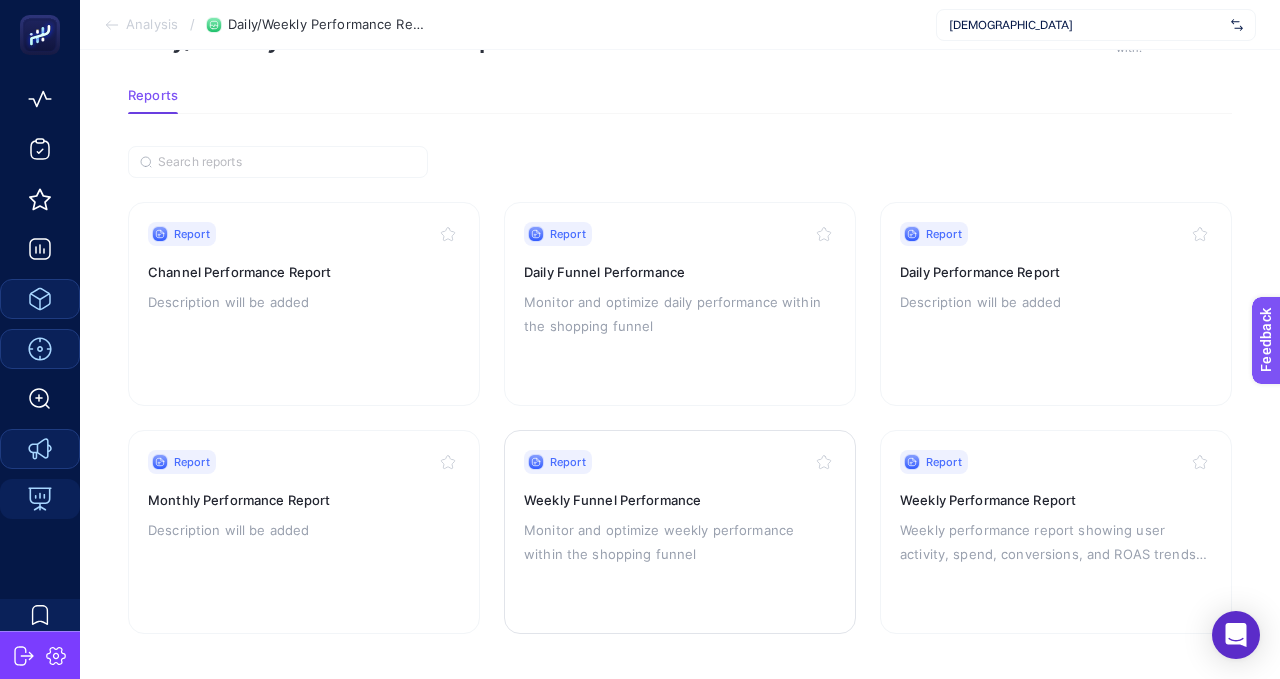 click on "Weekly Funnel Performance" at bounding box center [680, 500] 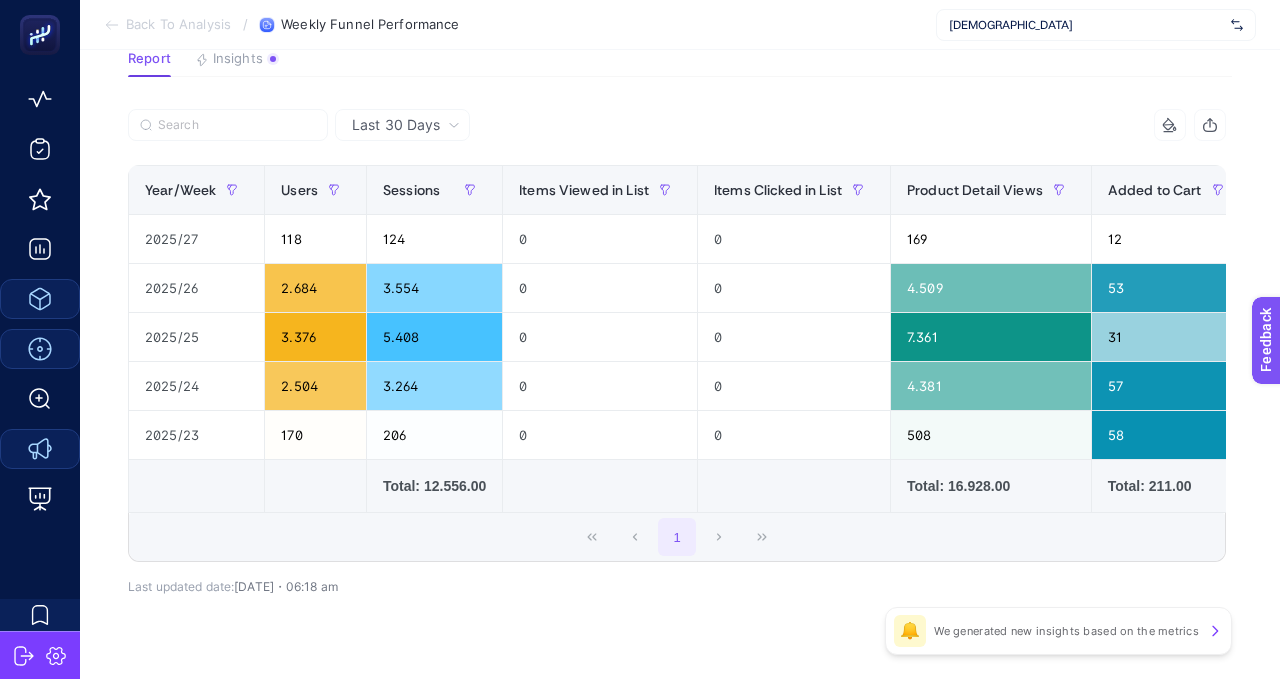 scroll, scrollTop: 169, scrollLeft: 0, axis: vertical 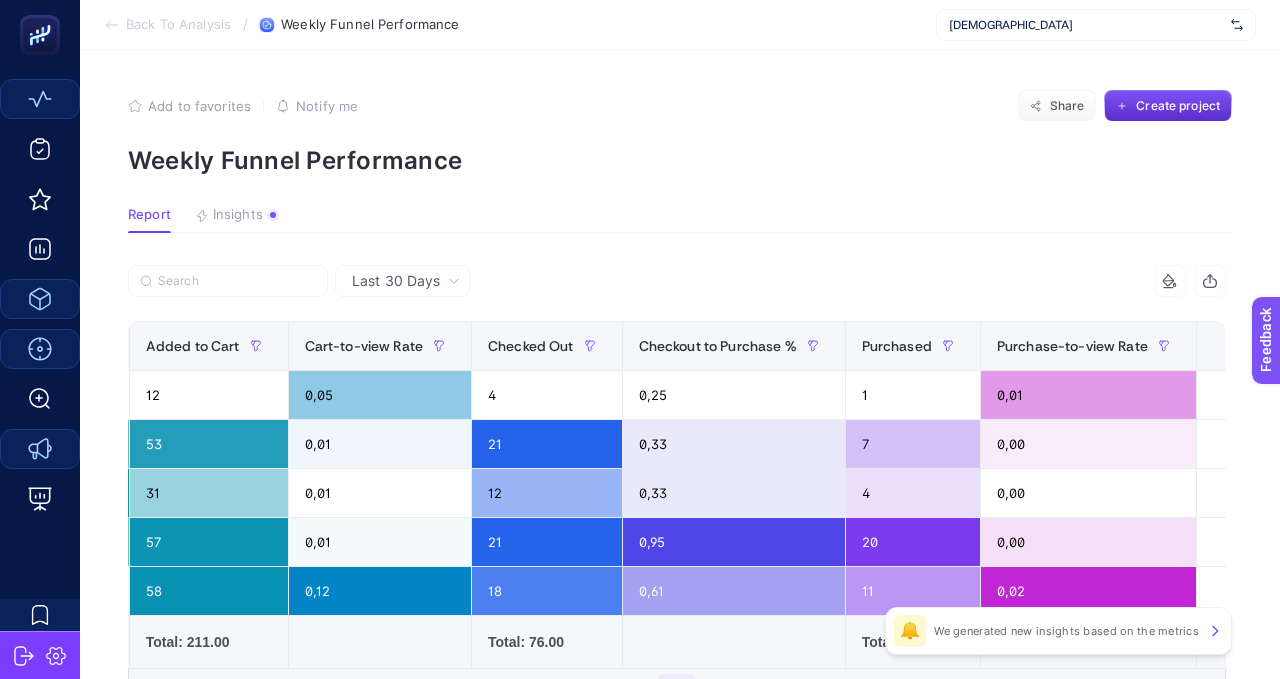 click 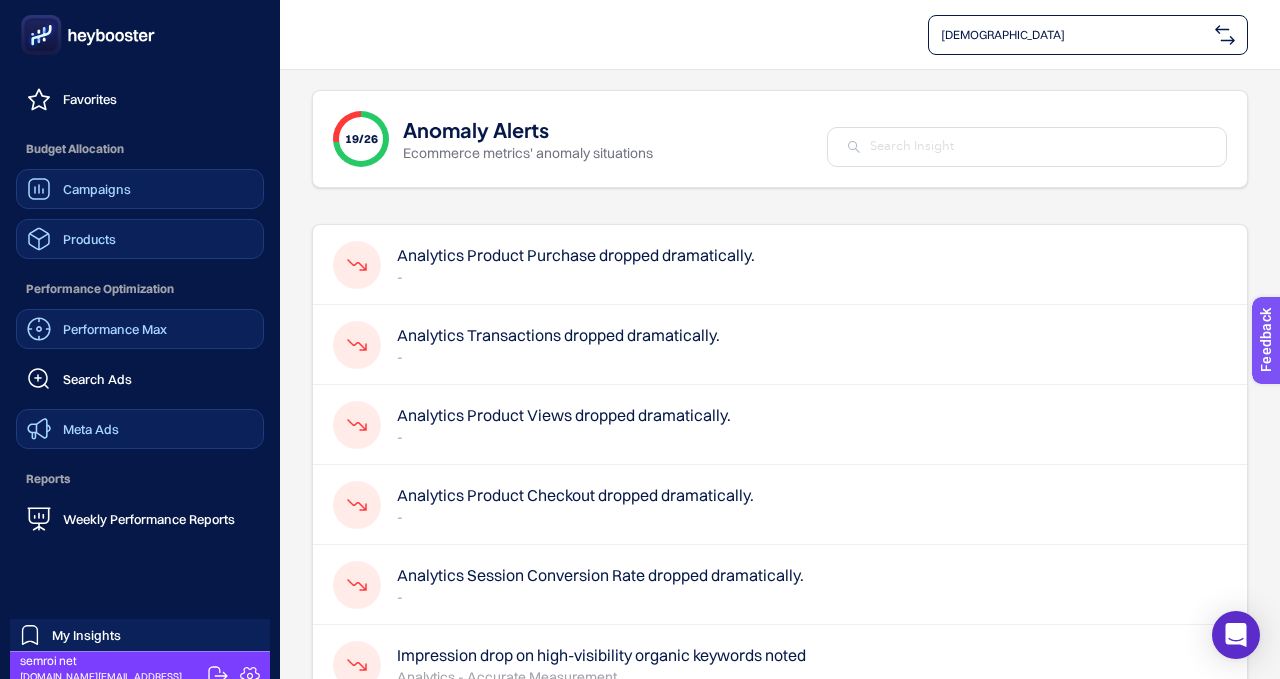 scroll, scrollTop: 211, scrollLeft: 0, axis: vertical 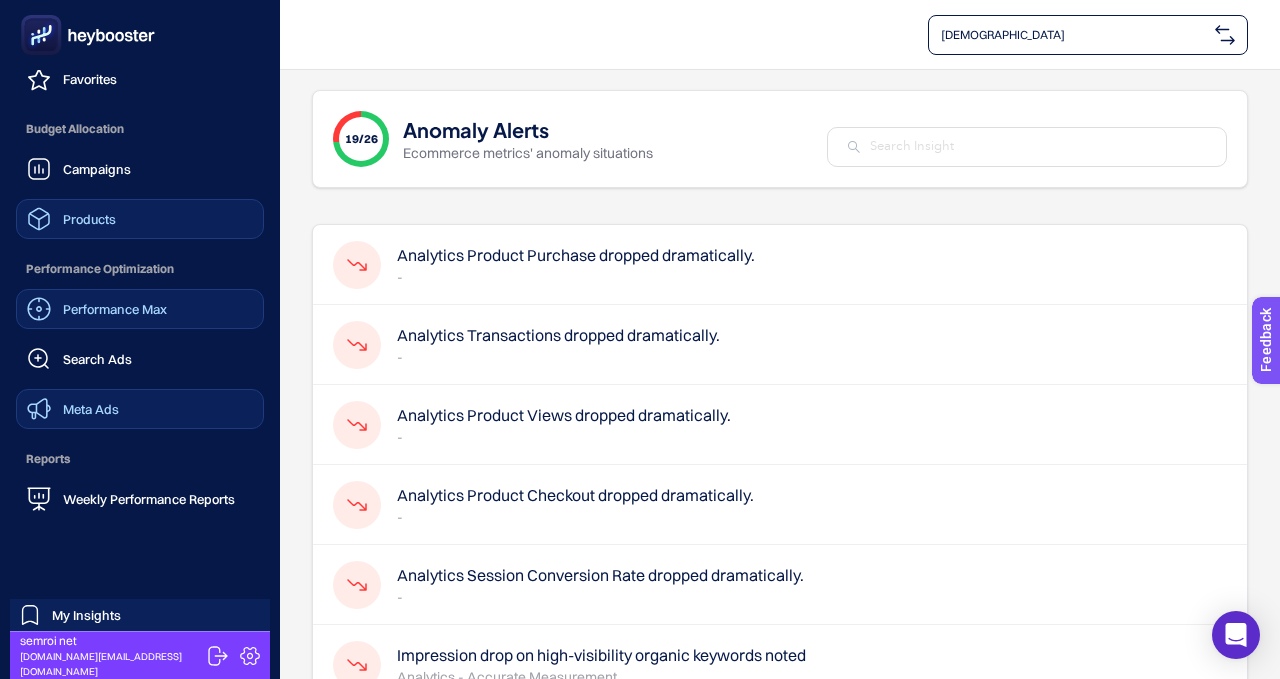 click on "Campaigns Products" at bounding box center (140, 194) 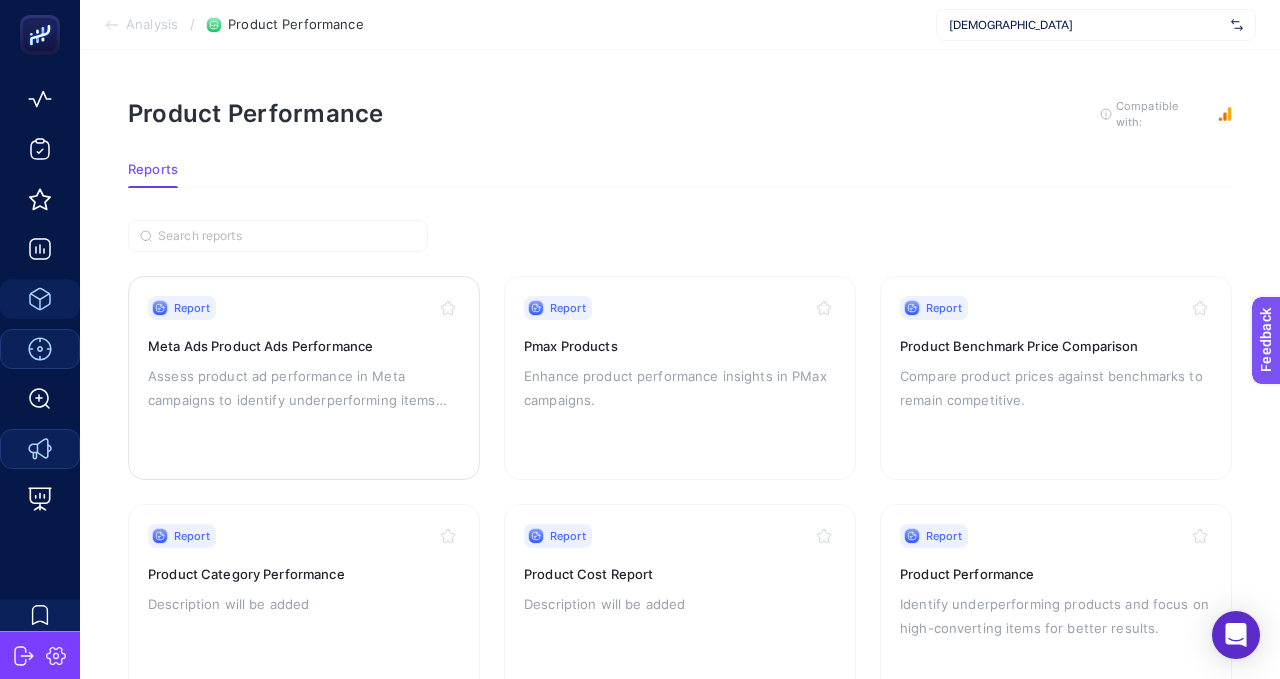 scroll, scrollTop: 91, scrollLeft: 0, axis: vertical 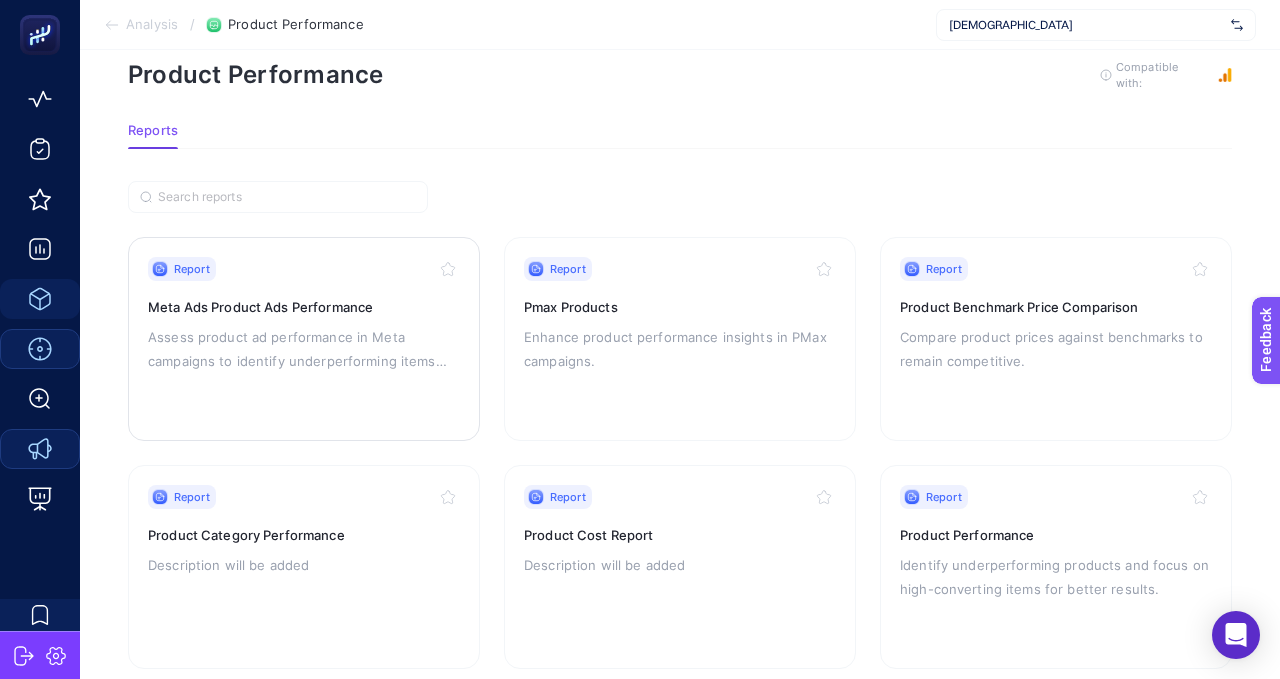 click on "Report Meta Ads Product Ads Performance Assess product ad performance in Meta campaigns to identify underperforming items and potential products for promotion." at bounding box center [304, 339] 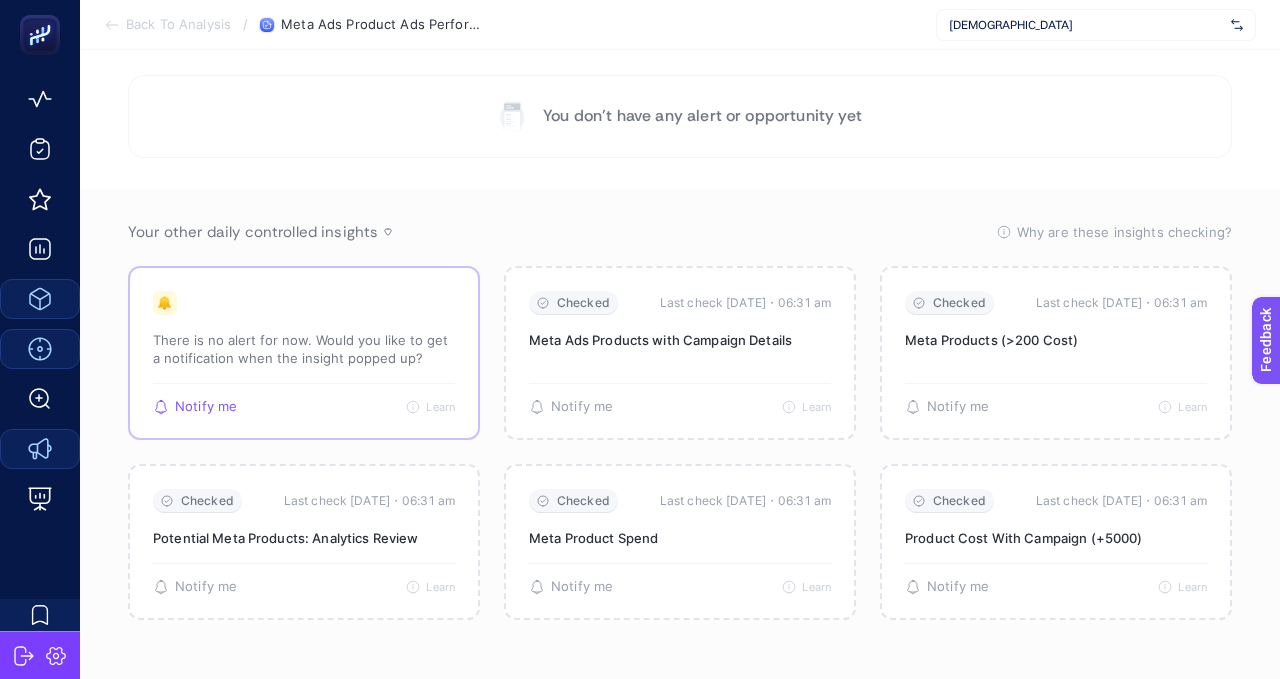 scroll, scrollTop: 192, scrollLeft: 0, axis: vertical 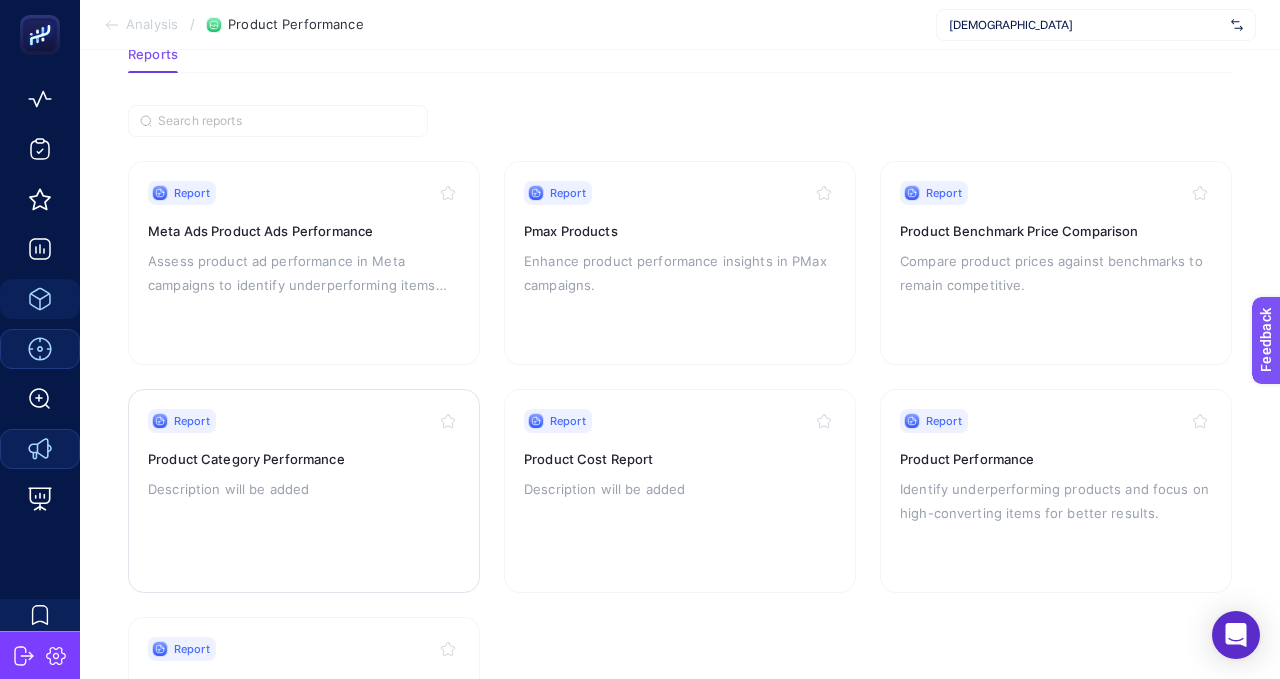 click on "Report" at bounding box center (304, 421) 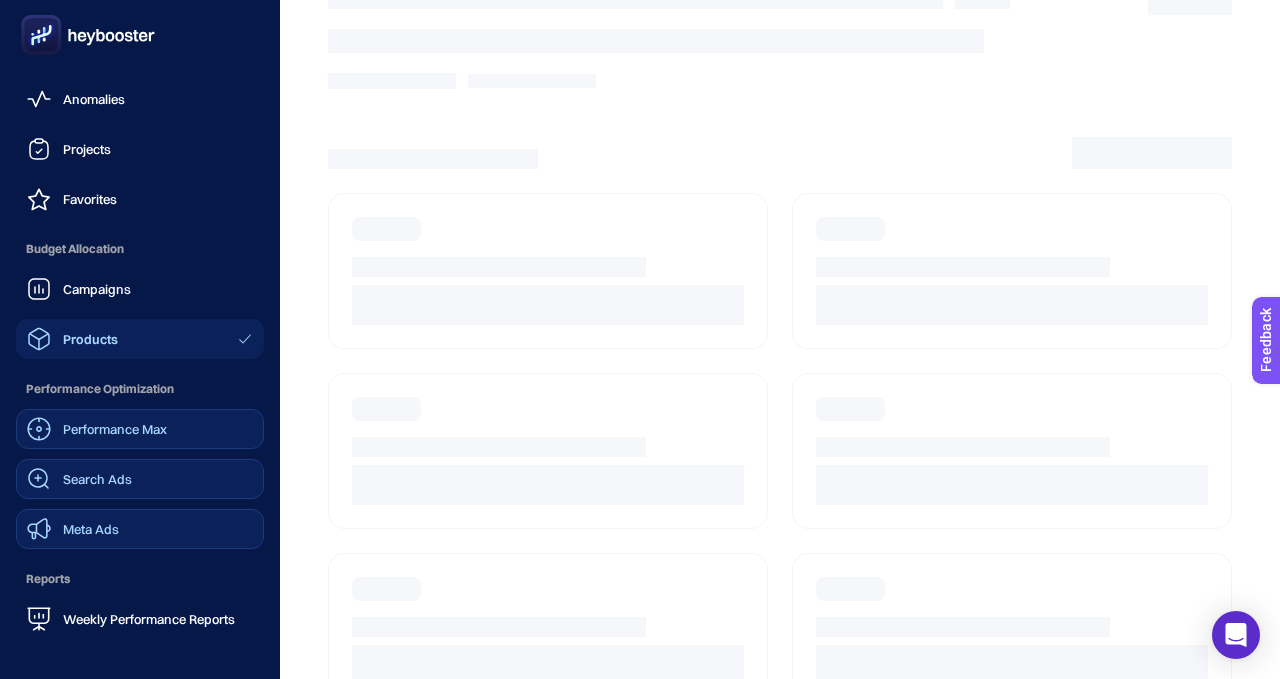 click on "Search Ads" at bounding box center [97, 479] 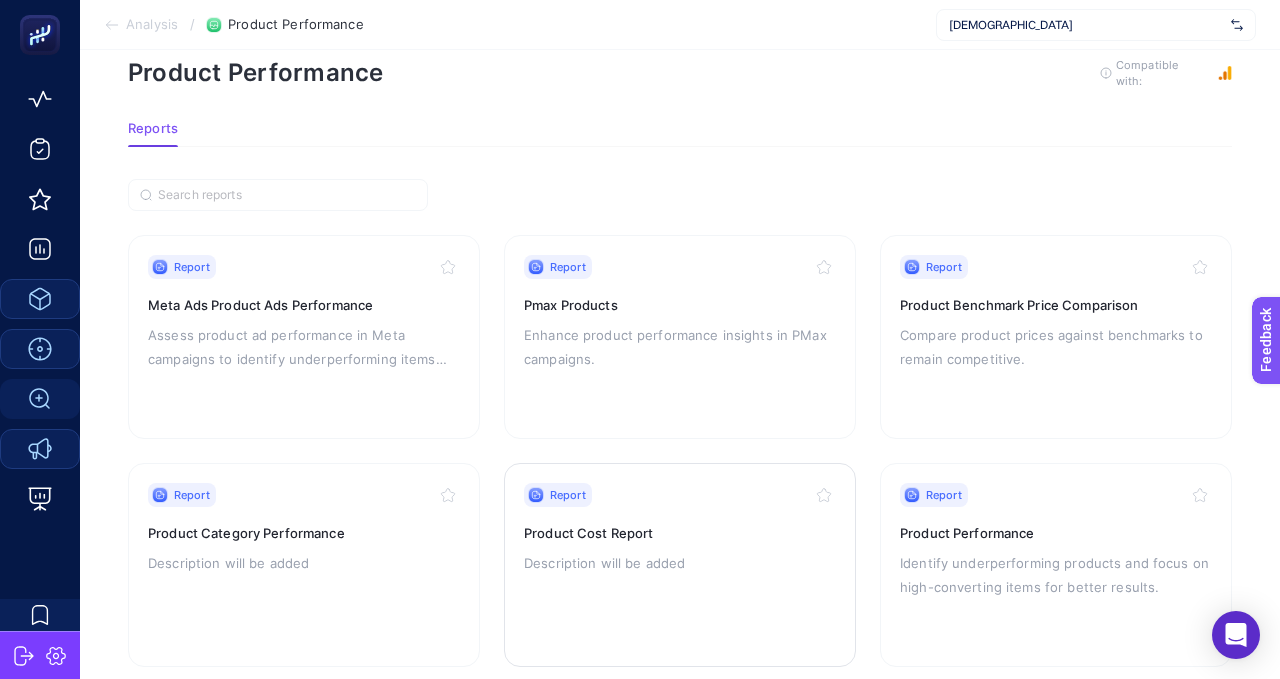 scroll, scrollTop: 0, scrollLeft: 0, axis: both 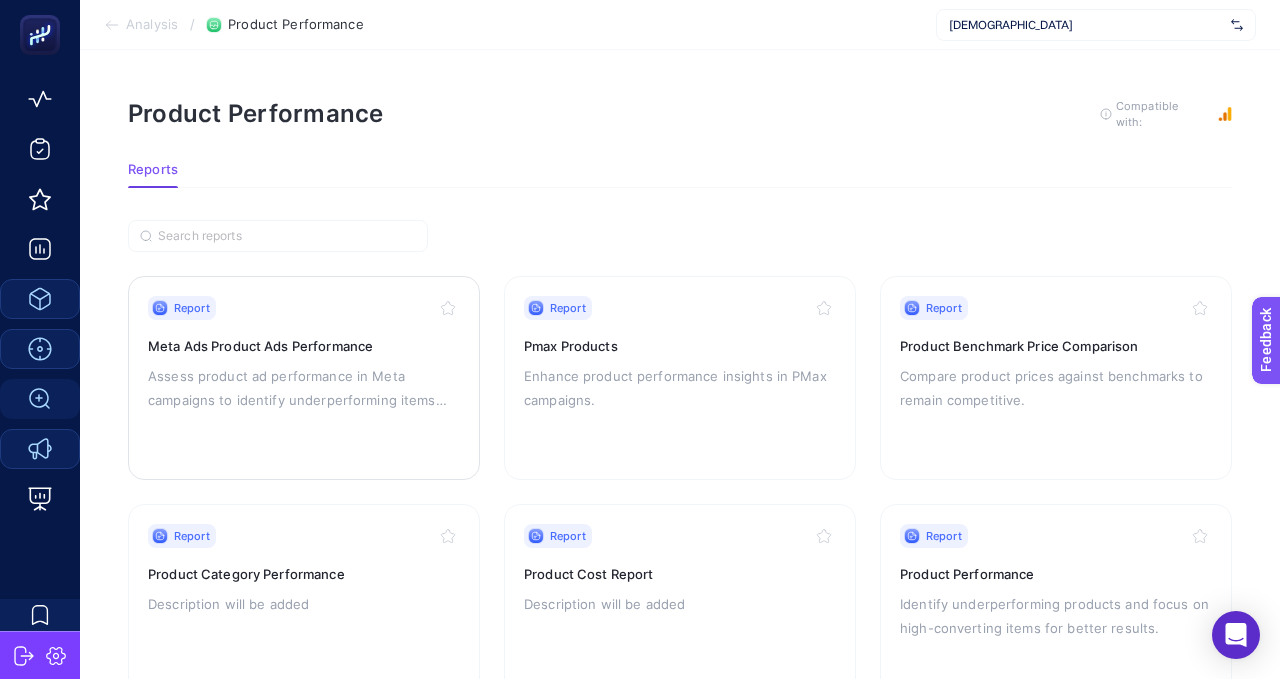 click on "Assess product ad performance in Meta campaigns to identify underperforming items and potential products for promotion." at bounding box center [304, 388] 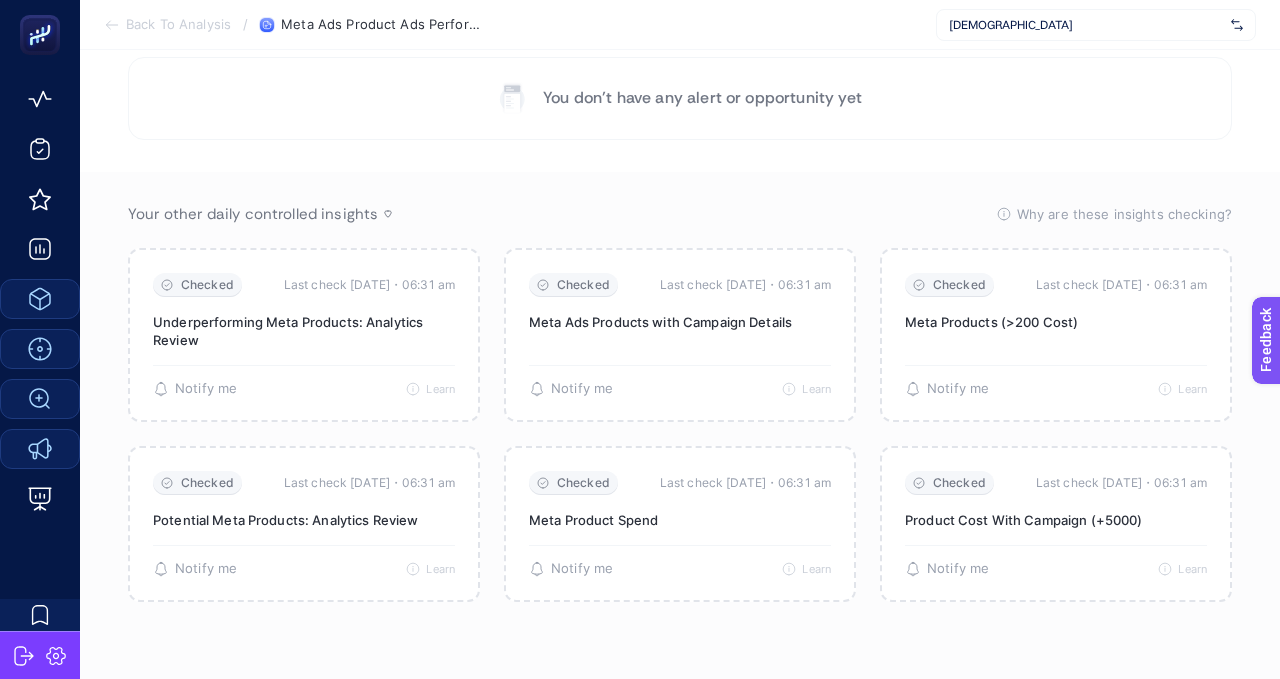 scroll, scrollTop: 192, scrollLeft: 0, axis: vertical 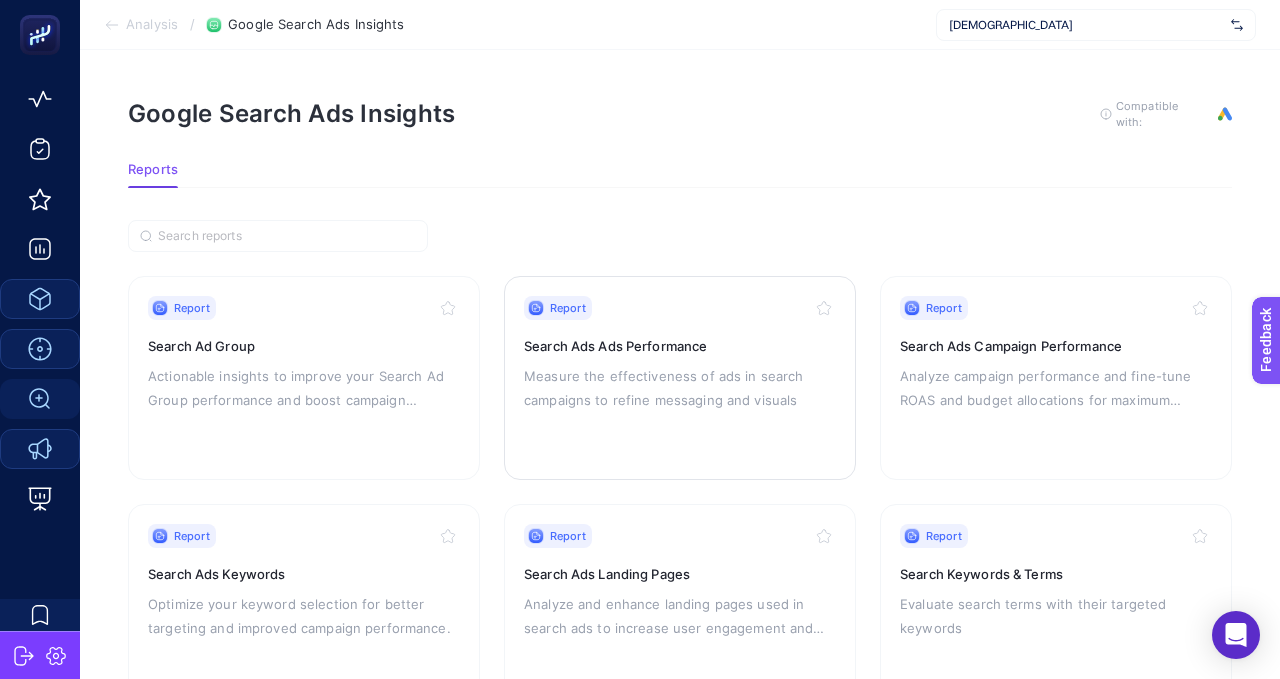 click on "Search Ads Ads Performance" at bounding box center (680, 346) 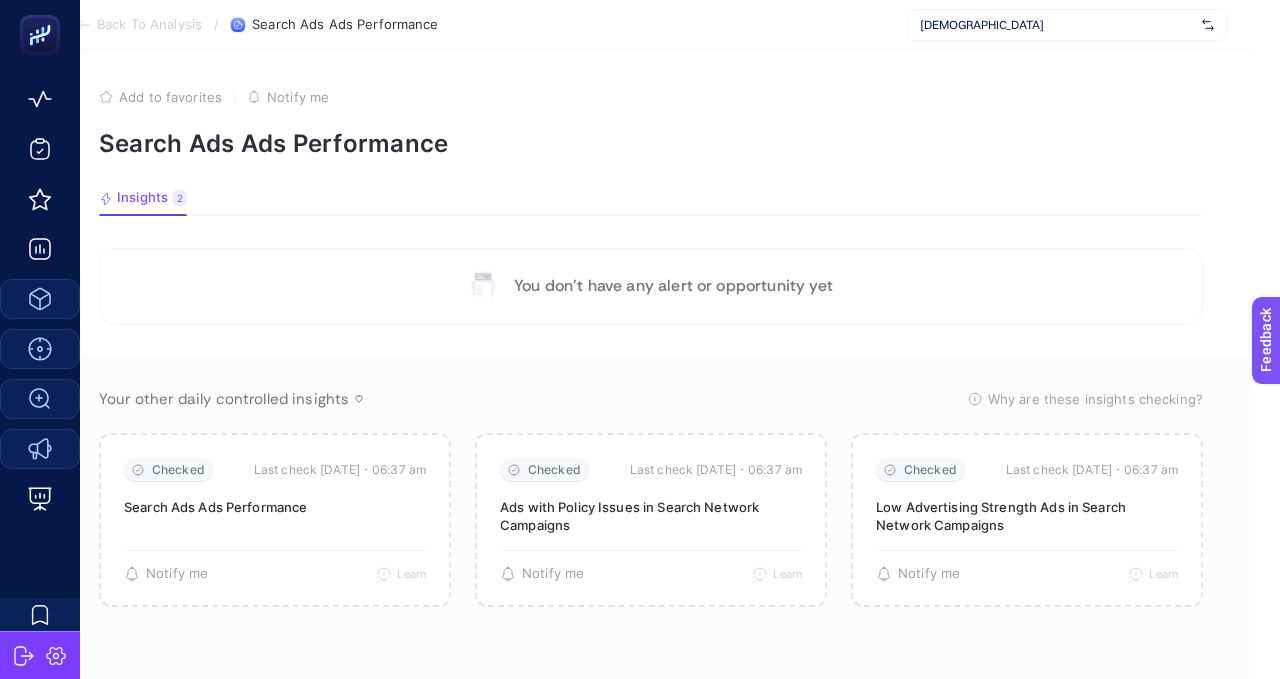 scroll, scrollTop: 12, scrollLeft: 29, axis: both 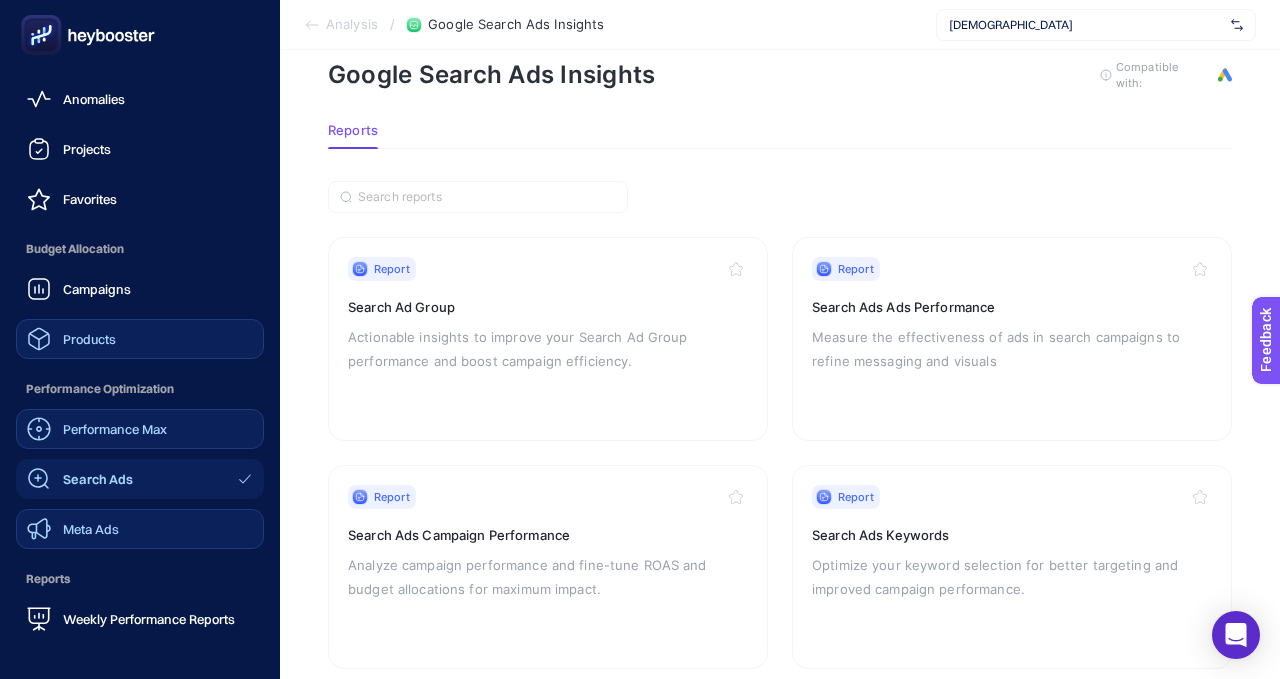 click on "Meta Ads" at bounding box center (91, 529) 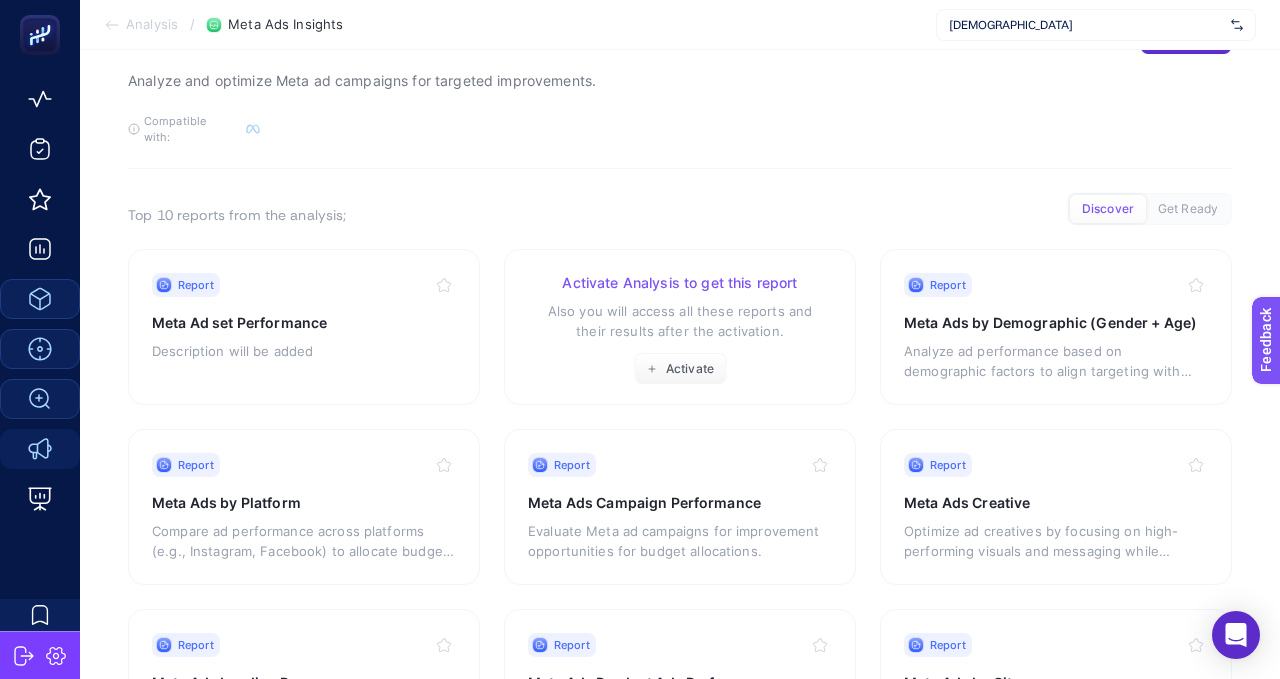 scroll, scrollTop: 89, scrollLeft: 0, axis: vertical 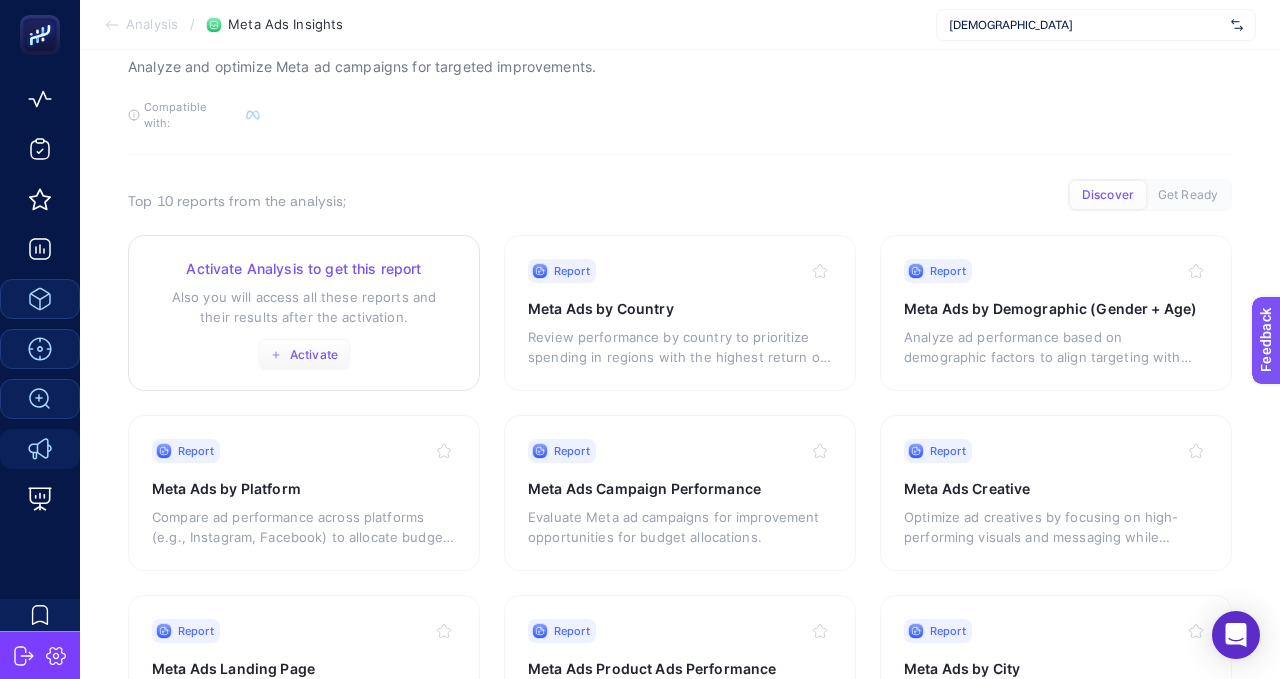 click on "Activate" 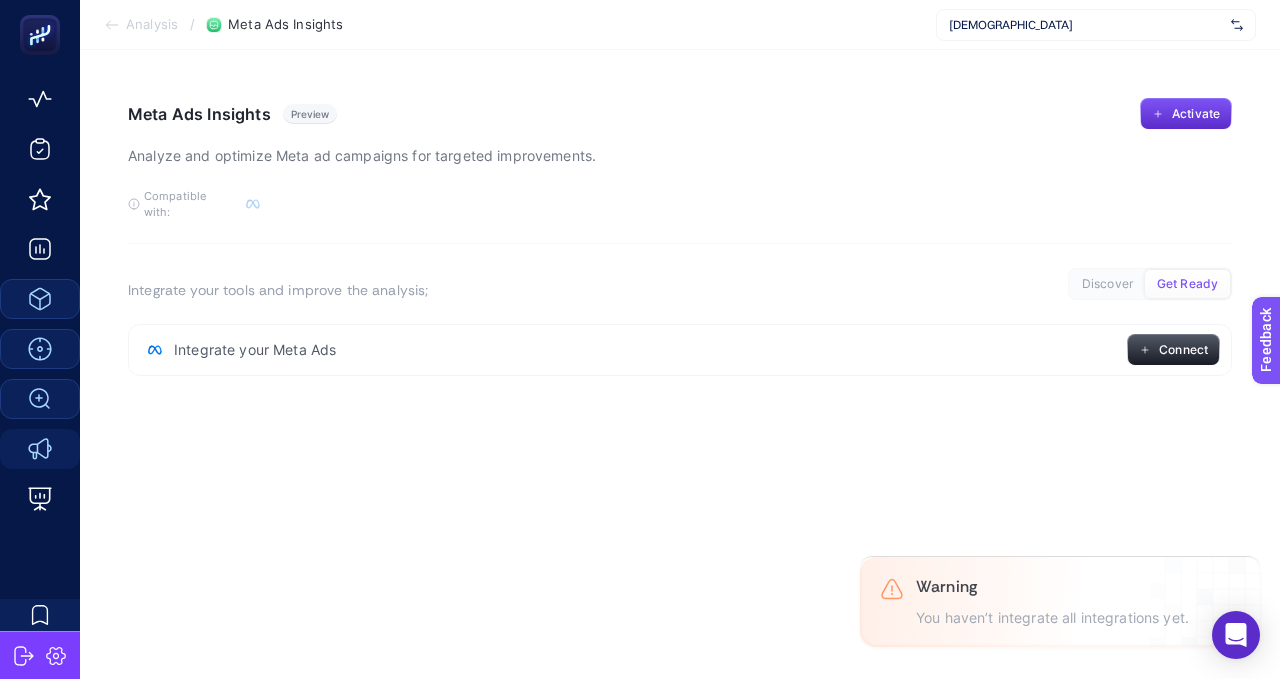 scroll, scrollTop: 0, scrollLeft: 0, axis: both 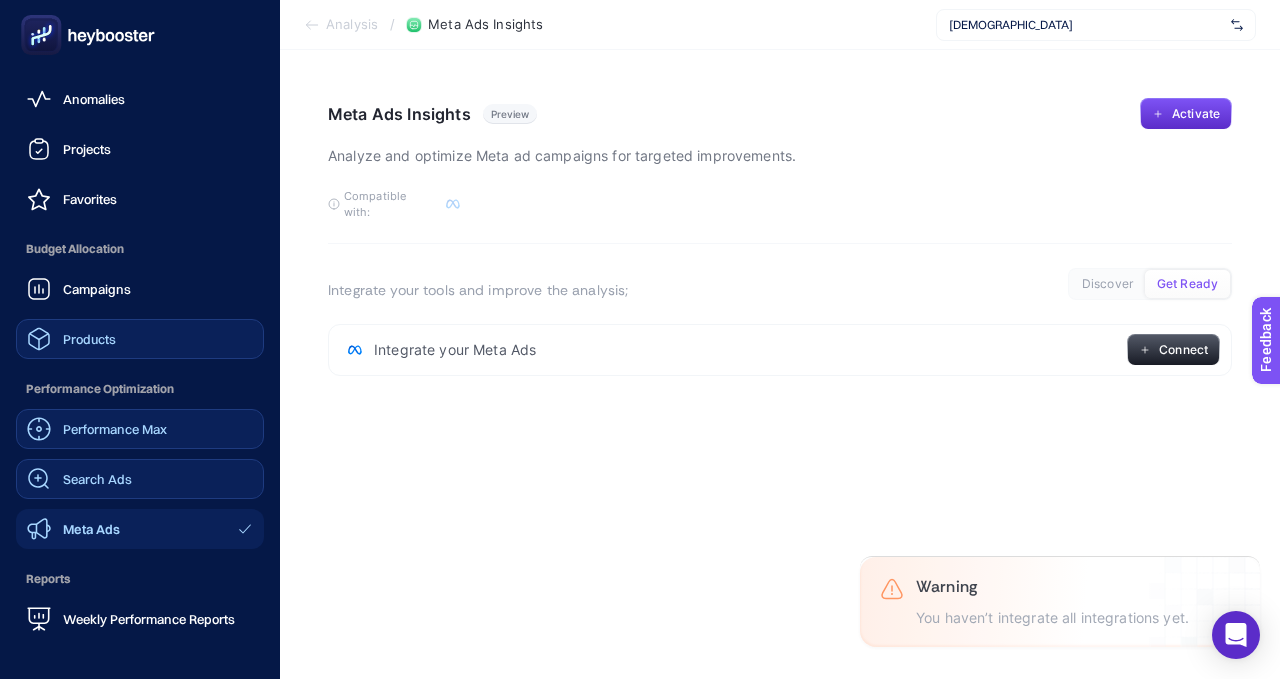 click 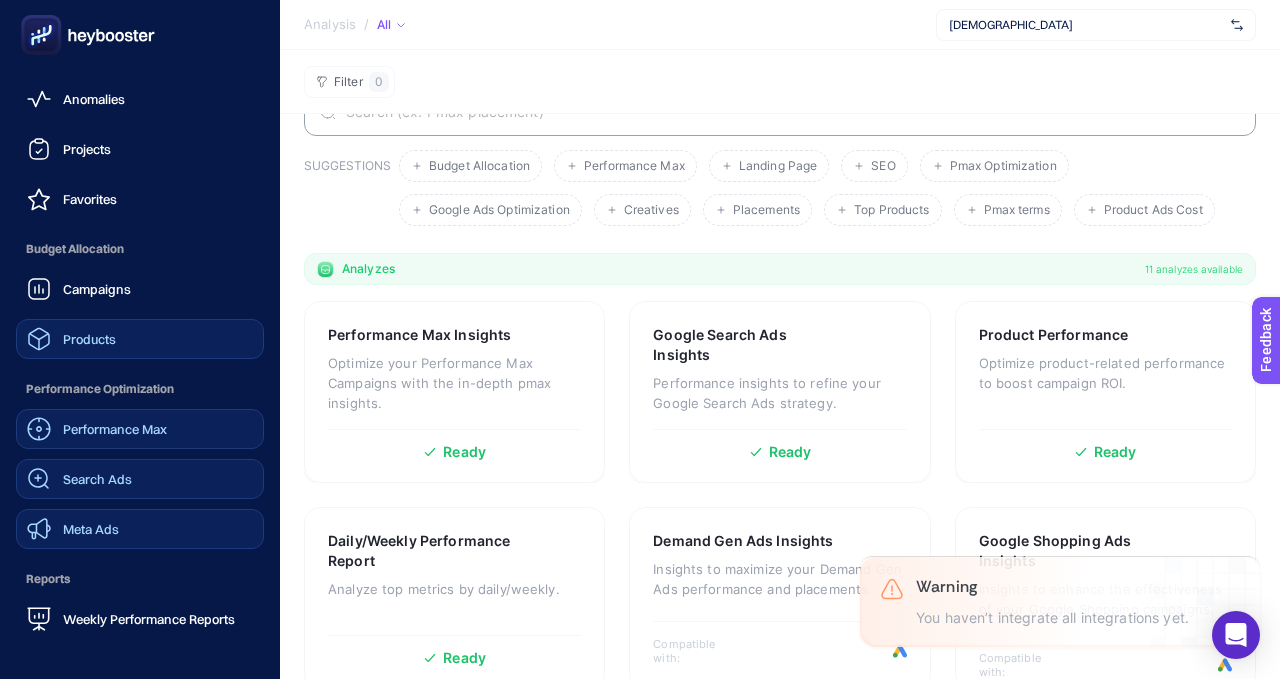 scroll, scrollTop: 125, scrollLeft: 0, axis: vertical 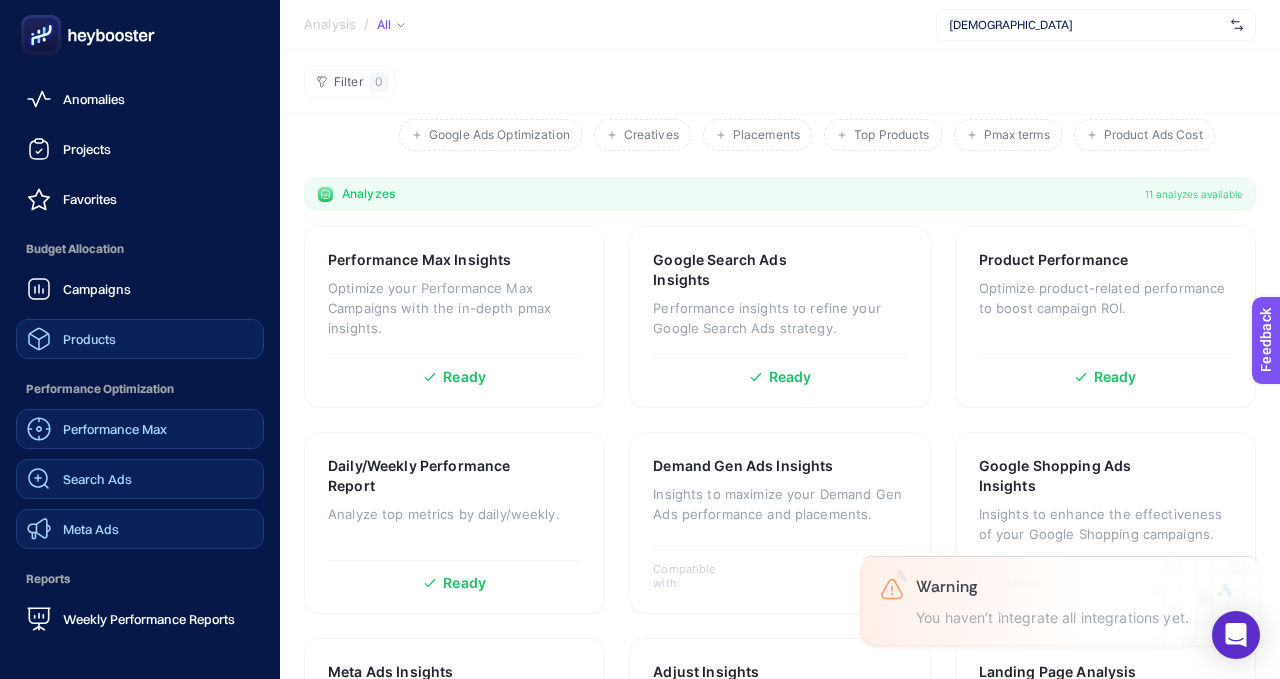 click 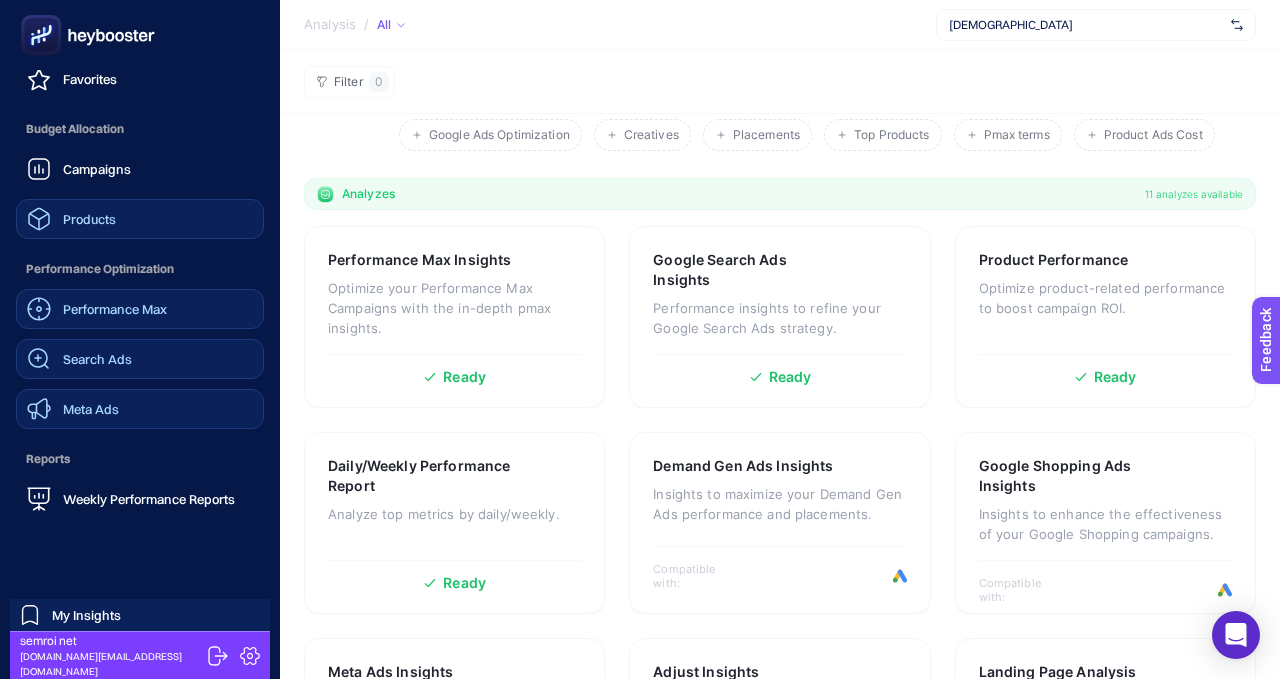scroll, scrollTop: 123, scrollLeft: 0, axis: vertical 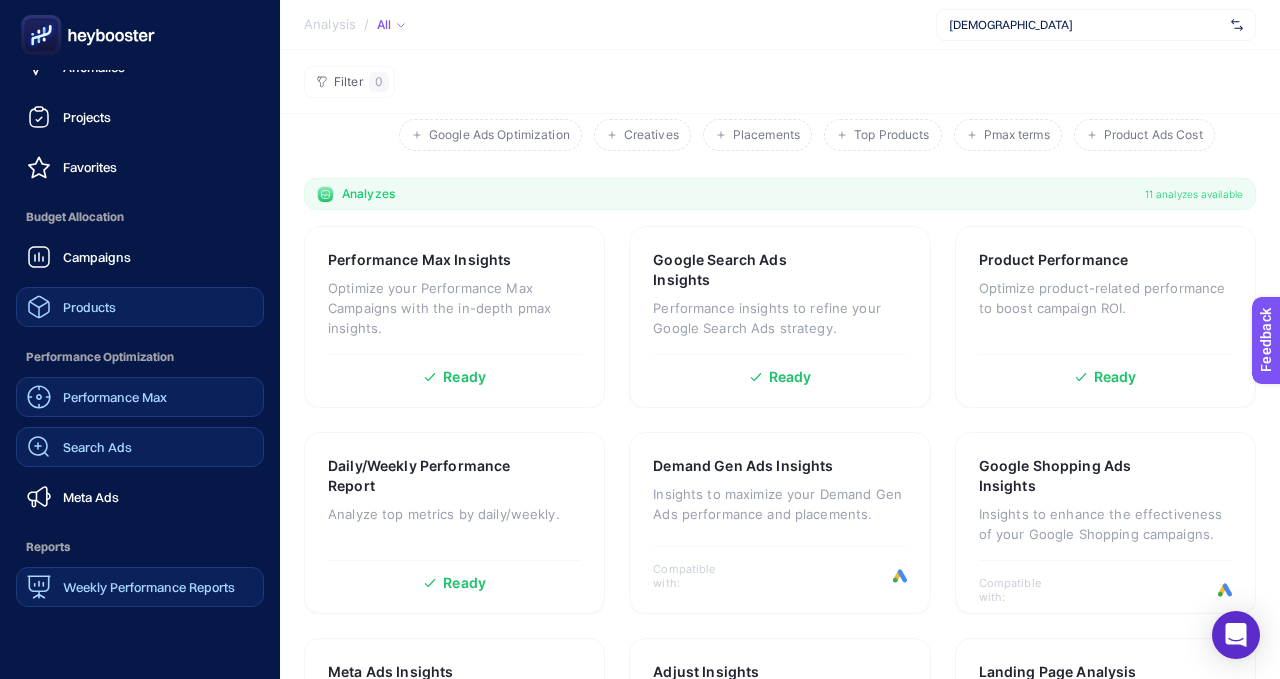 click on "Weekly Performance Reports" at bounding box center [149, 587] 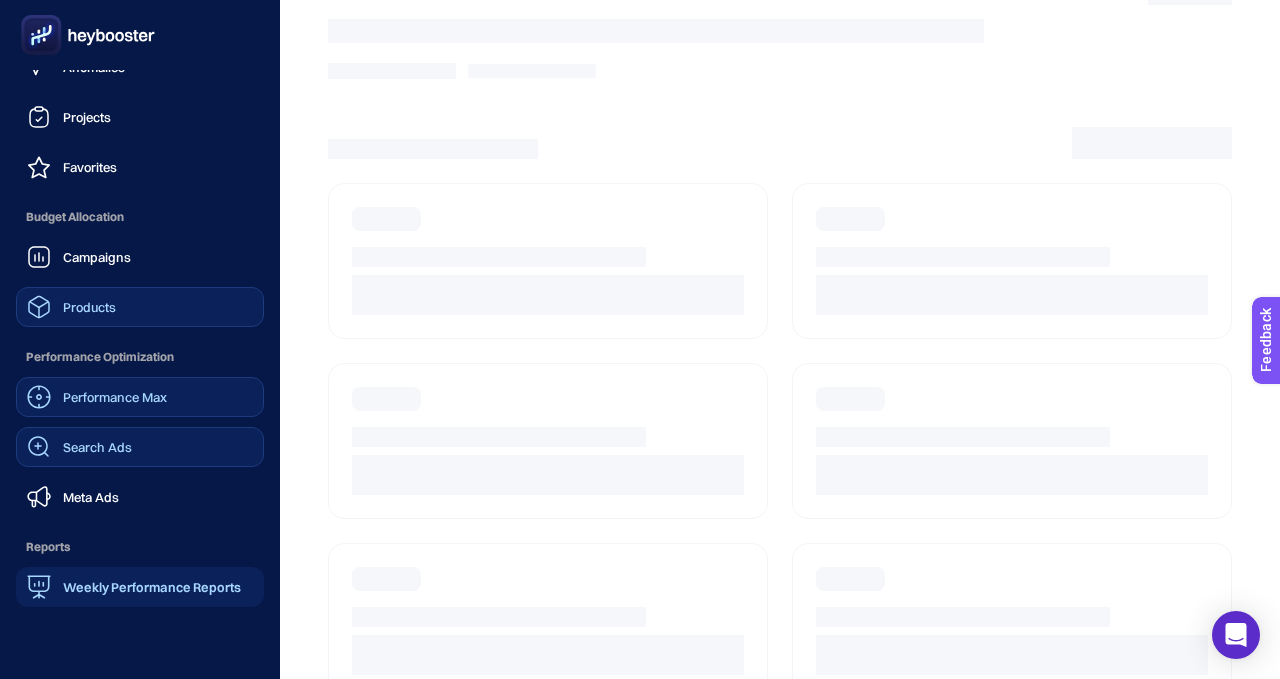 scroll, scrollTop: 91, scrollLeft: 0, axis: vertical 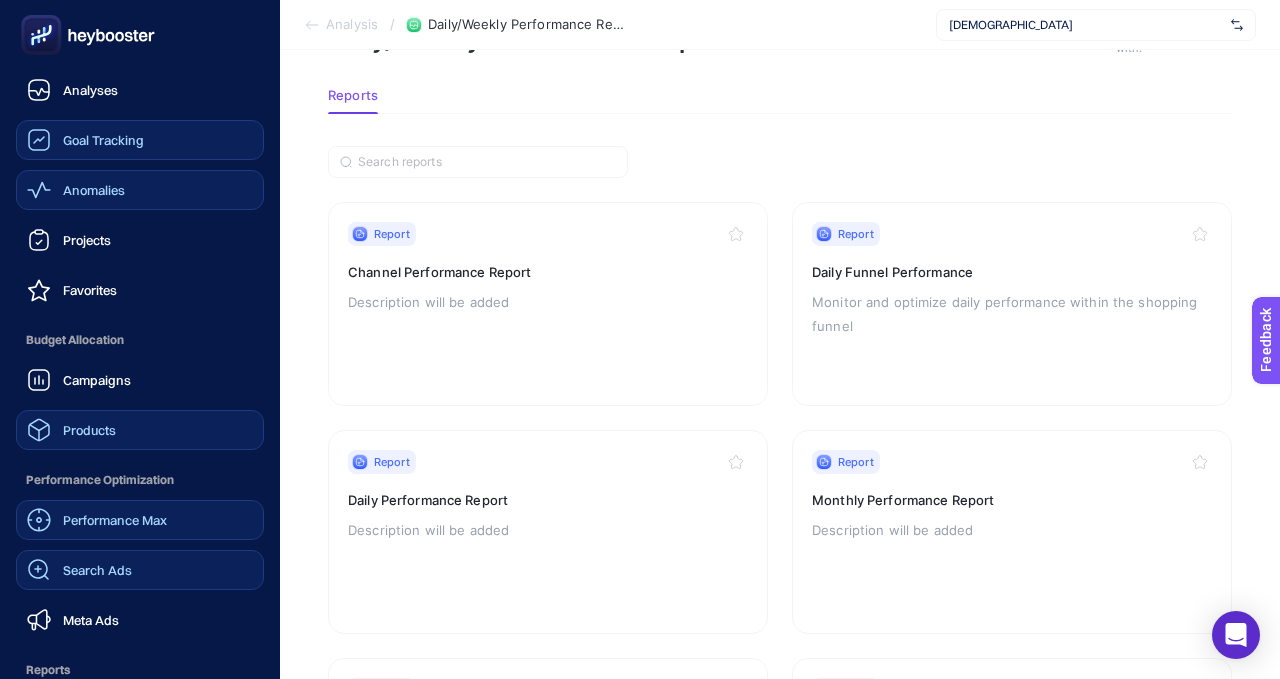click on "Anomalies" at bounding box center [76, 190] 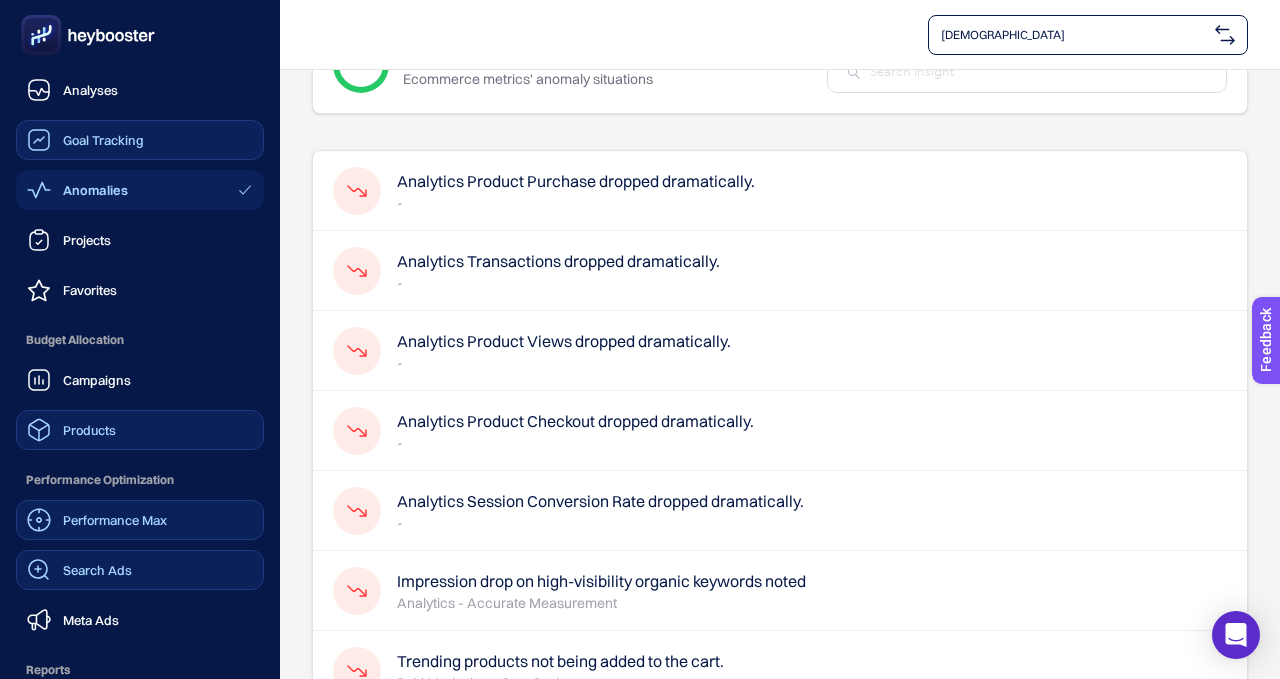 scroll, scrollTop: 0, scrollLeft: 0, axis: both 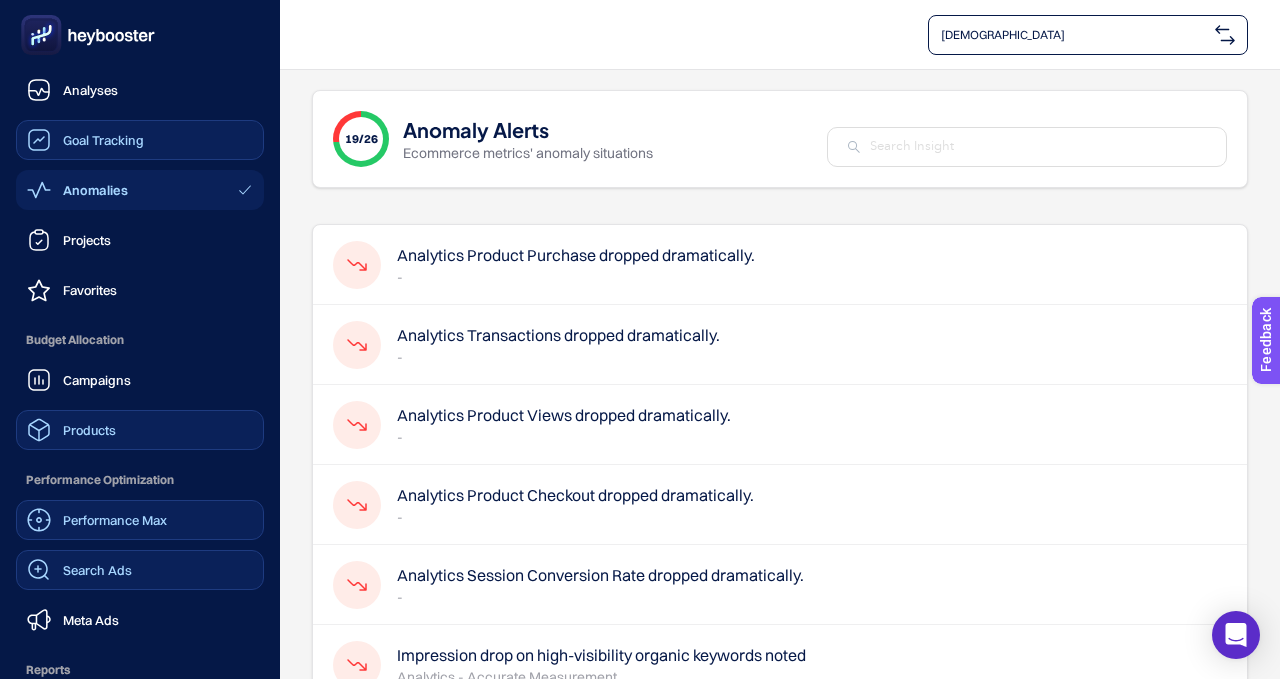 click 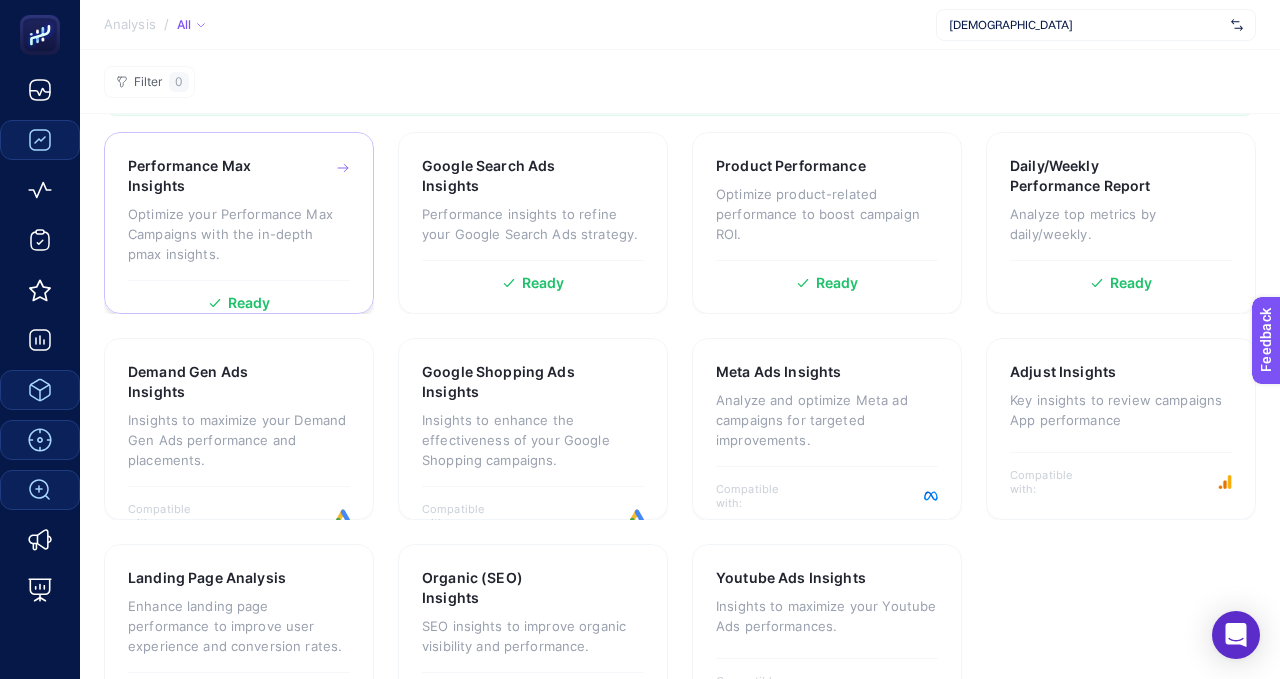 scroll, scrollTop: 0, scrollLeft: 0, axis: both 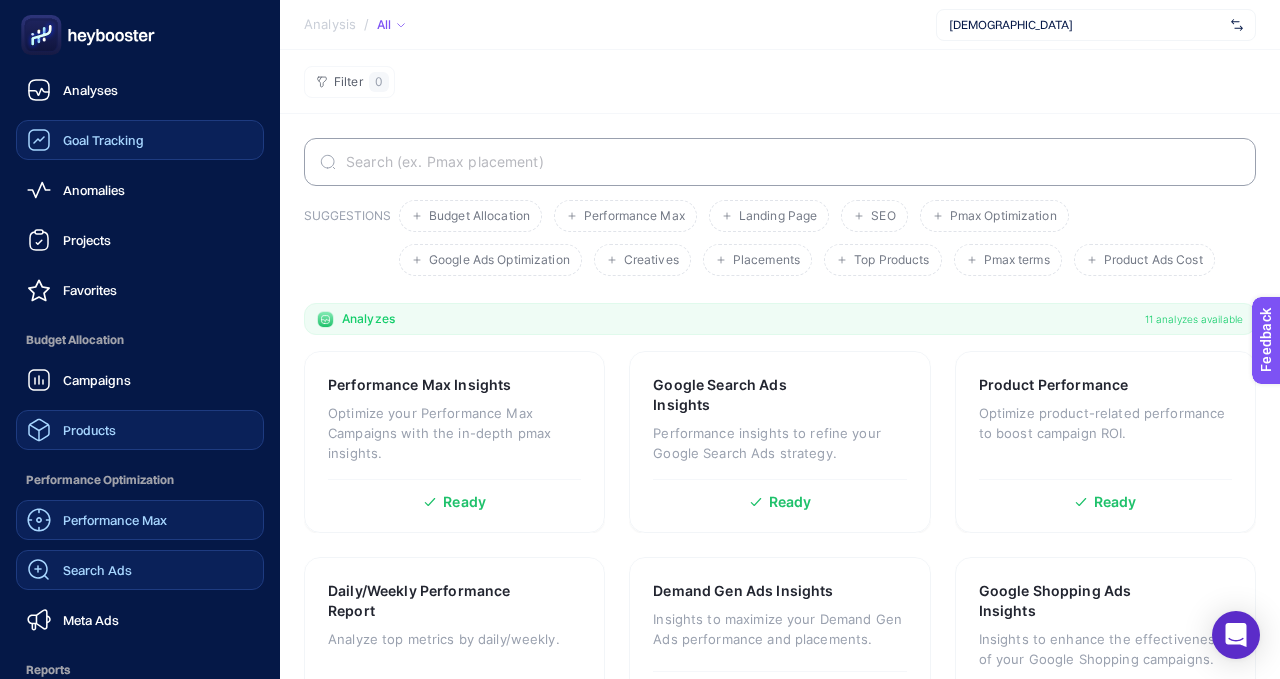 click on "Goal Tracking" at bounding box center [103, 140] 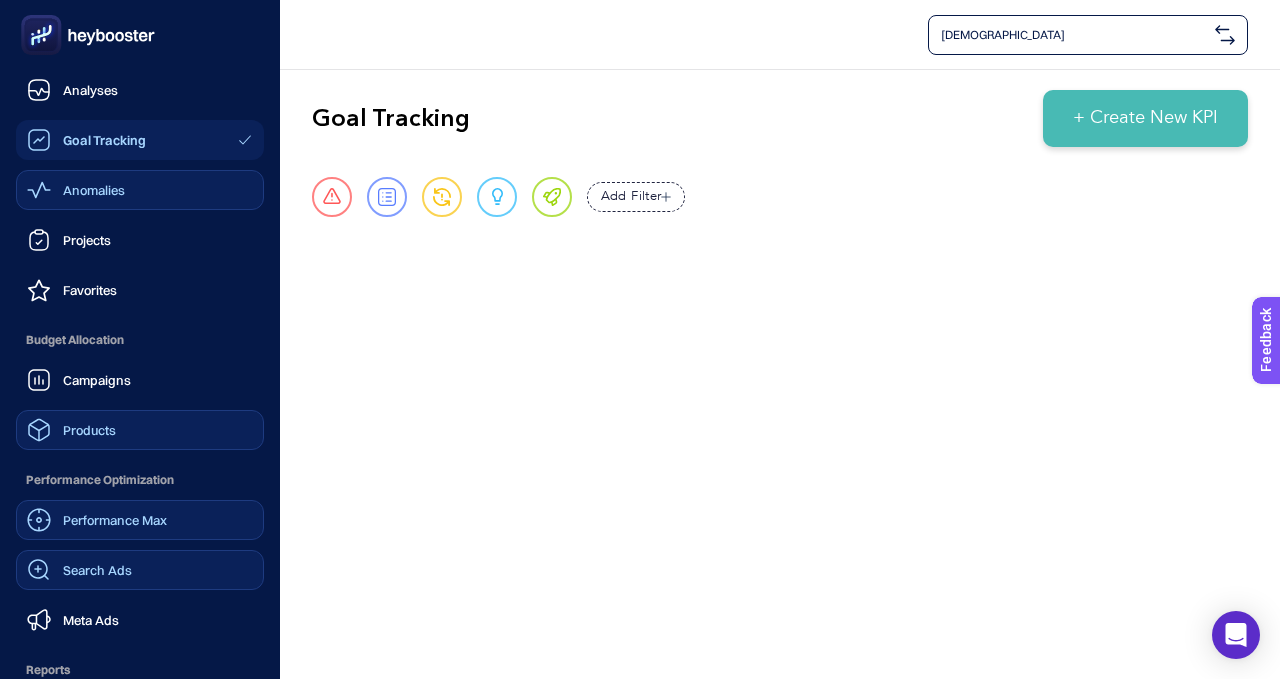 click on "Anomalies" at bounding box center [94, 190] 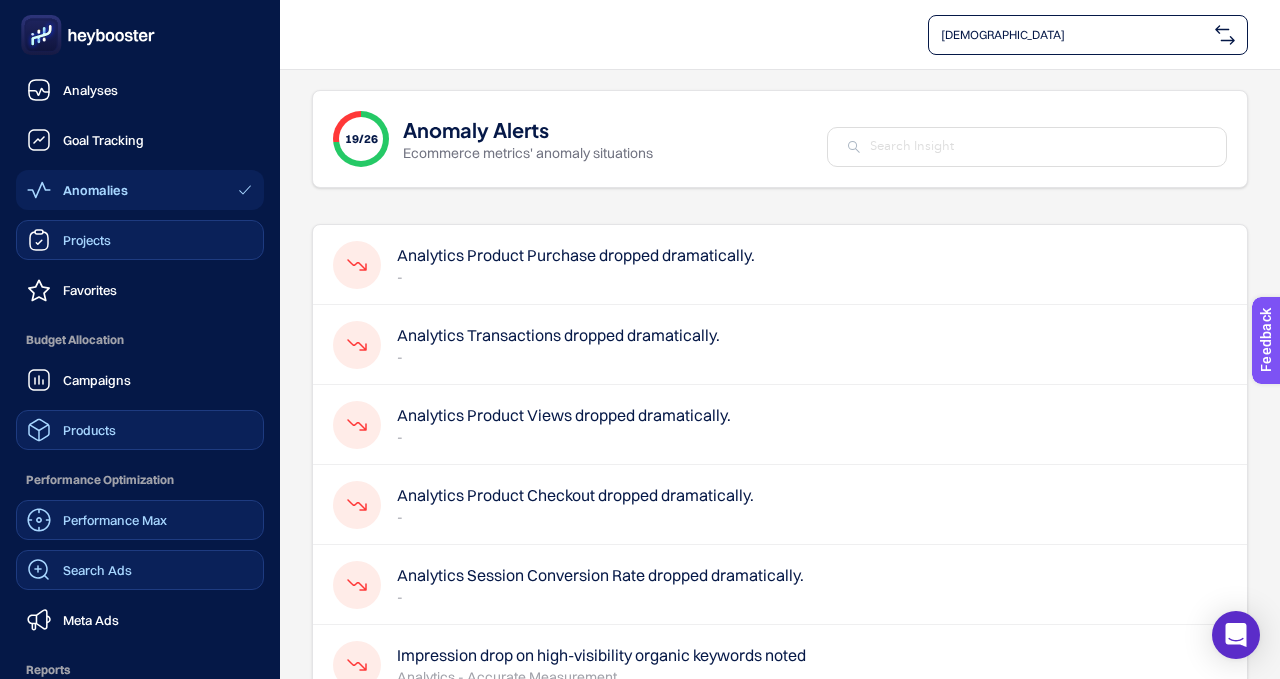 click on "Projects" at bounding box center (69, 240) 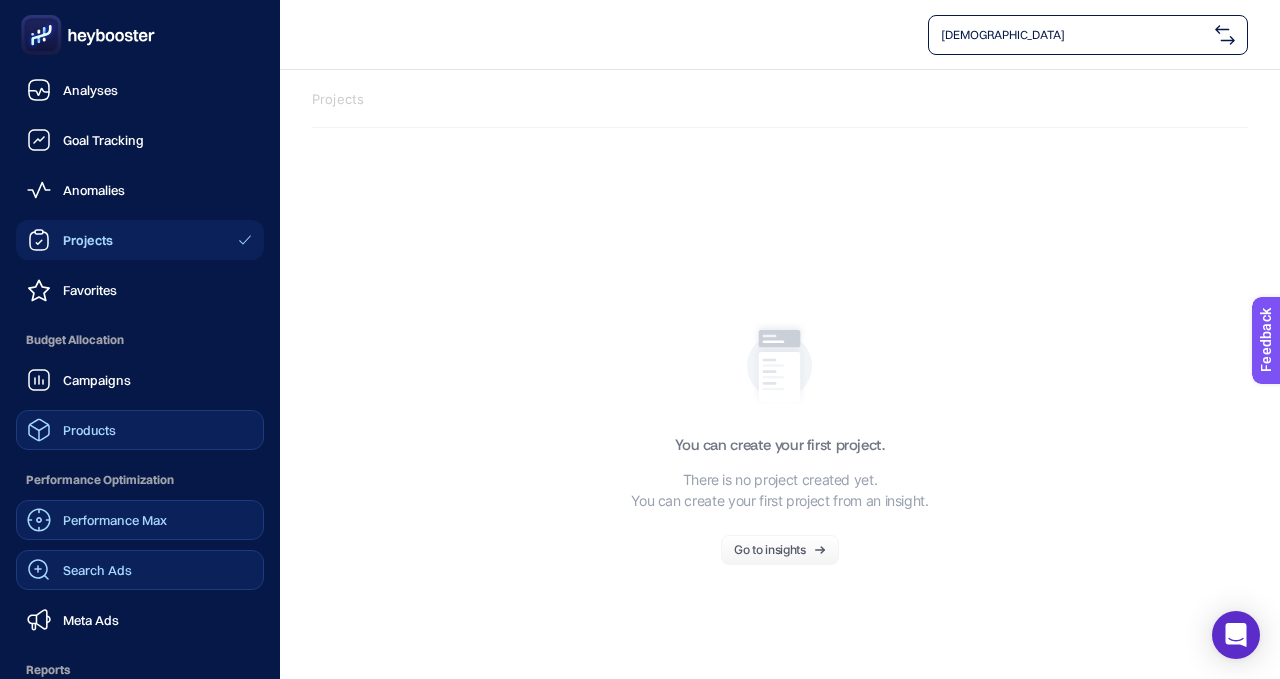 click 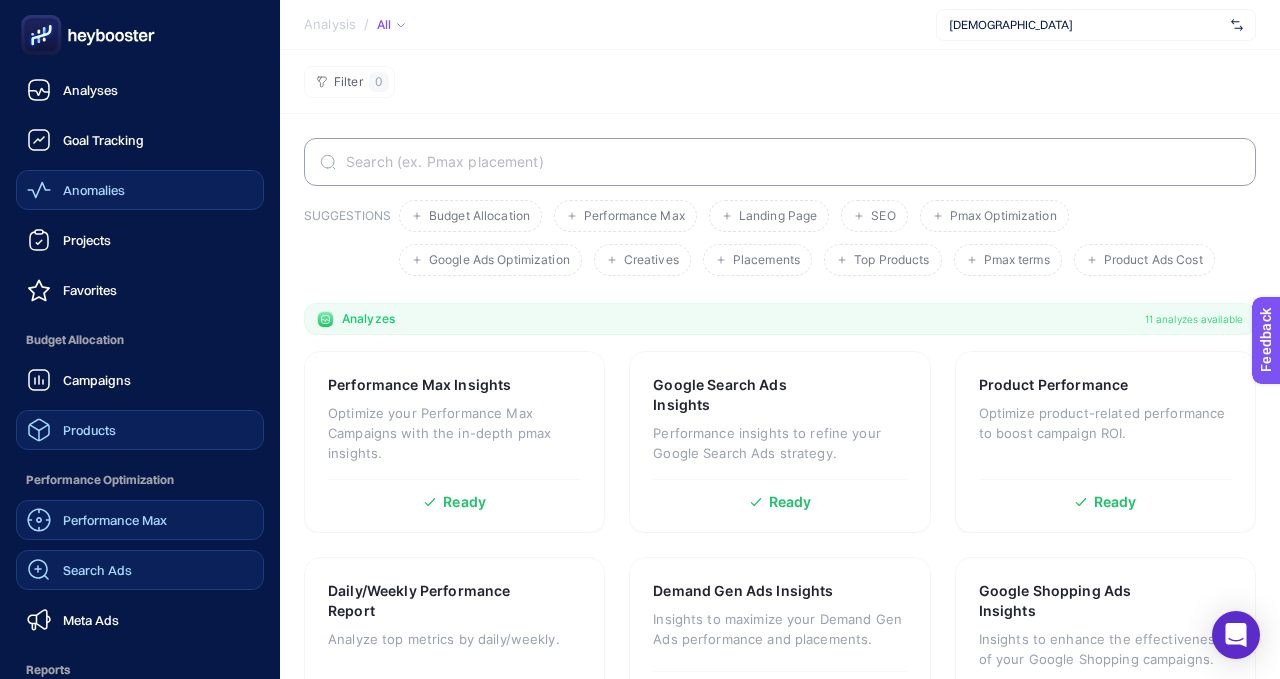 click on "Anomalies" at bounding box center [94, 190] 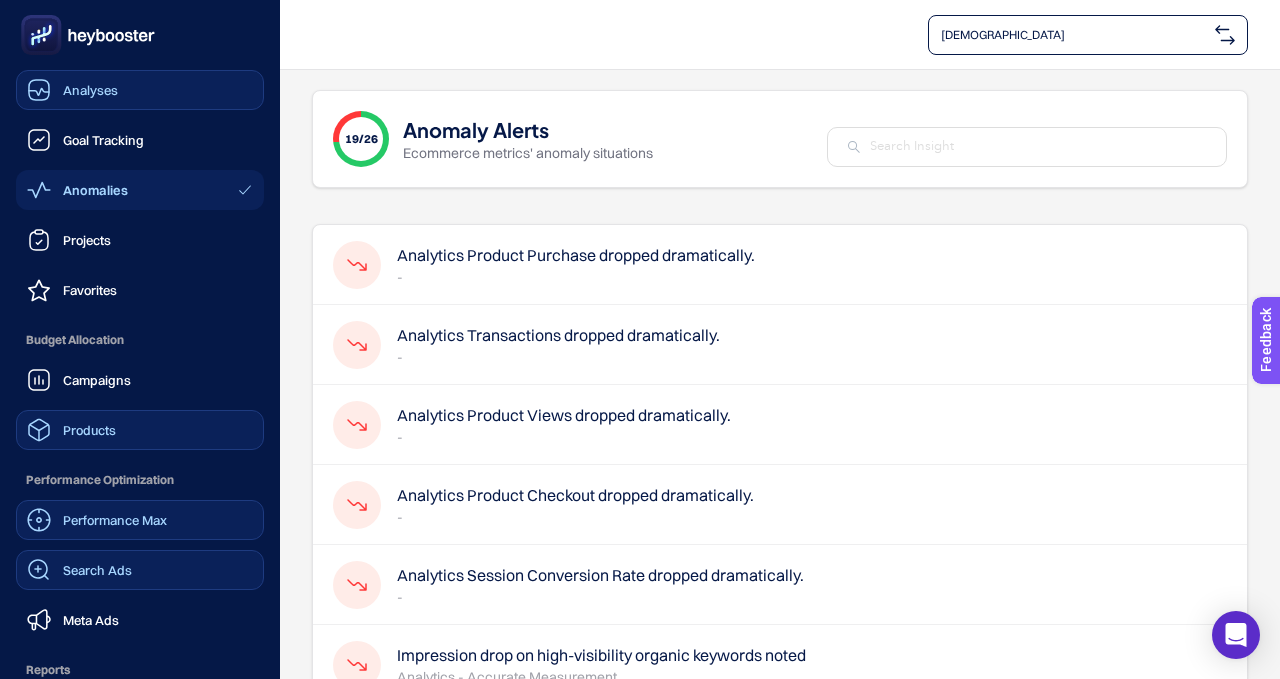 click on "Analyses" at bounding box center [90, 90] 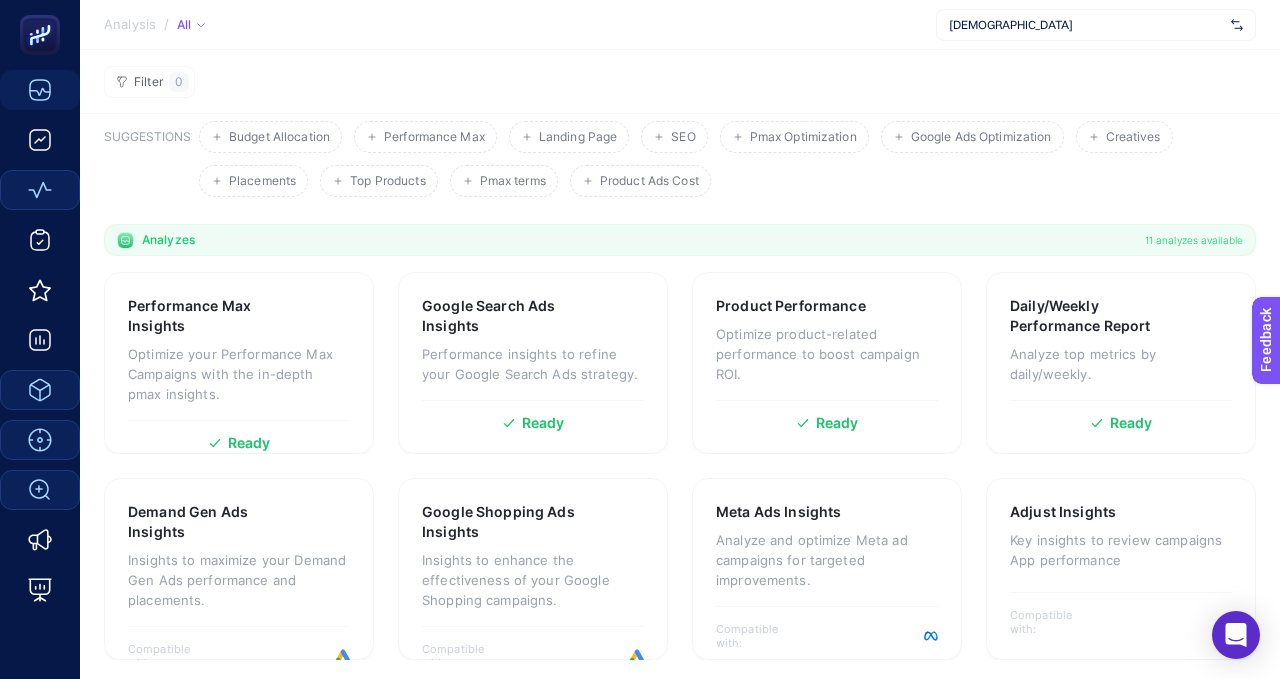 scroll, scrollTop: 0, scrollLeft: 0, axis: both 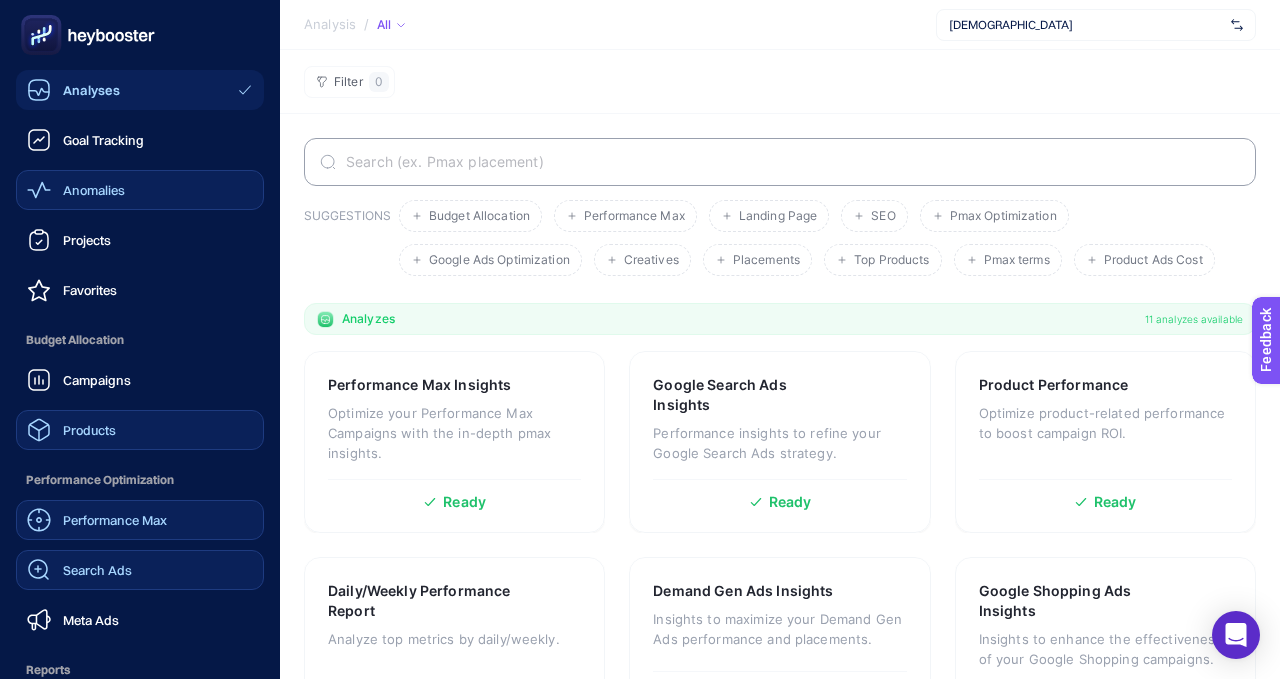 click 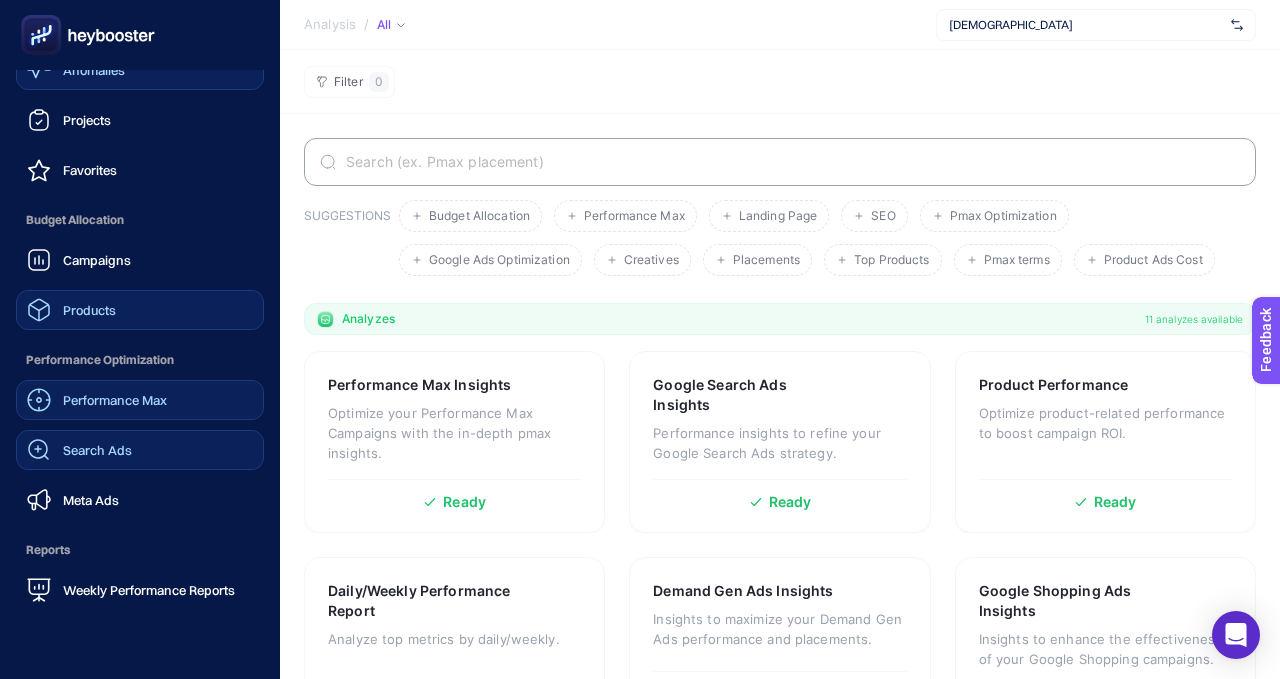 scroll, scrollTop: 136, scrollLeft: 0, axis: vertical 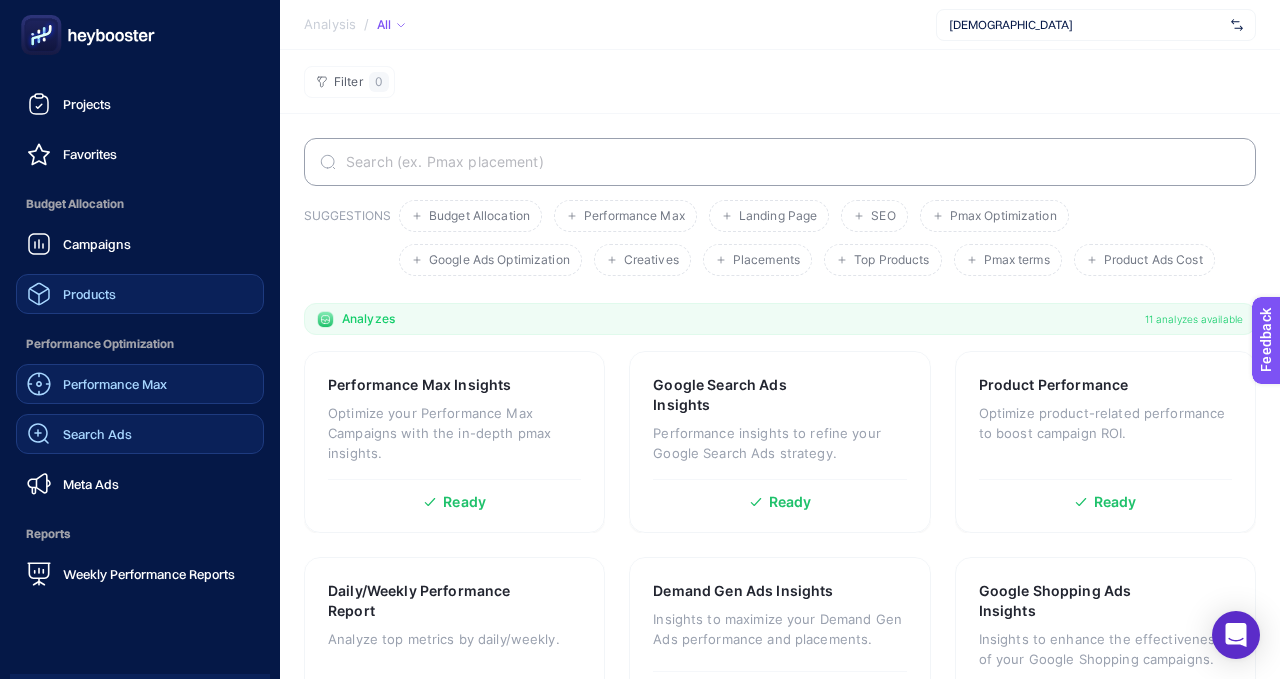 click on "Performance Max Search Ads Meta Ads" at bounding box center (140, 434) 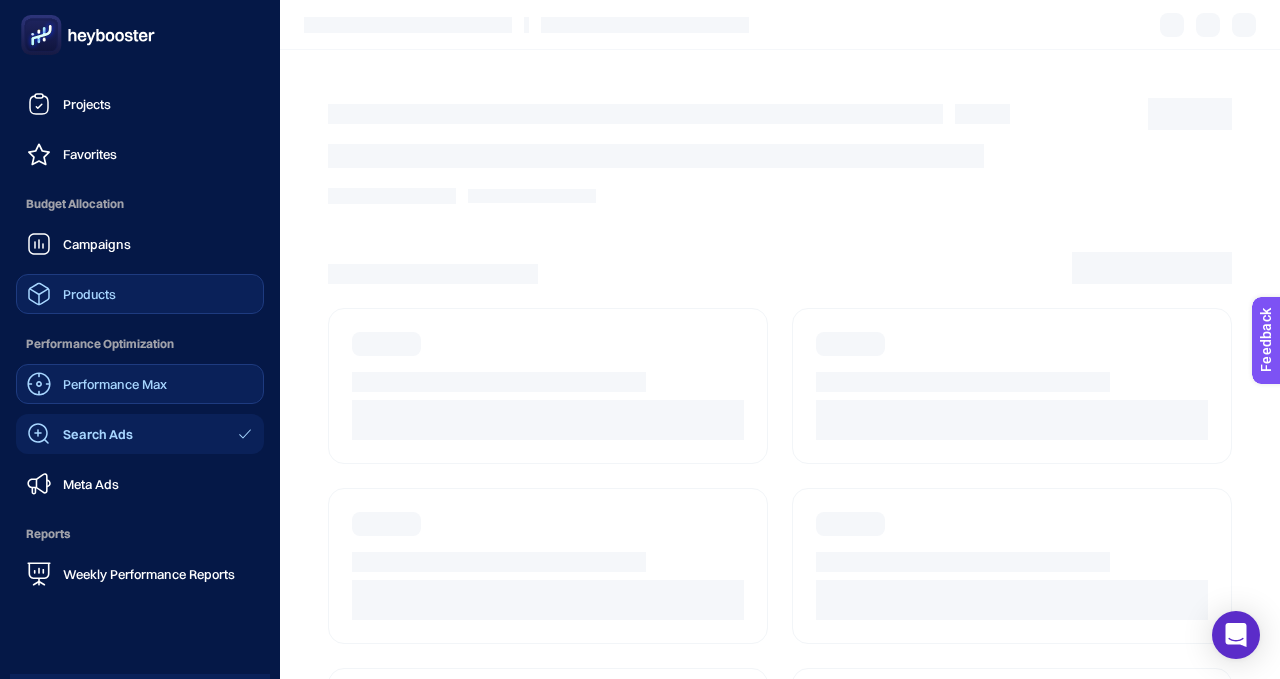 scroll, scrollTop: 91, scrollLeft: 0, axis: vertical 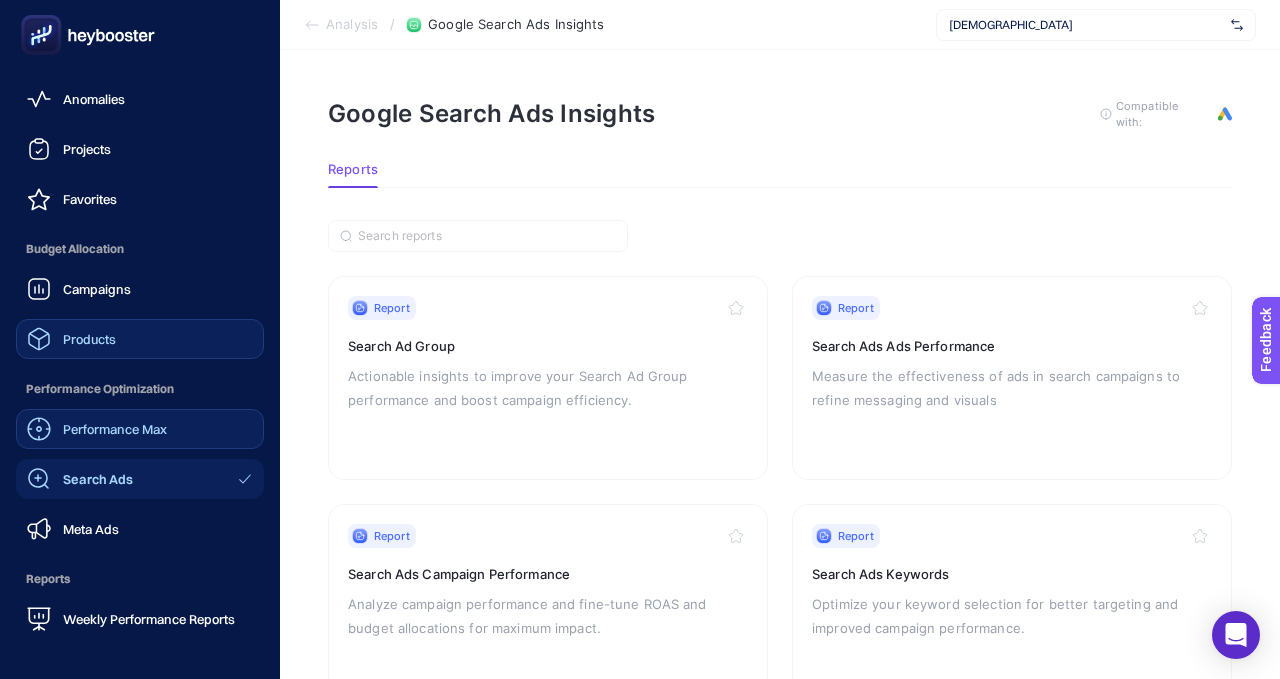 click 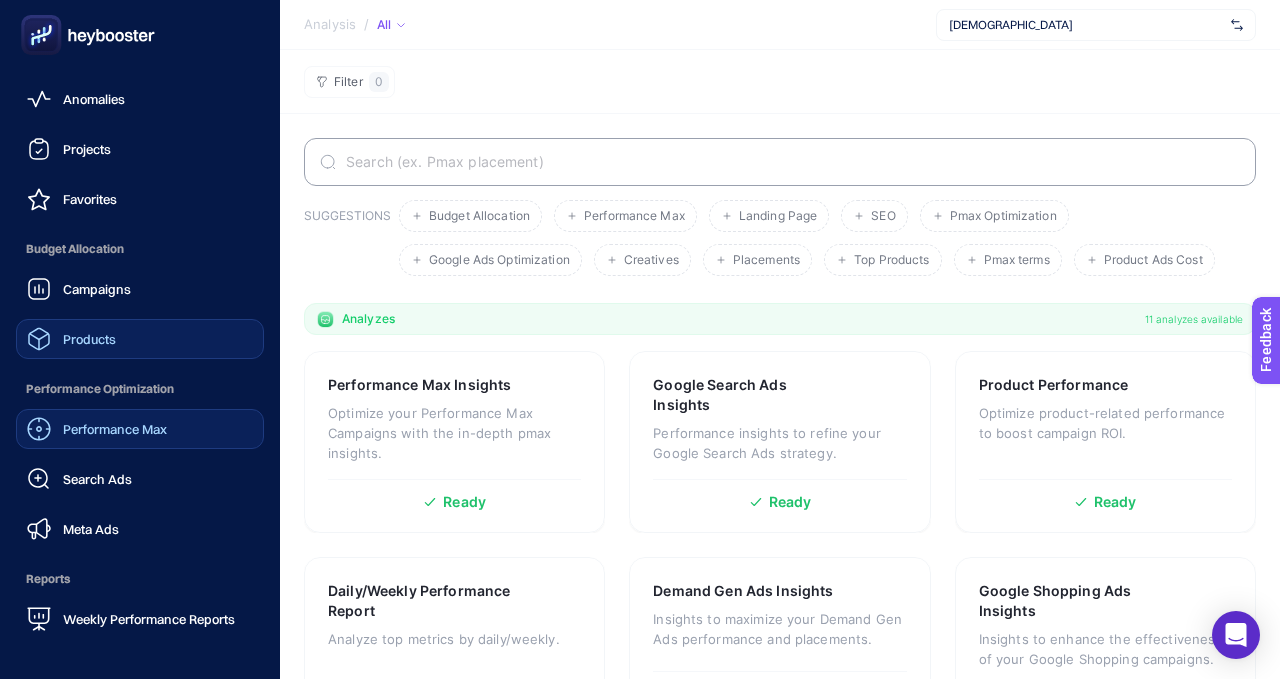 click 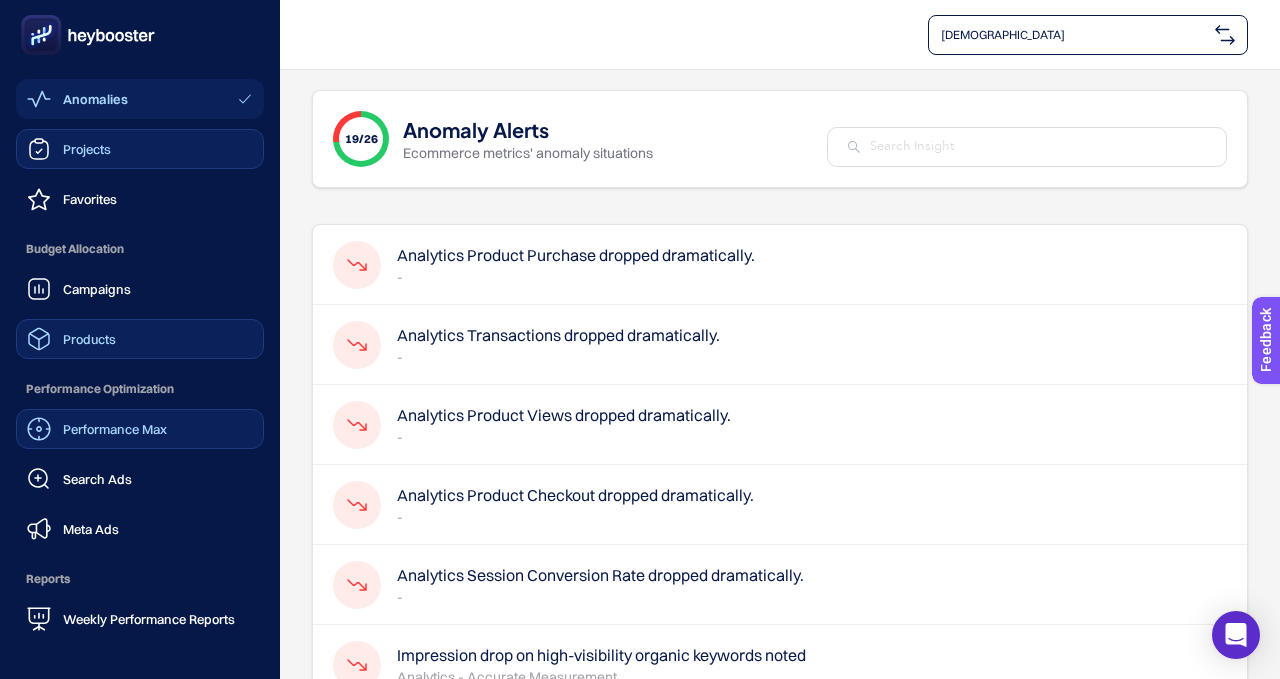 click on "Projects" at bounding box center [87, 149] 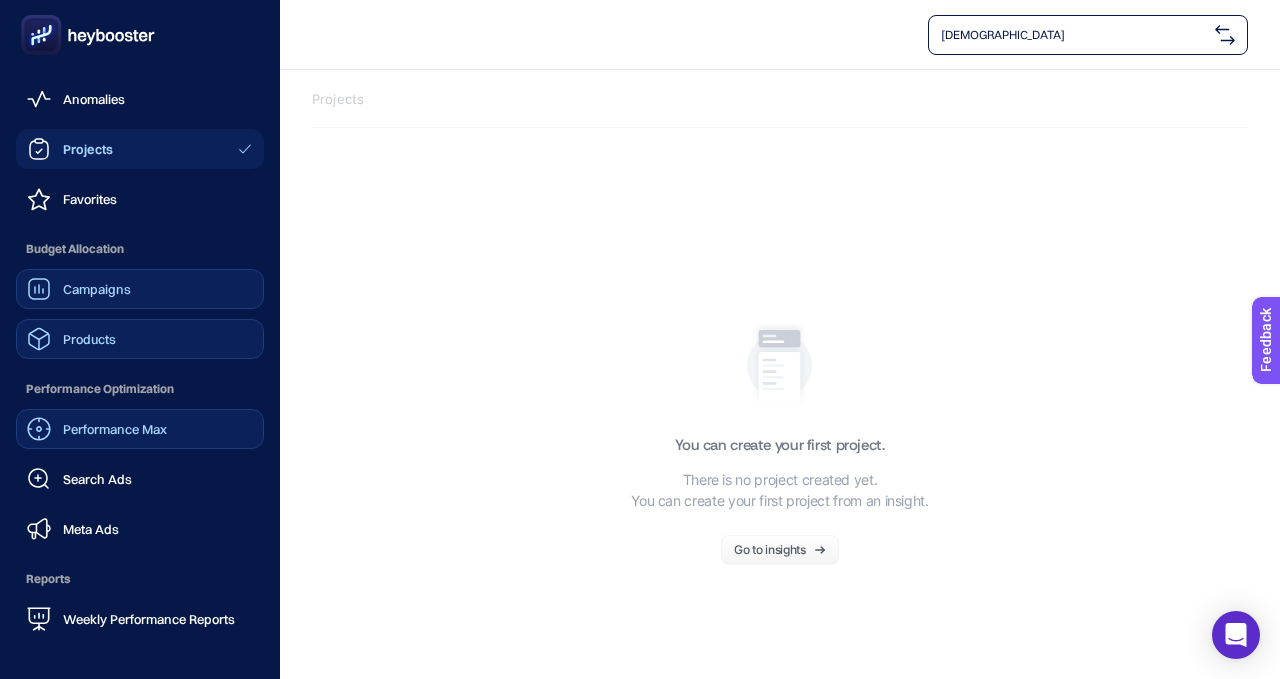 click on "Campaigns" at bounding box center [97, 289] 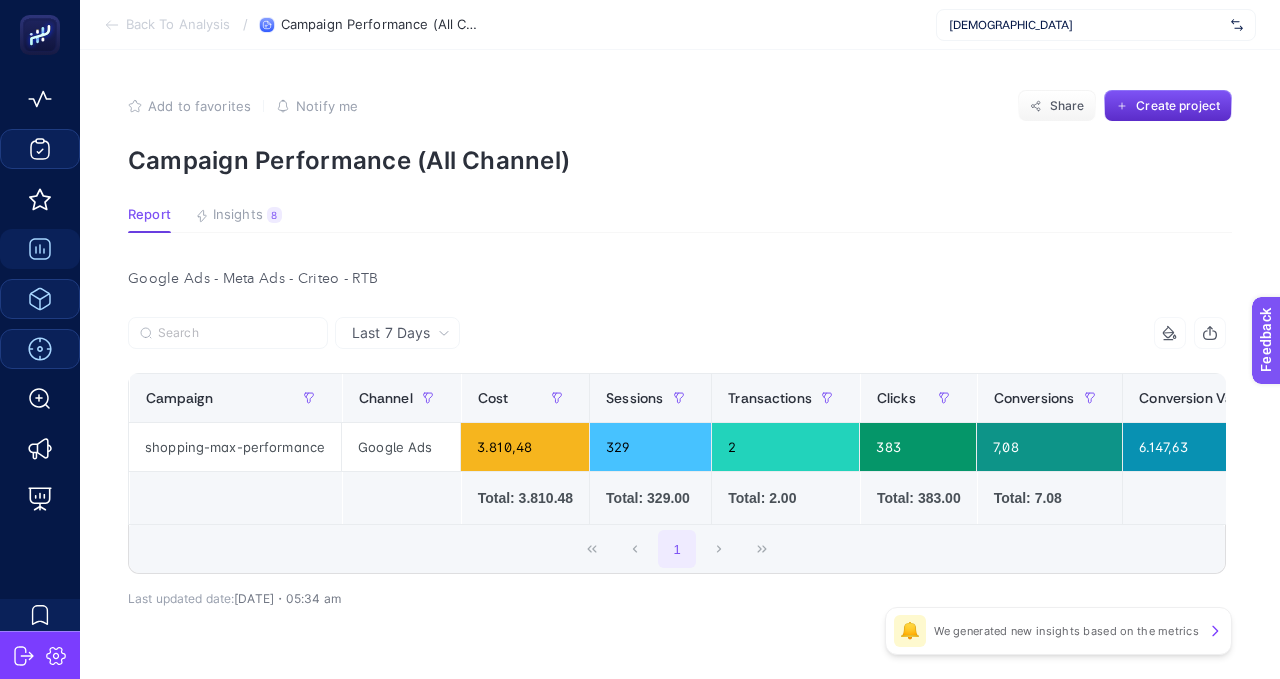 click on "1" 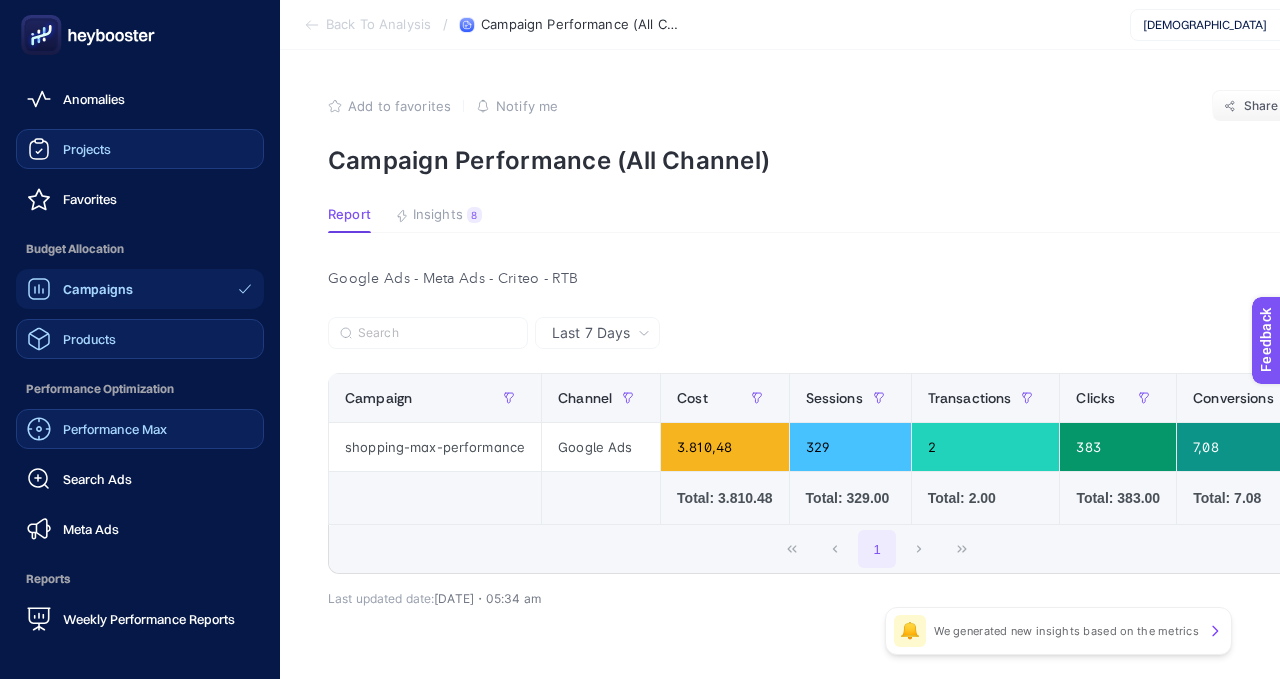 click 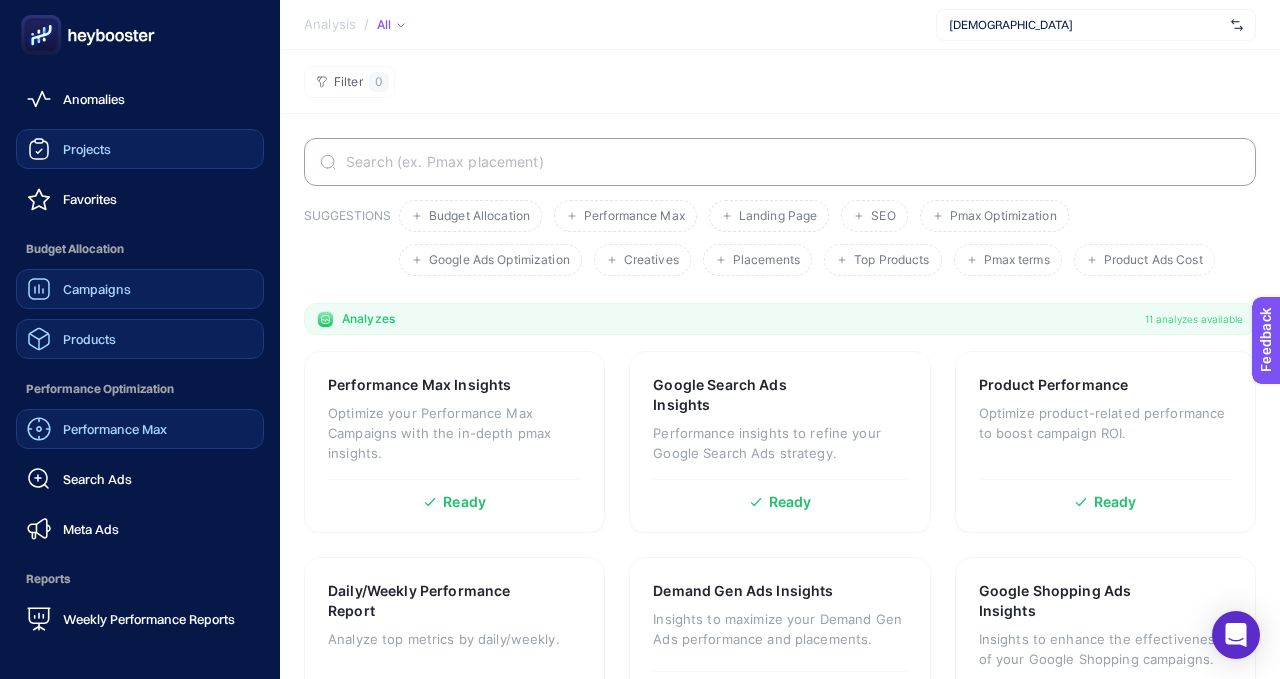 click on "Campaigns" at bounding box center [97, 289] 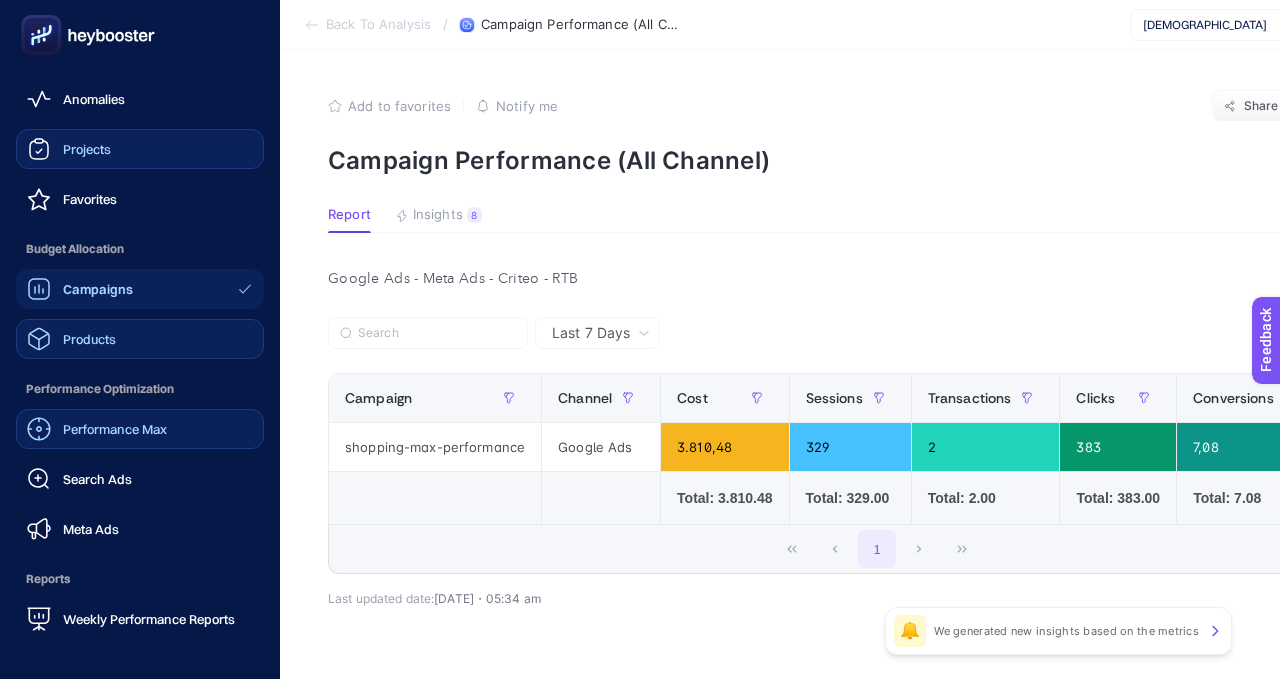 click on "Products" at bounding box center [71, 339] 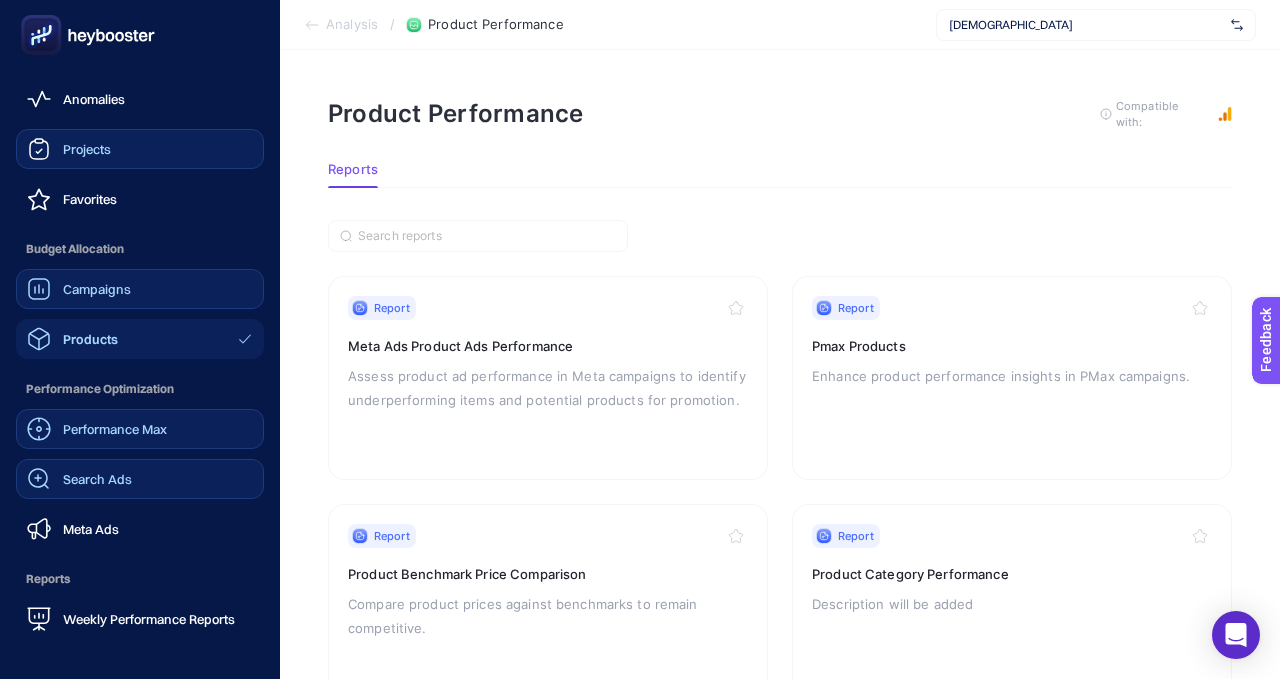 click on "Search Ads" at bounding box center [79, 479] 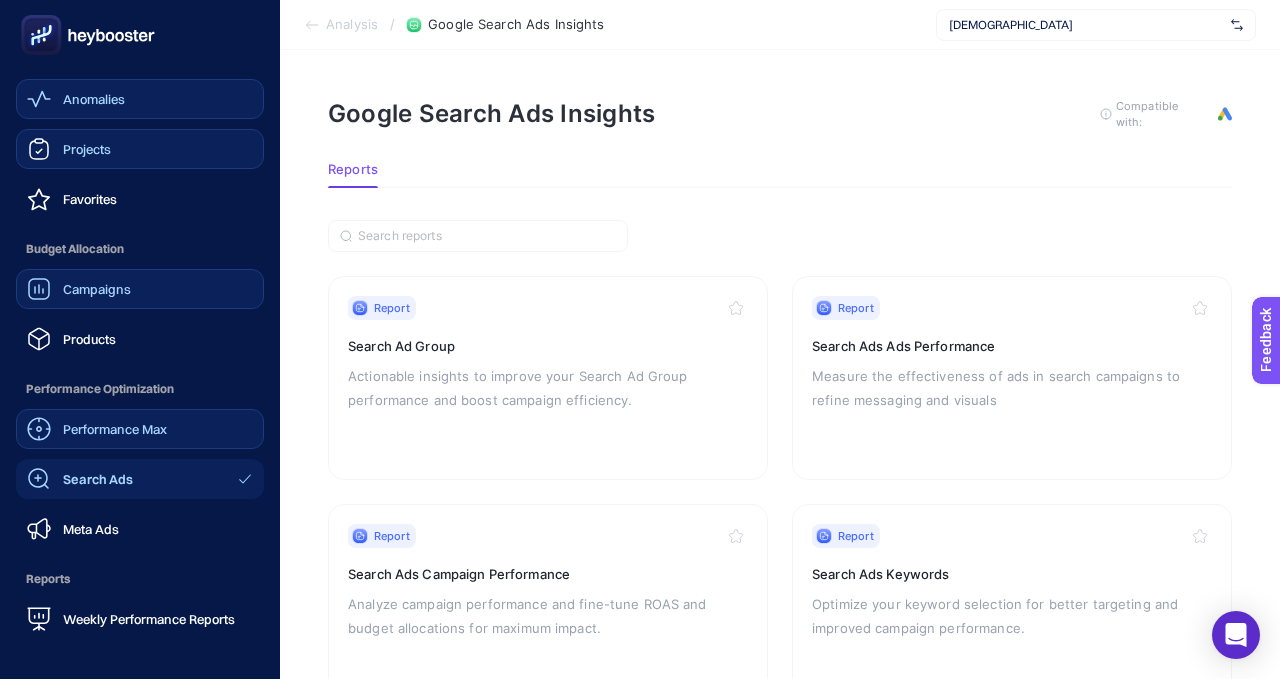 click on "Anomalies" at bounding box center (76, 99) 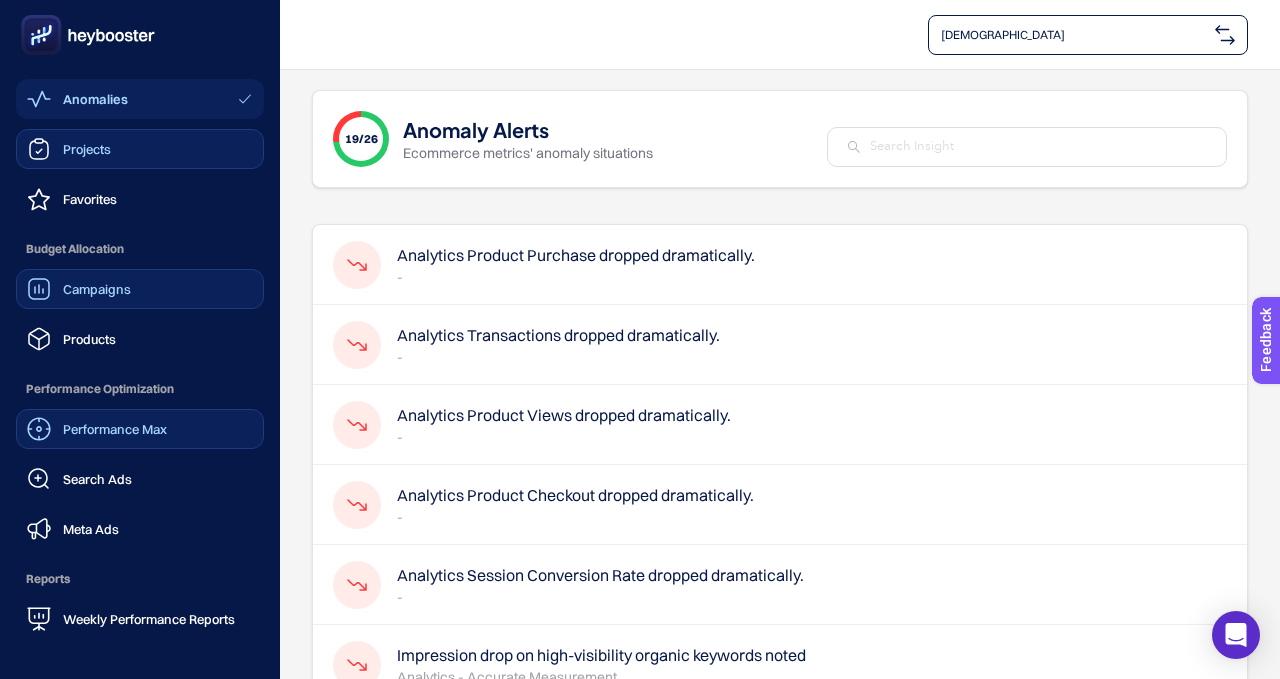 click 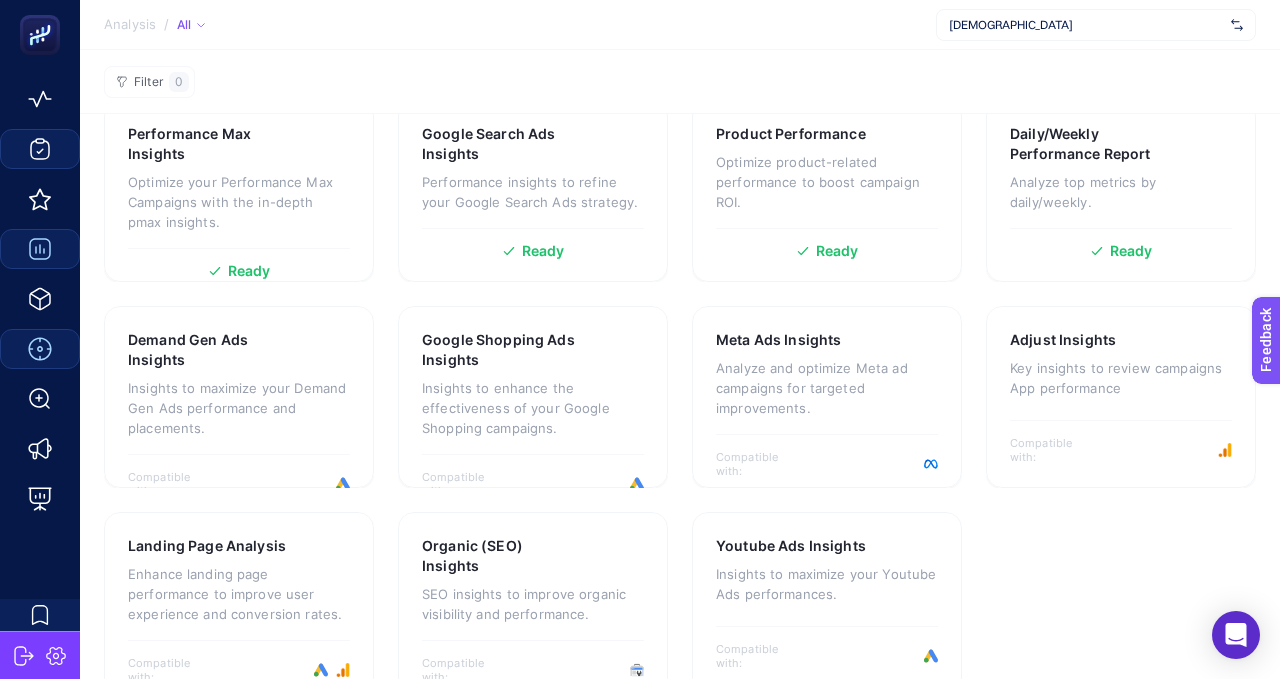 scroll, scrollTop: 290, scrollLeft: 0, axis: vertical 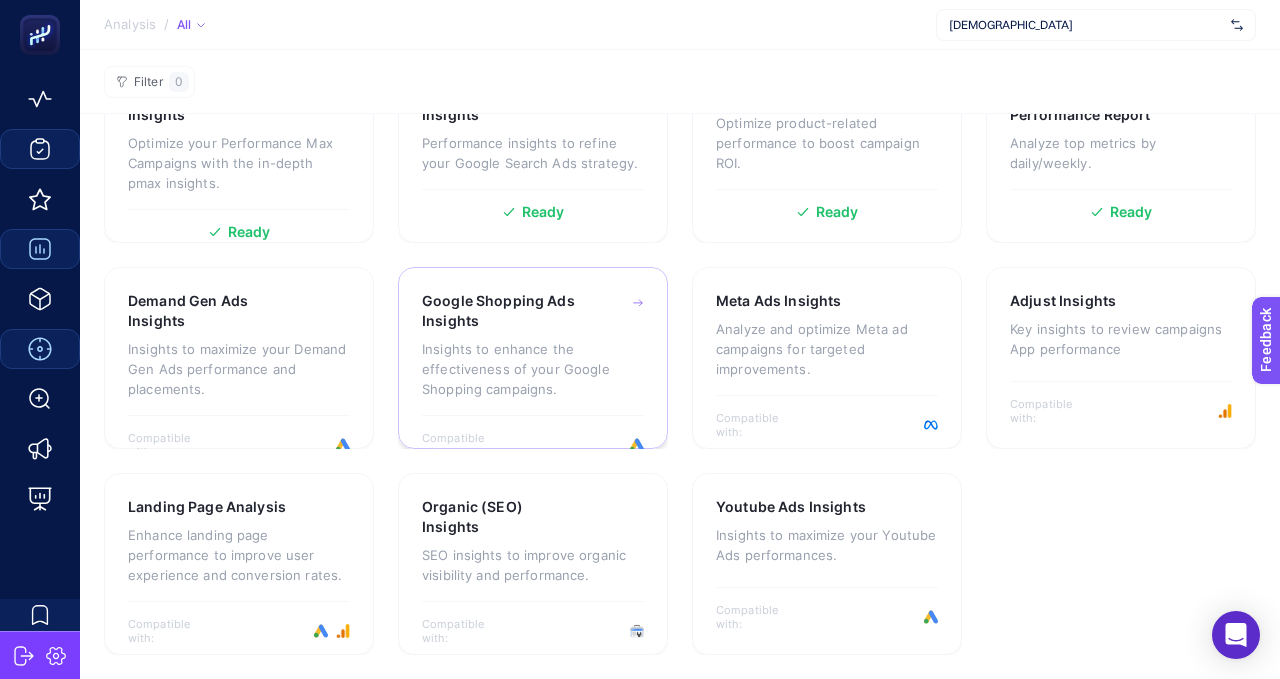 click on "Compatible with:" at bounding box center (533, 437) 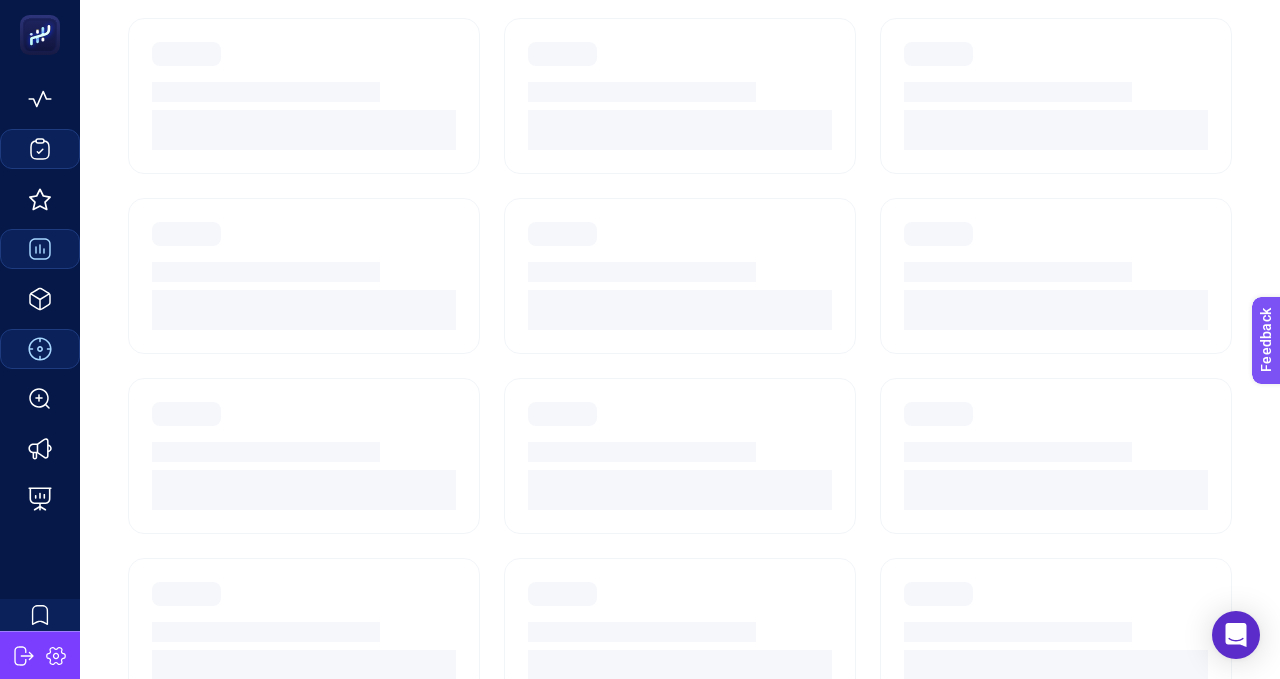 scroll, scrollTop: 0, scrollLeft: 0, axis: both 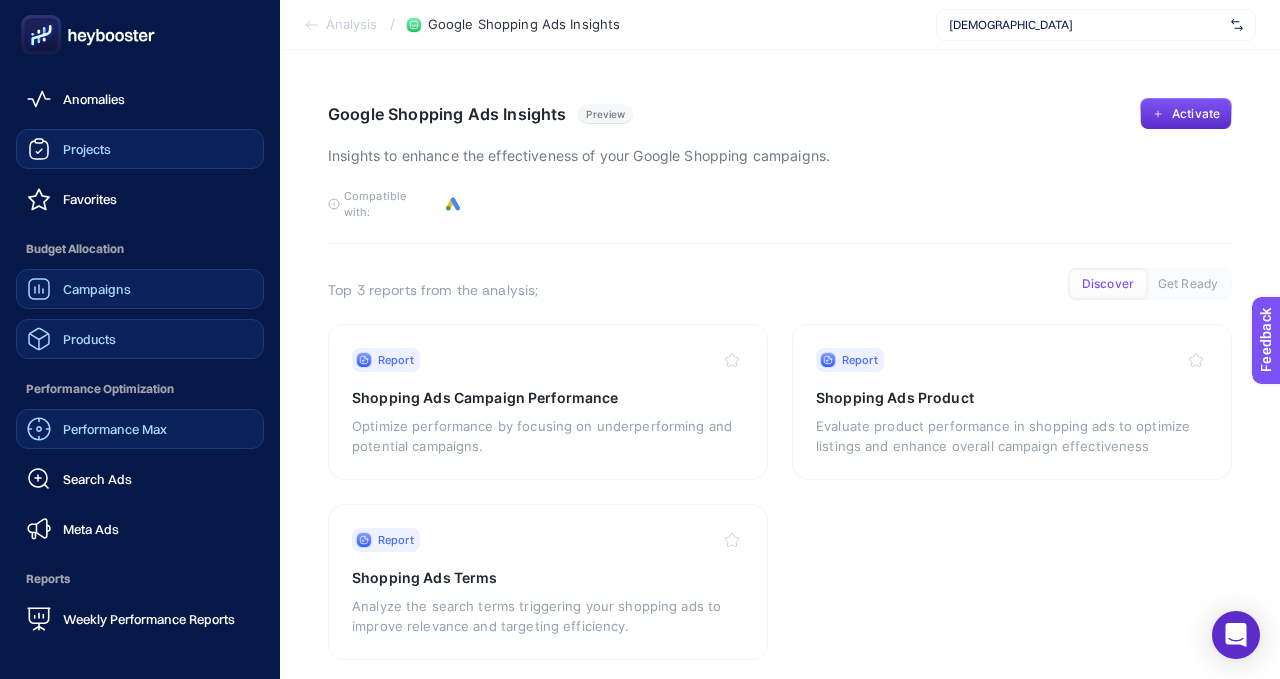 click on "Products" at bounding box center [89, 339] 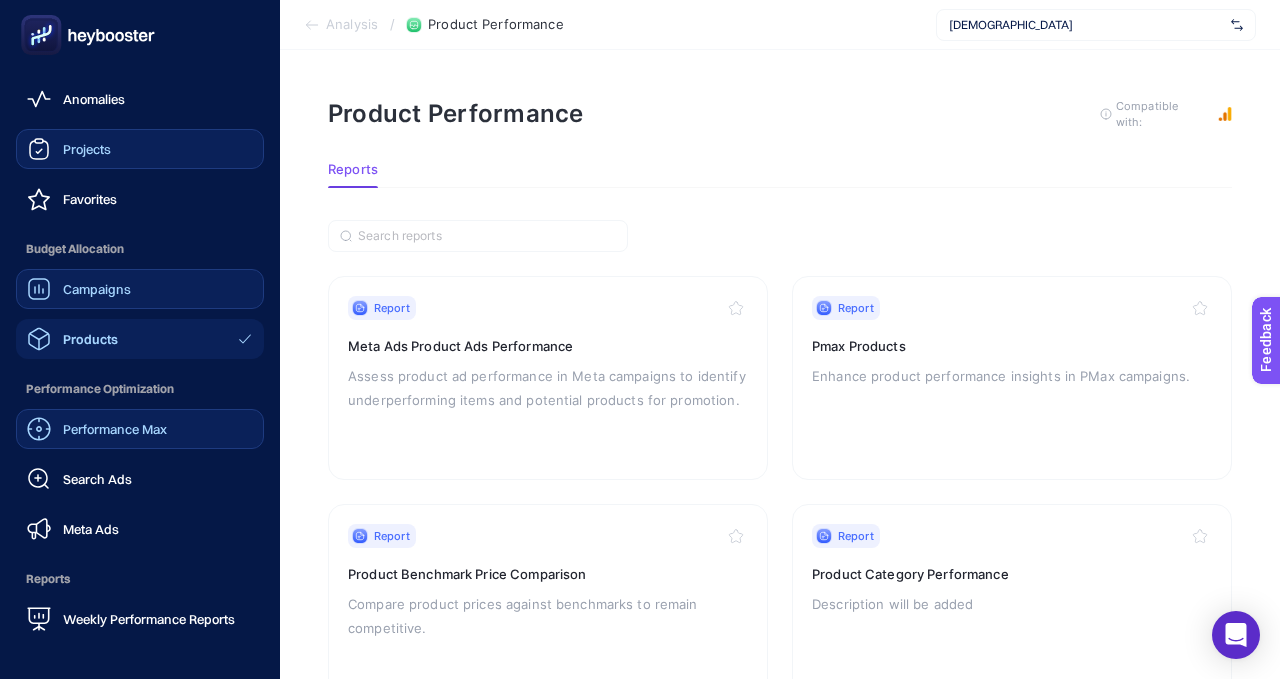 click on "Campaigns" at bounding box center (97, 289) 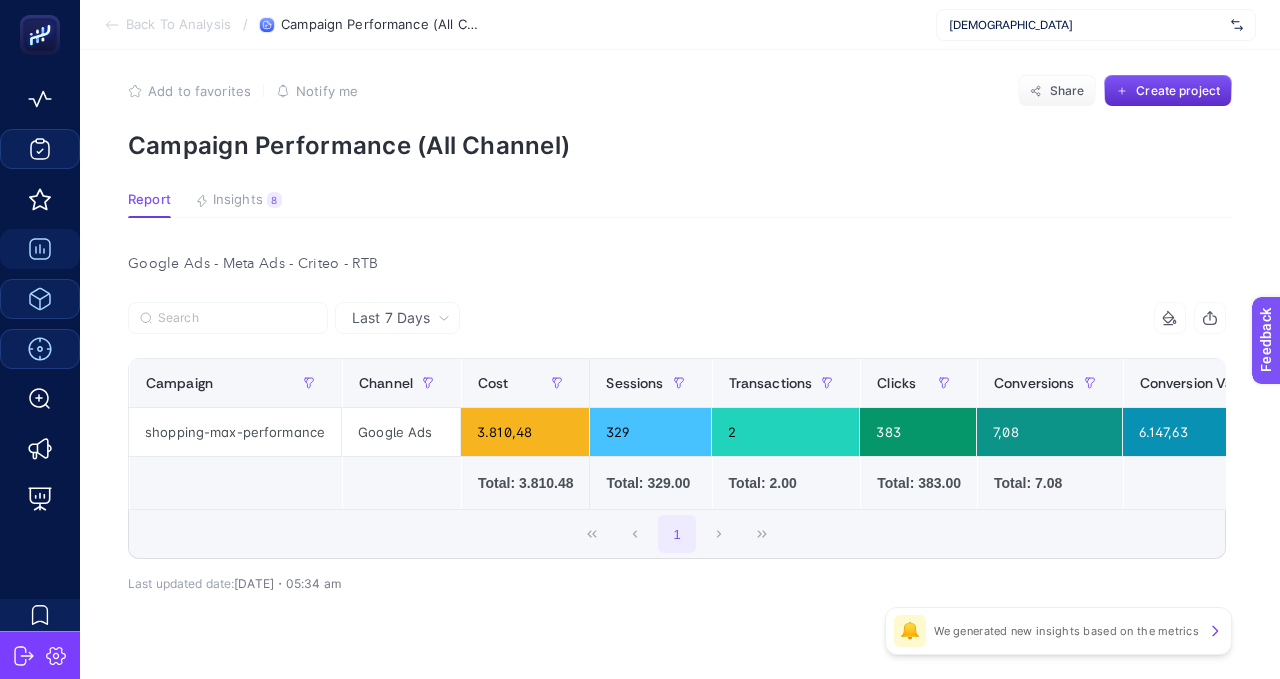 scroll, scrollTop: 55, scrollLeft: 0, axis: vertical 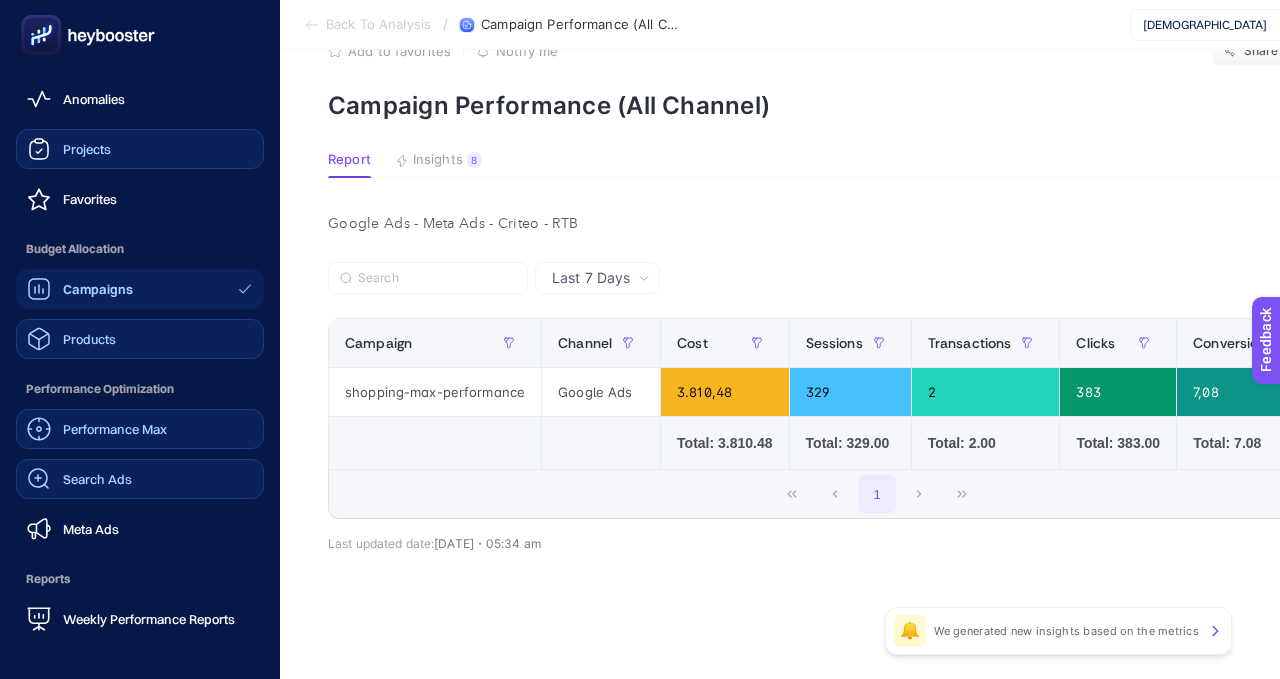 click on "Search Ads" at bounding box center (97, 479) 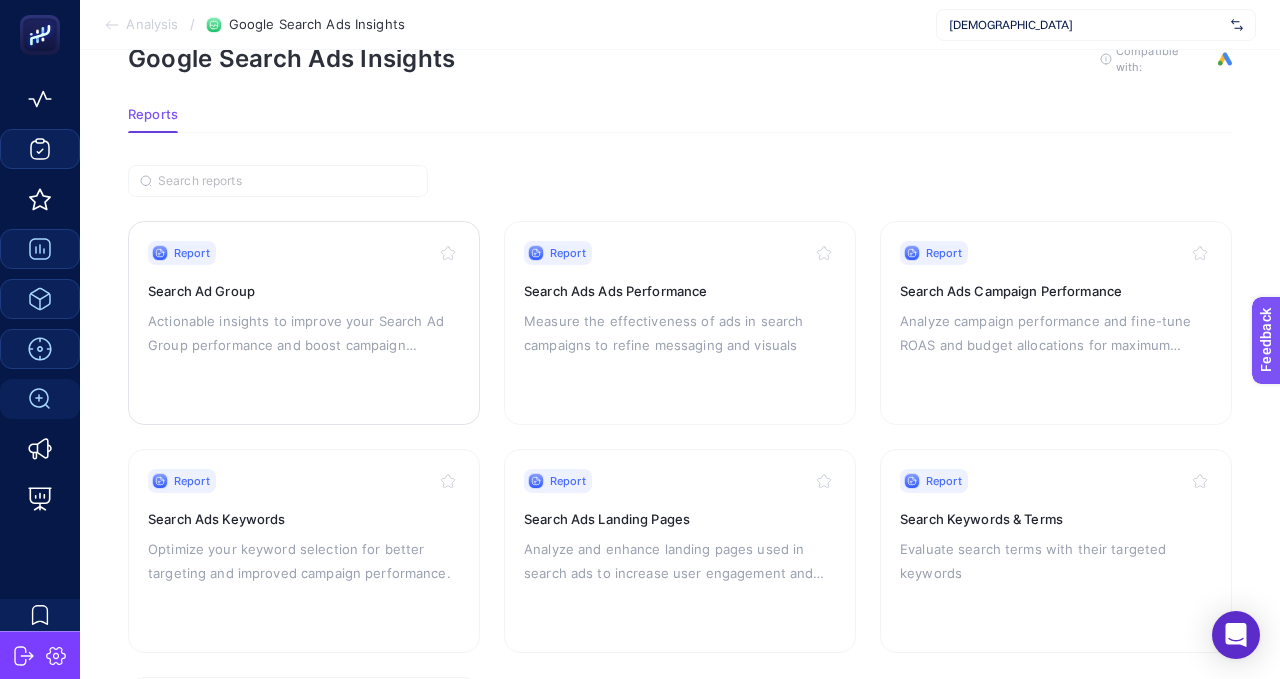 click on "Report" at bounding box center (304, 253) 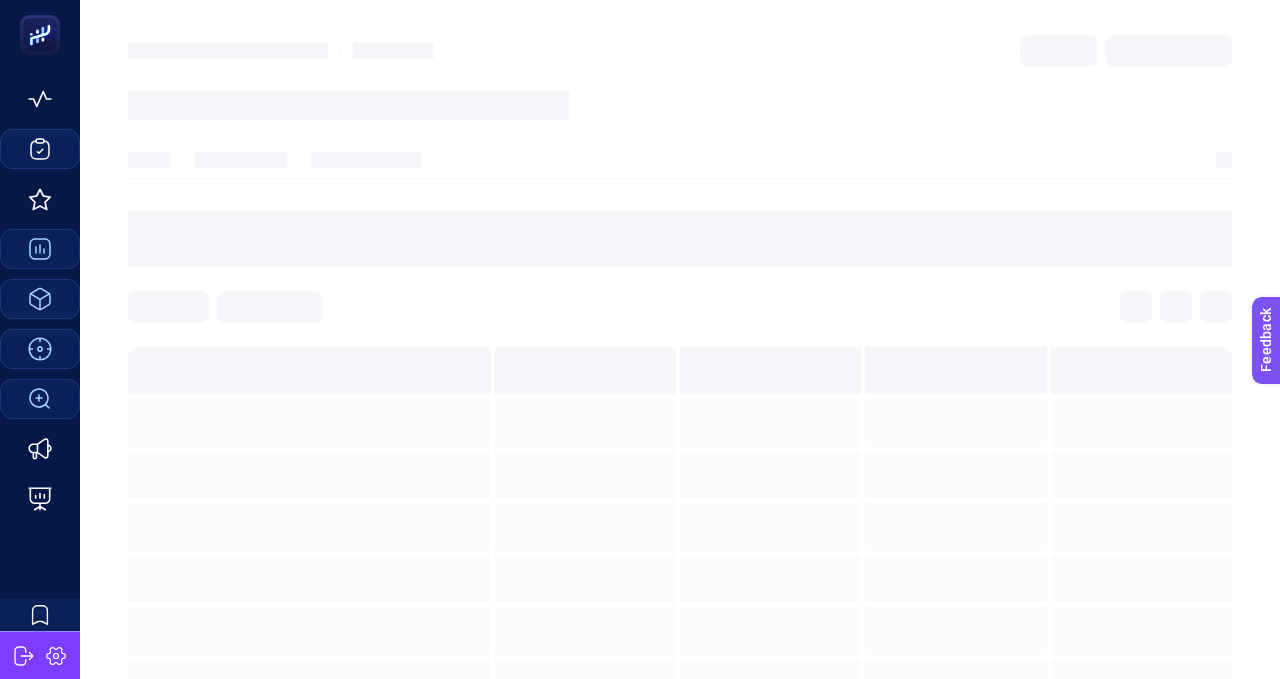 scroll, scrollTop: 12, scrollLeft: 0, axis: vertical 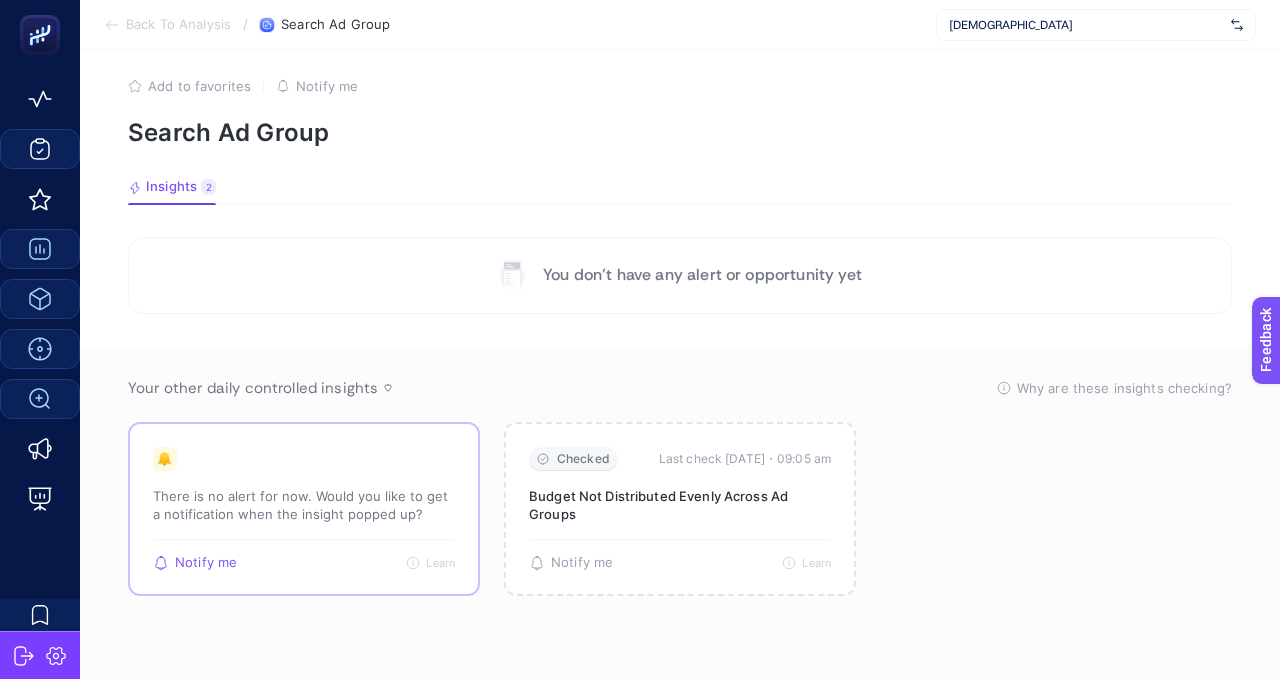 click on "Notify me" at bounding box center (206, 563) 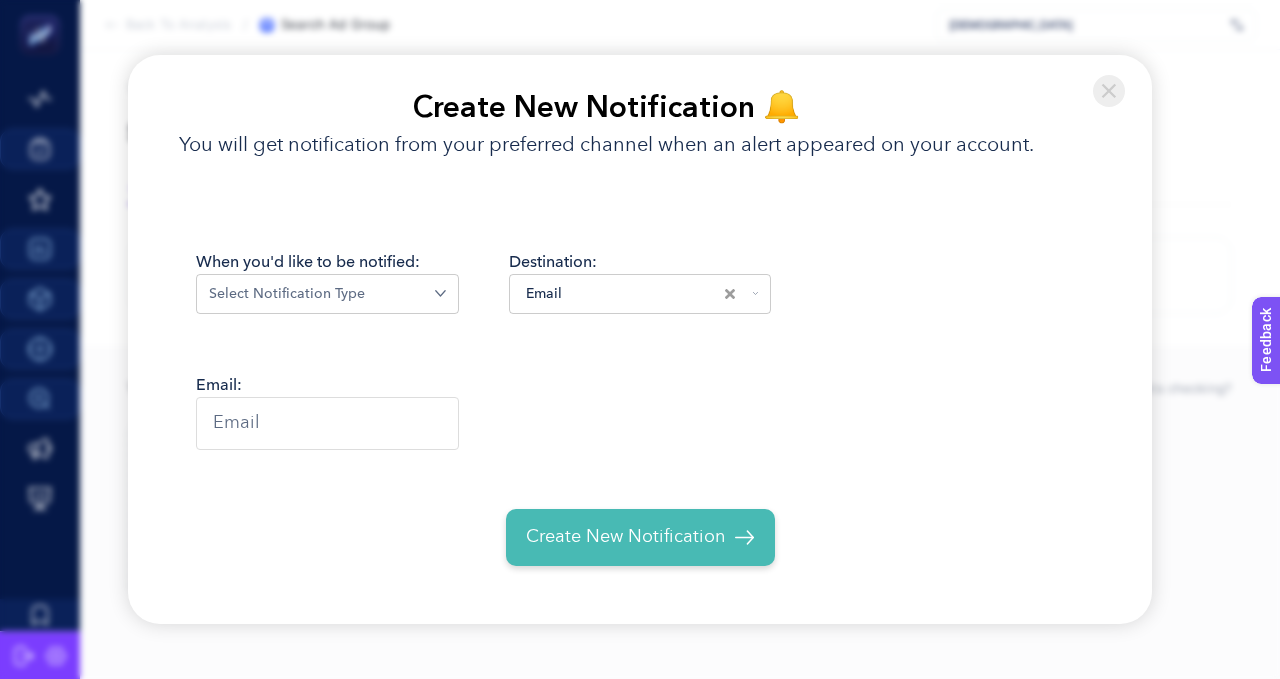 click 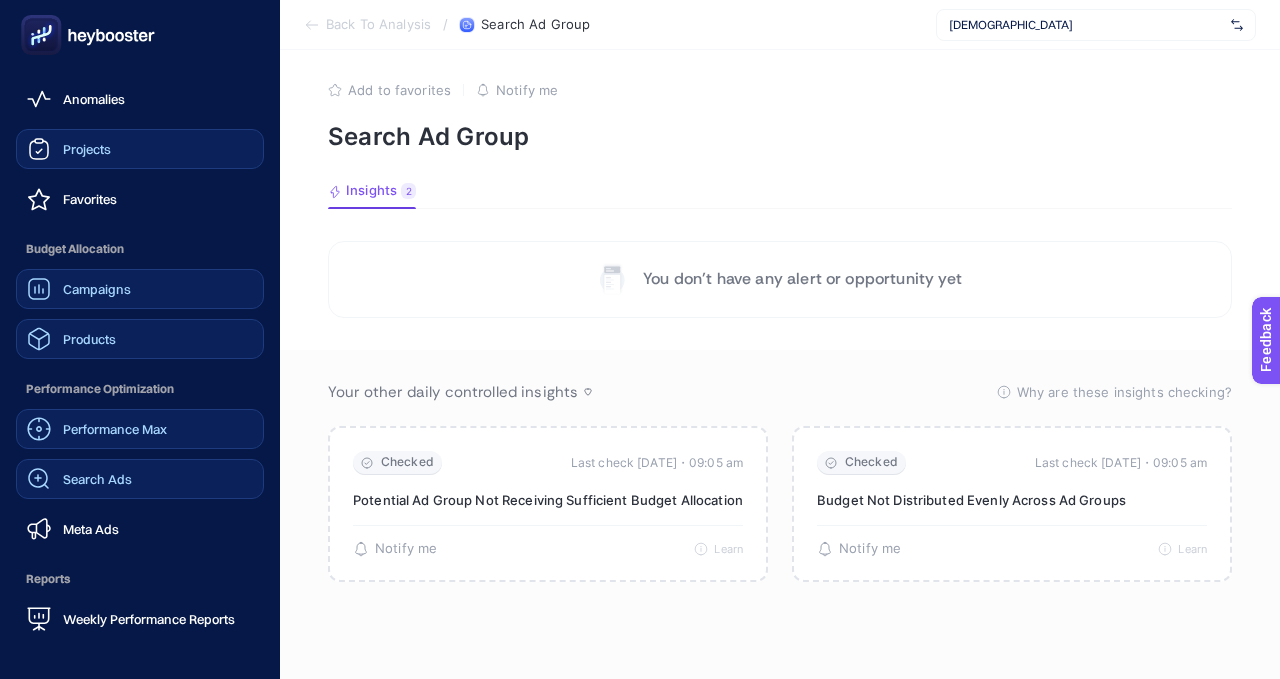 scroll, scrollTop: 8, scrollLeft: 0, axis: vertical 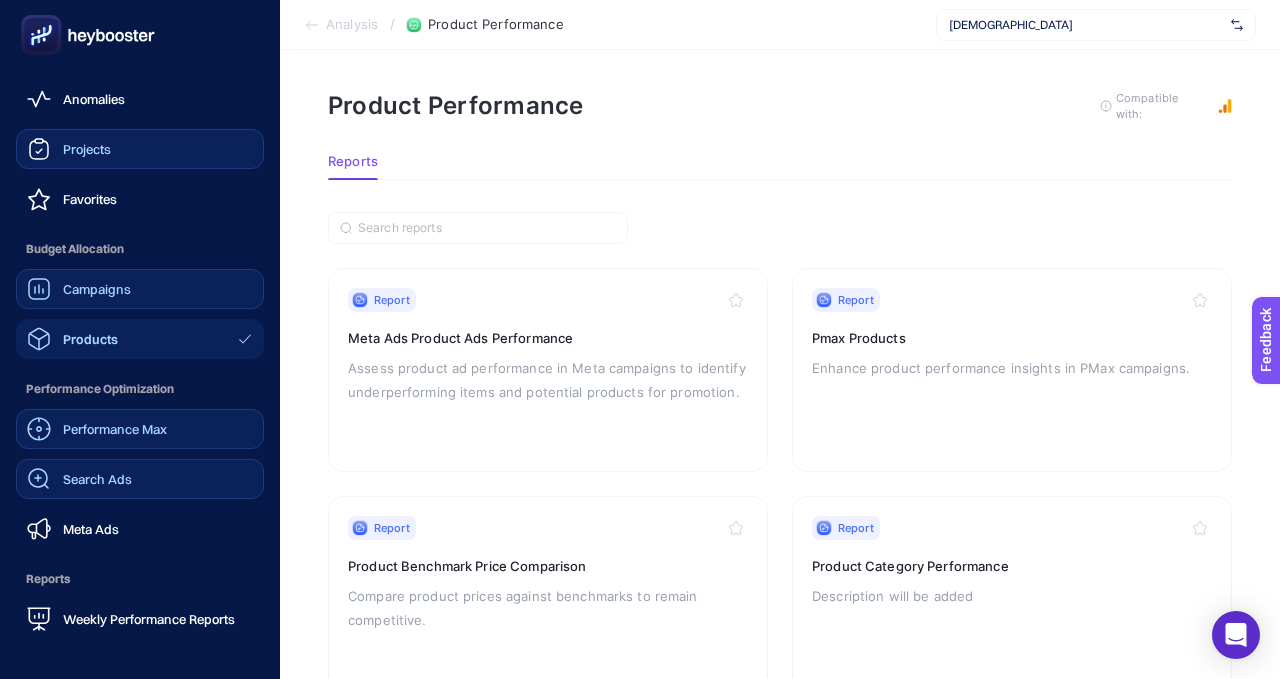 click 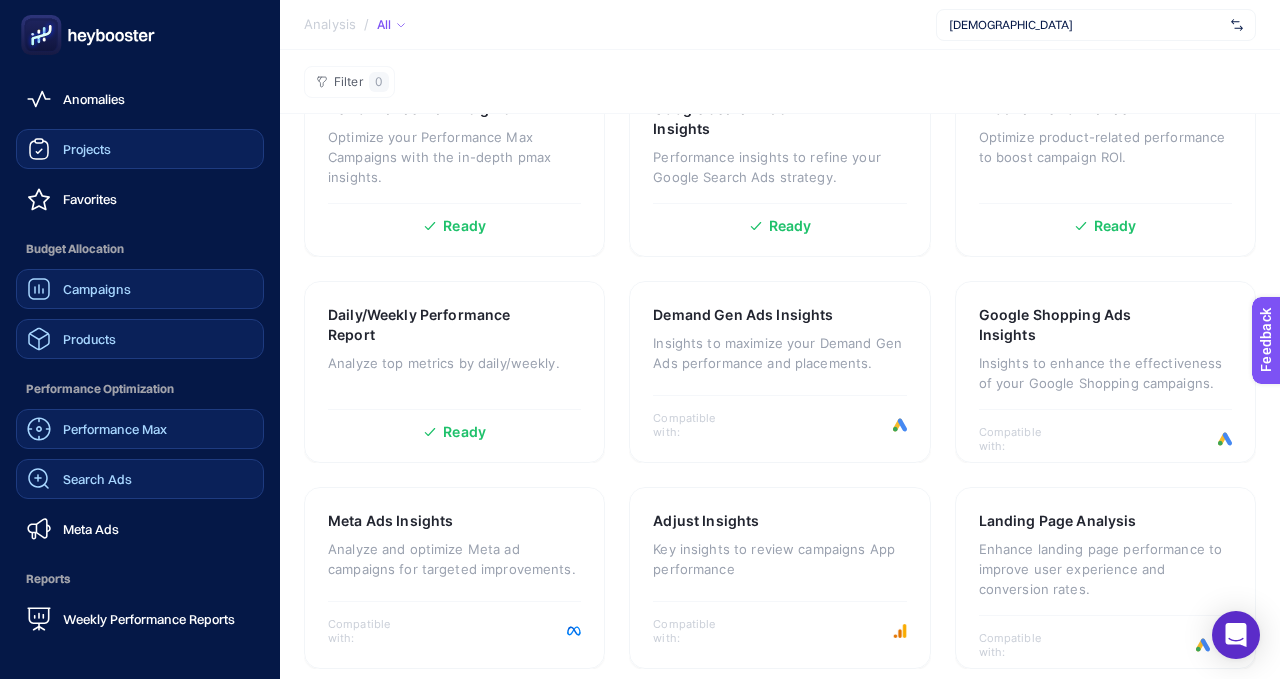 scroll, scrollTop: 290, scrollLeft: 0, axis: vertical 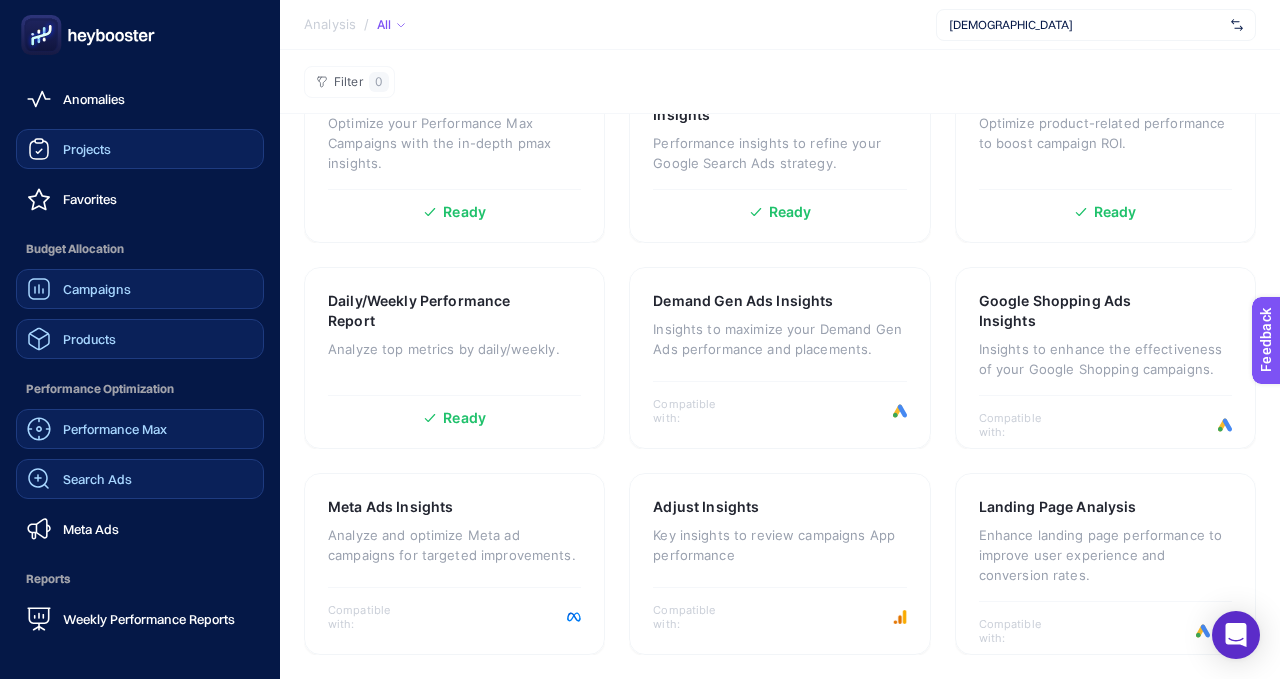 click 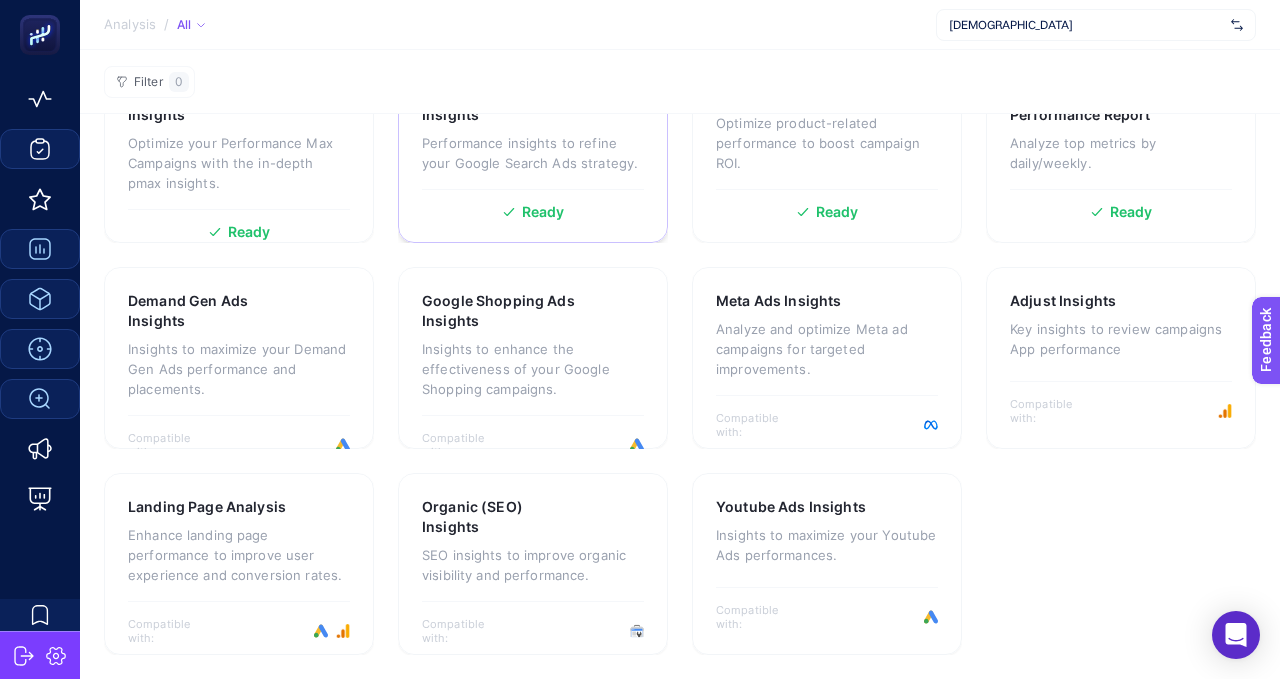click on "Ready" at bounding box center [533, 204] 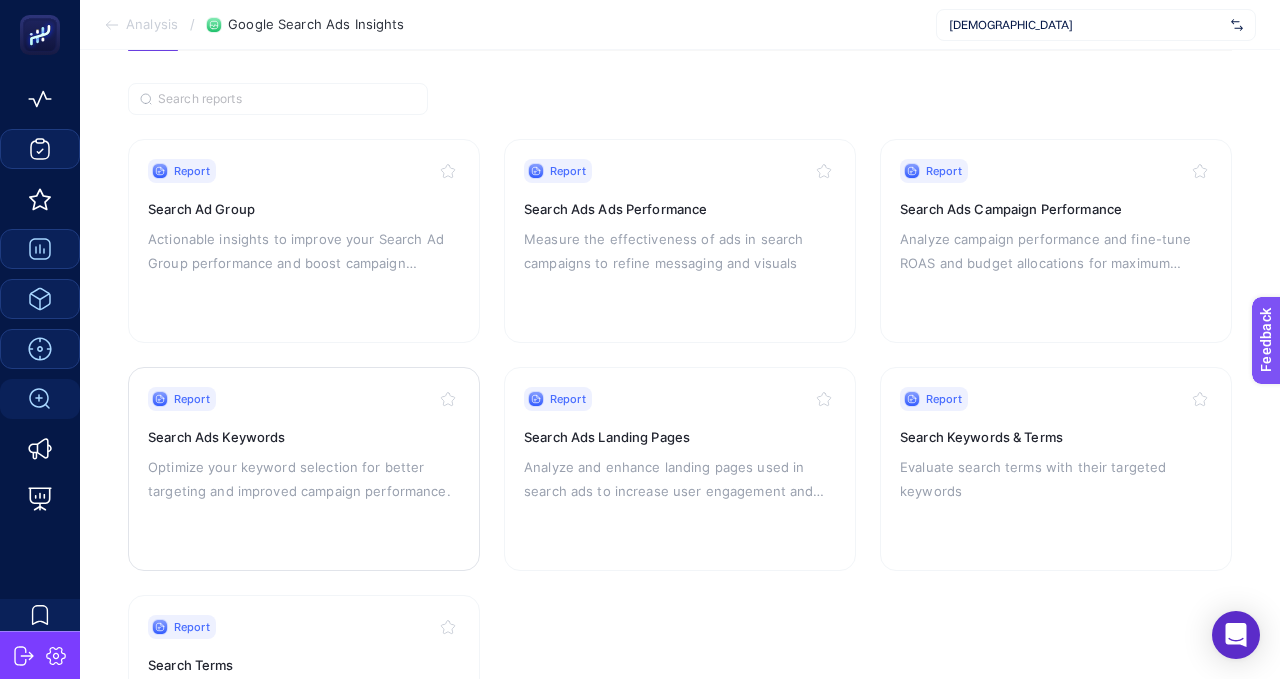 scroll, scrollTop: 146, scrollLeft: 0, axis: vertical 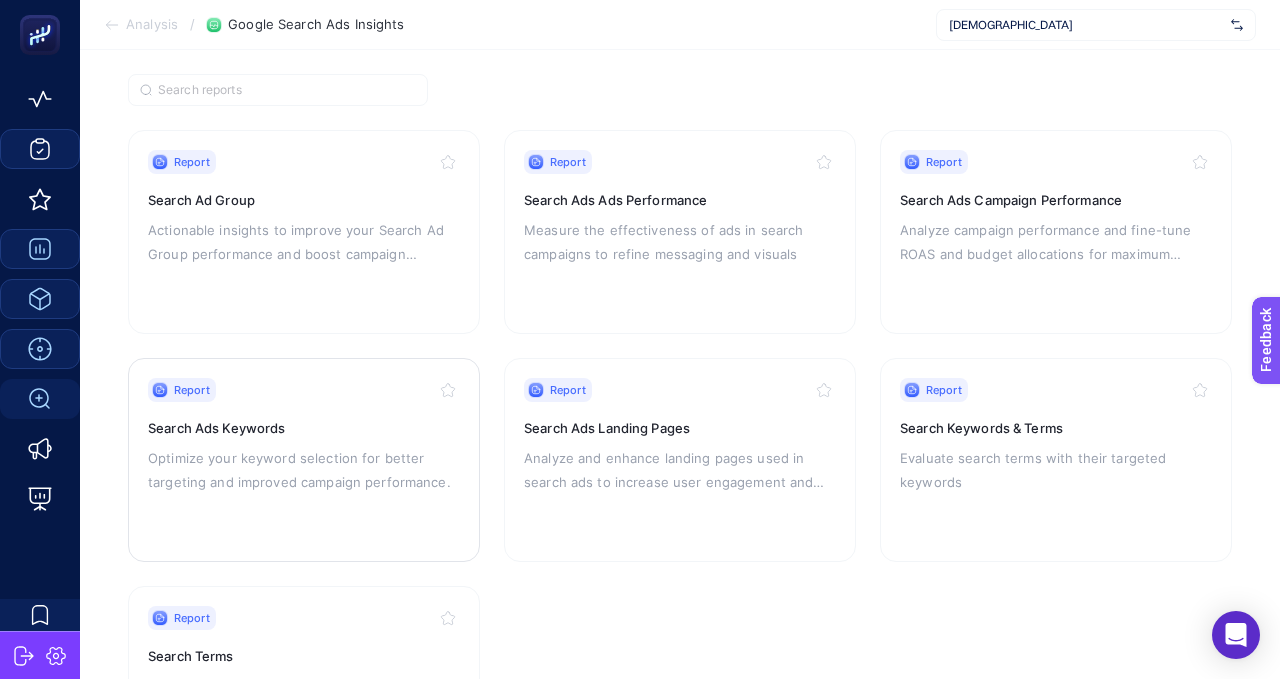 click on "Search Ads Keywords" at bounding box center [304, 428] 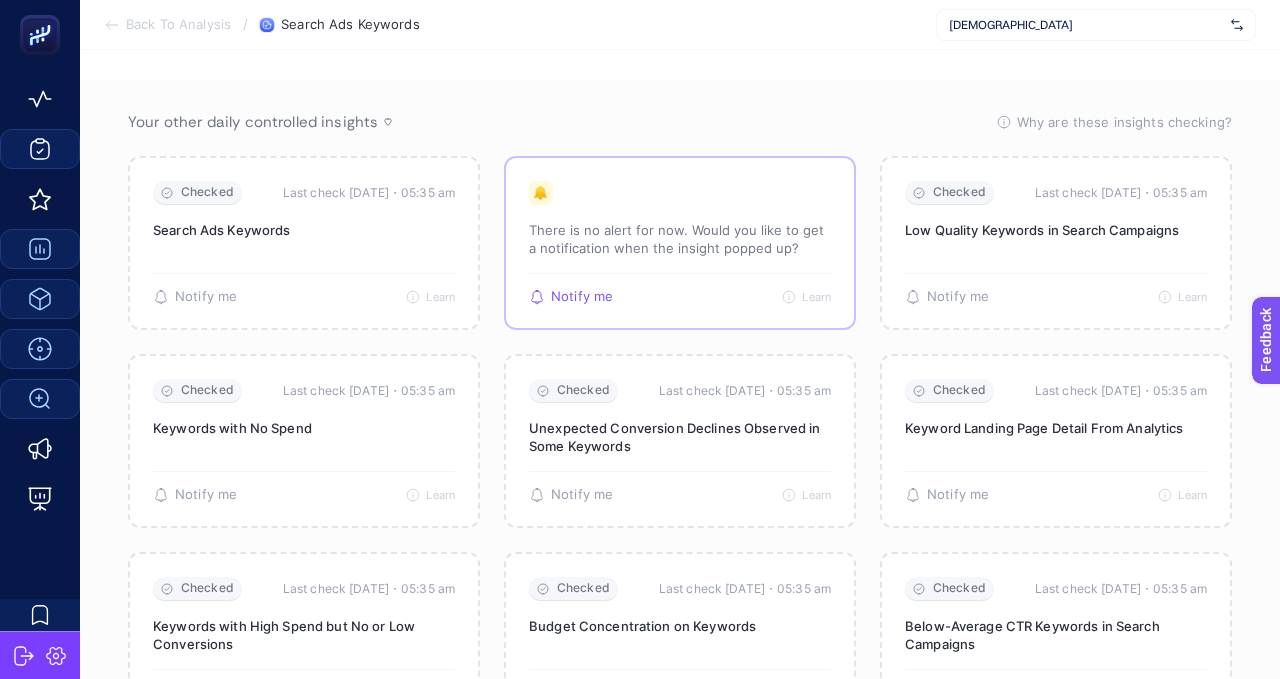 scroll, scrollTop: 292, scrollLeft: 0, axis: vertical 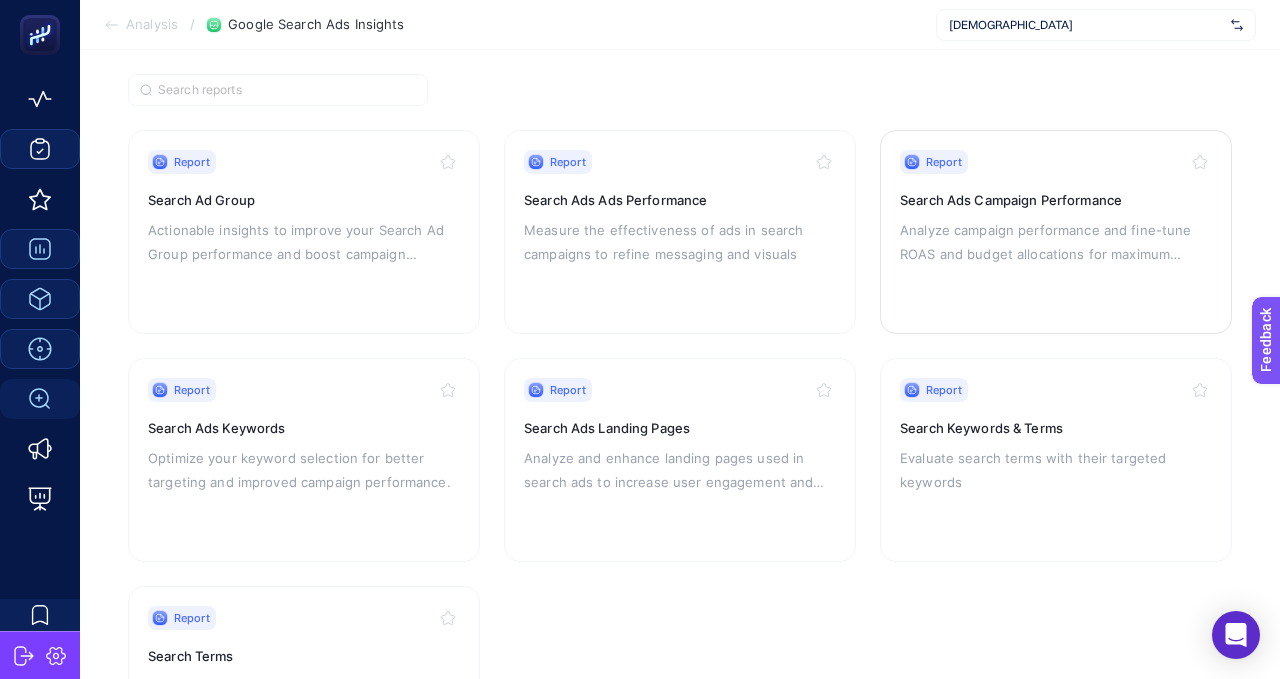 click on "Analyze campaign performance and fine-tune ROAS and budget allocations for maximum impact." at bounding box center (1056, 242) 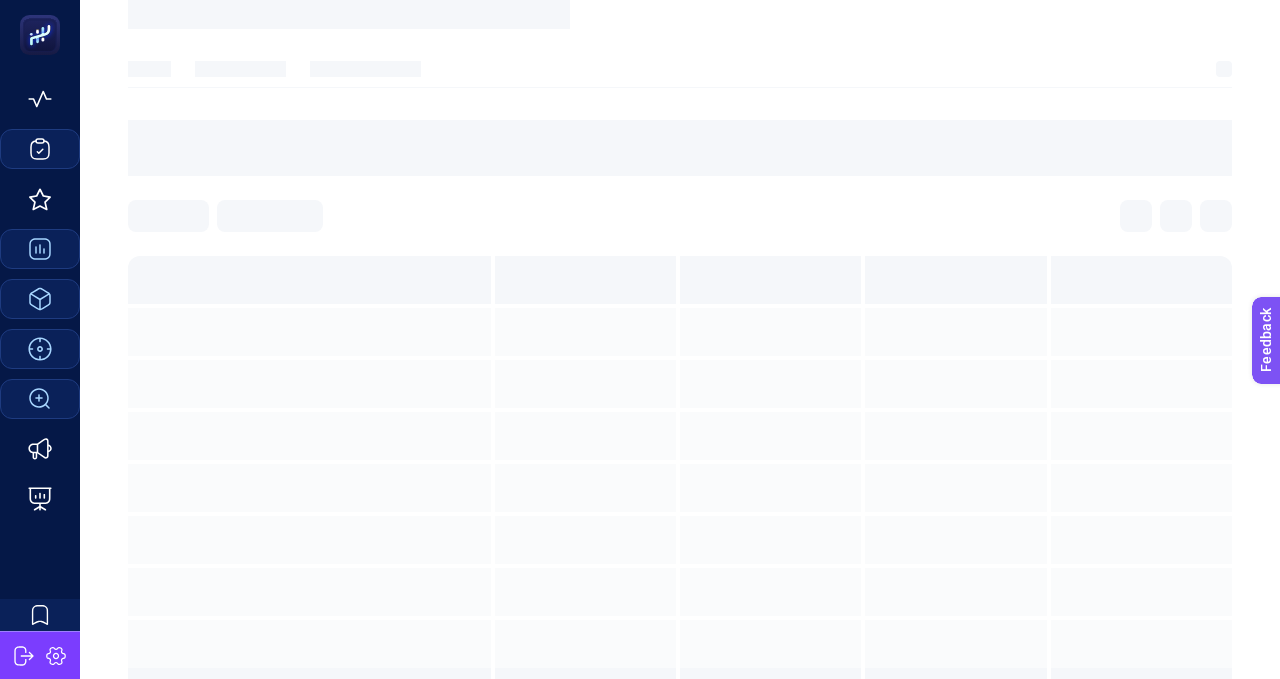 scroll, scrollTop: 12, scrollLeft: 0, axis: vertical 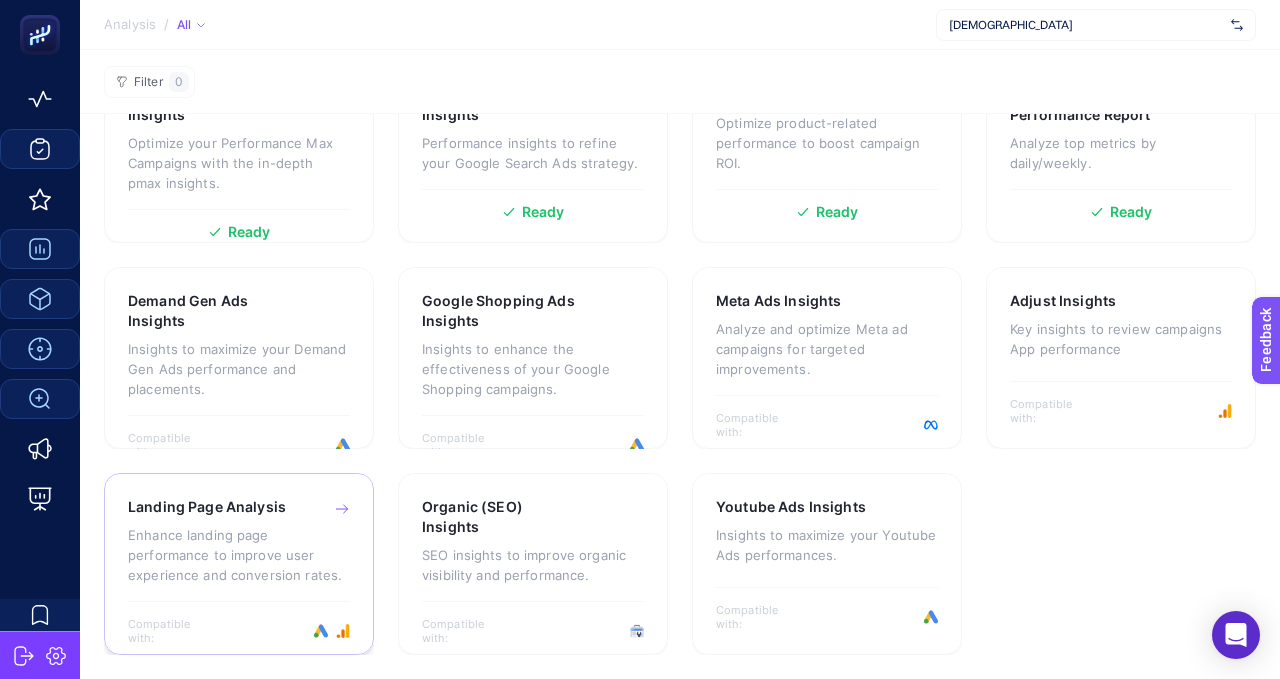 click on "Enhance landing page performance to improve user experience and conversion rates." at bounding box center [239, 555] 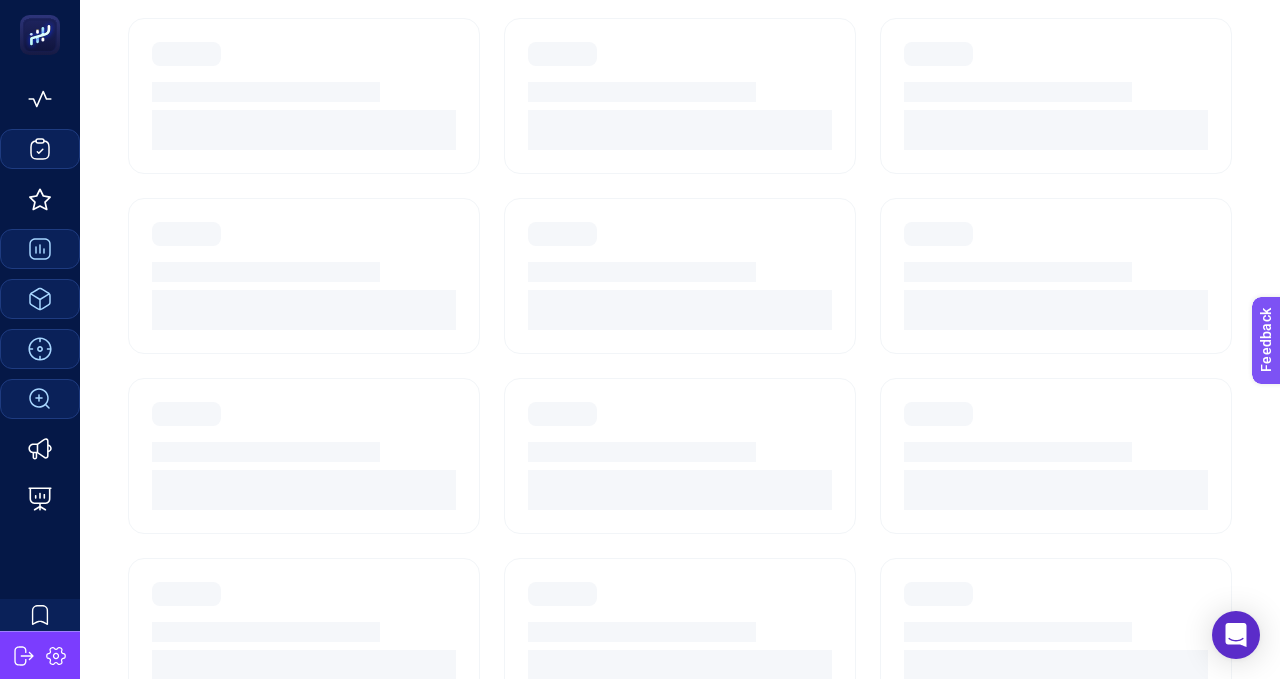 scroll, scrollTop: 13, scrollLeft: 0, axis: vertical 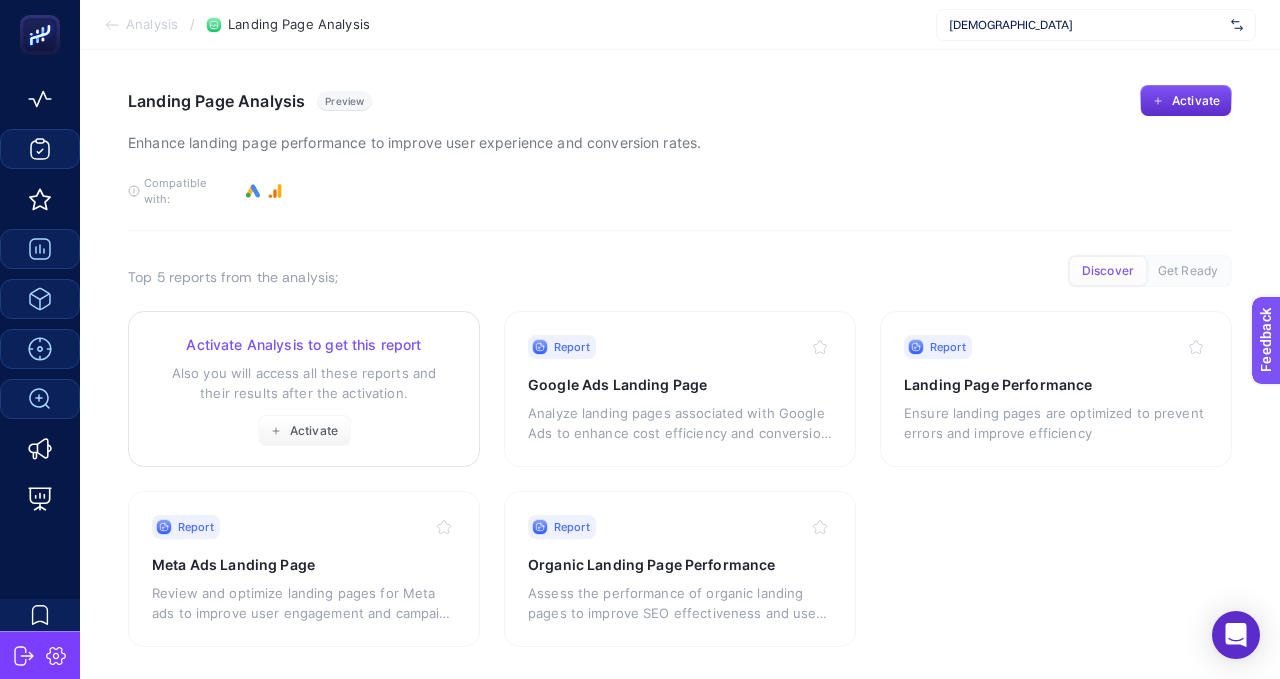 click on "Also you will access all these reports and   their results after the activation." at bounding box center [304, 383] 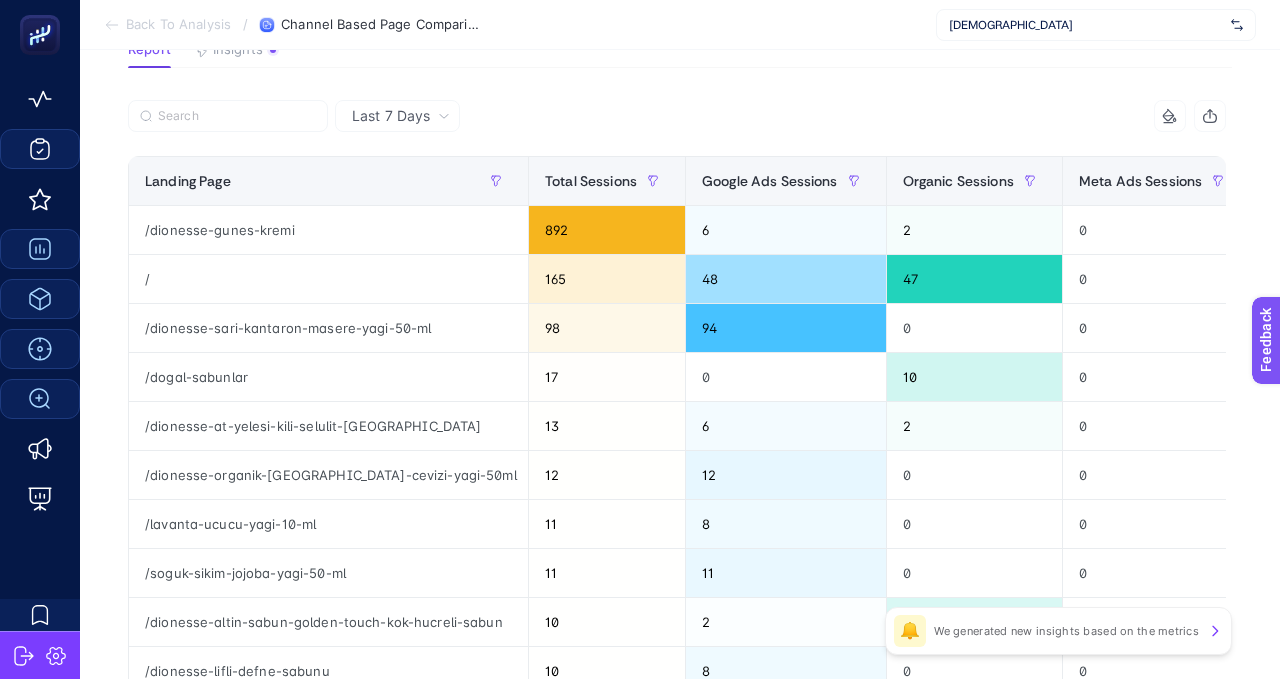 scroll, scrollTop: 167, scrollLeft: 0, axis: vertical 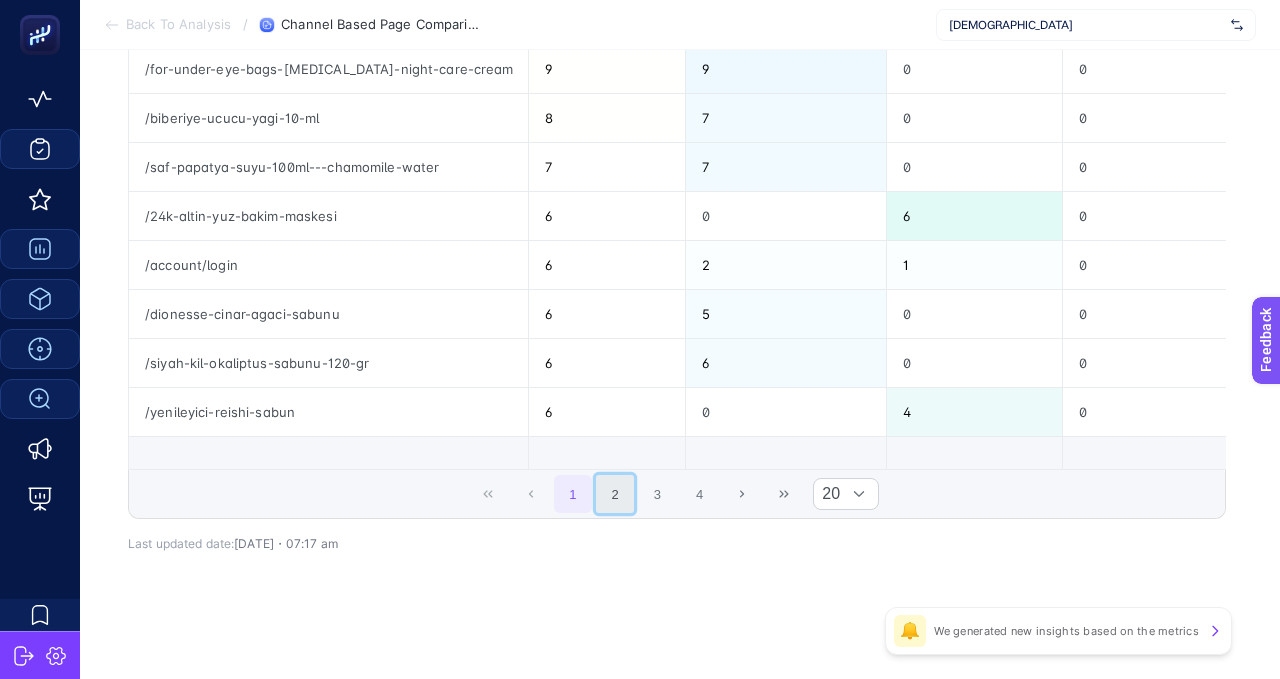 click on "2" 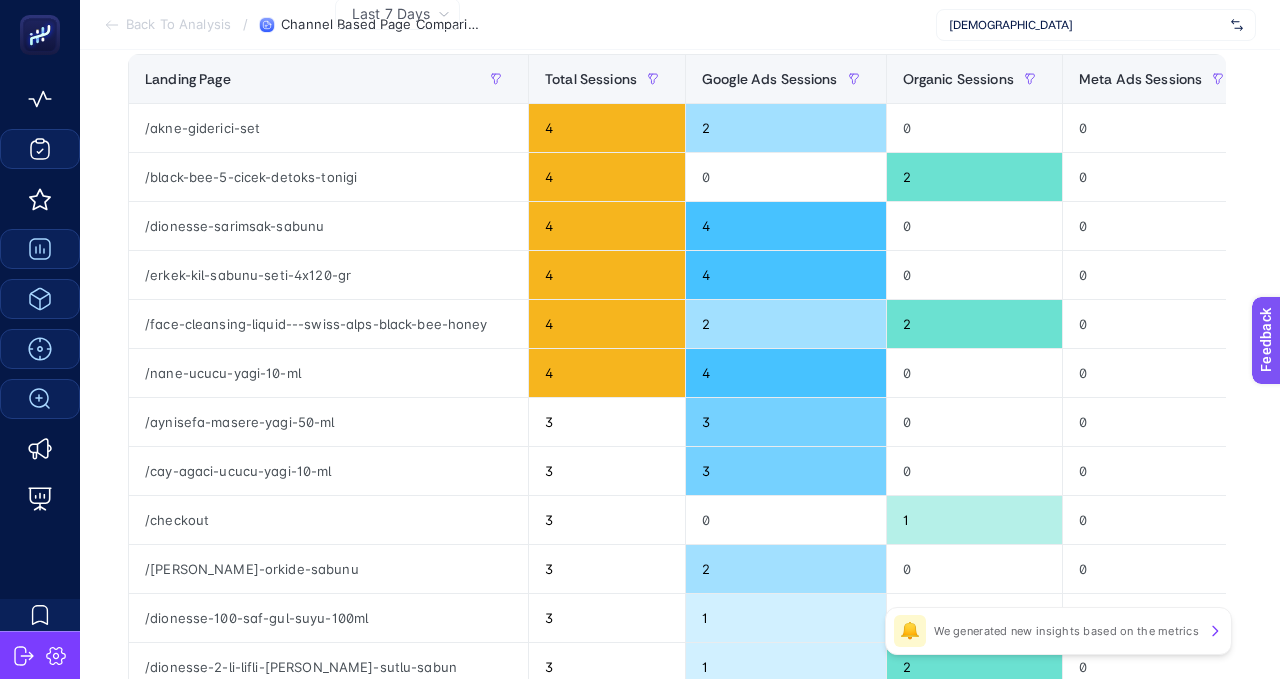 scroll, scrollTop: 637, scrollLeft: 0, axis: vertical 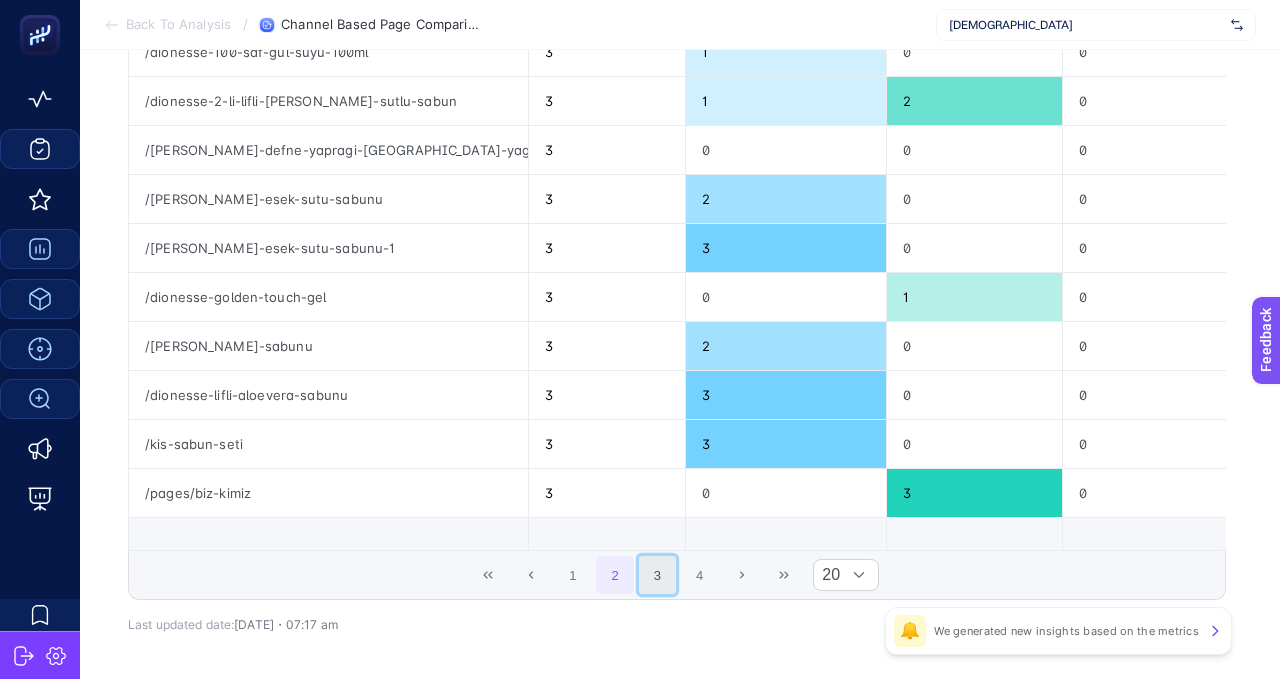 click on "3" 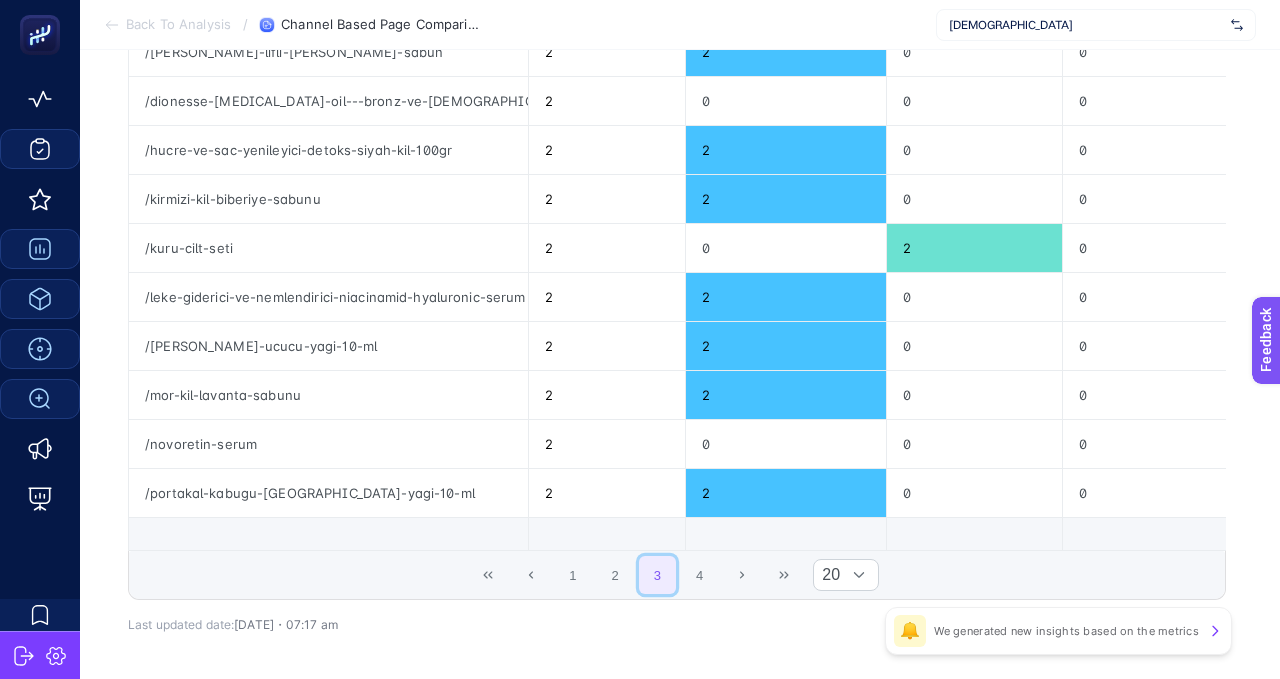 scroll, scrollTop: 257, scrollLeft: 0, axis: vertical 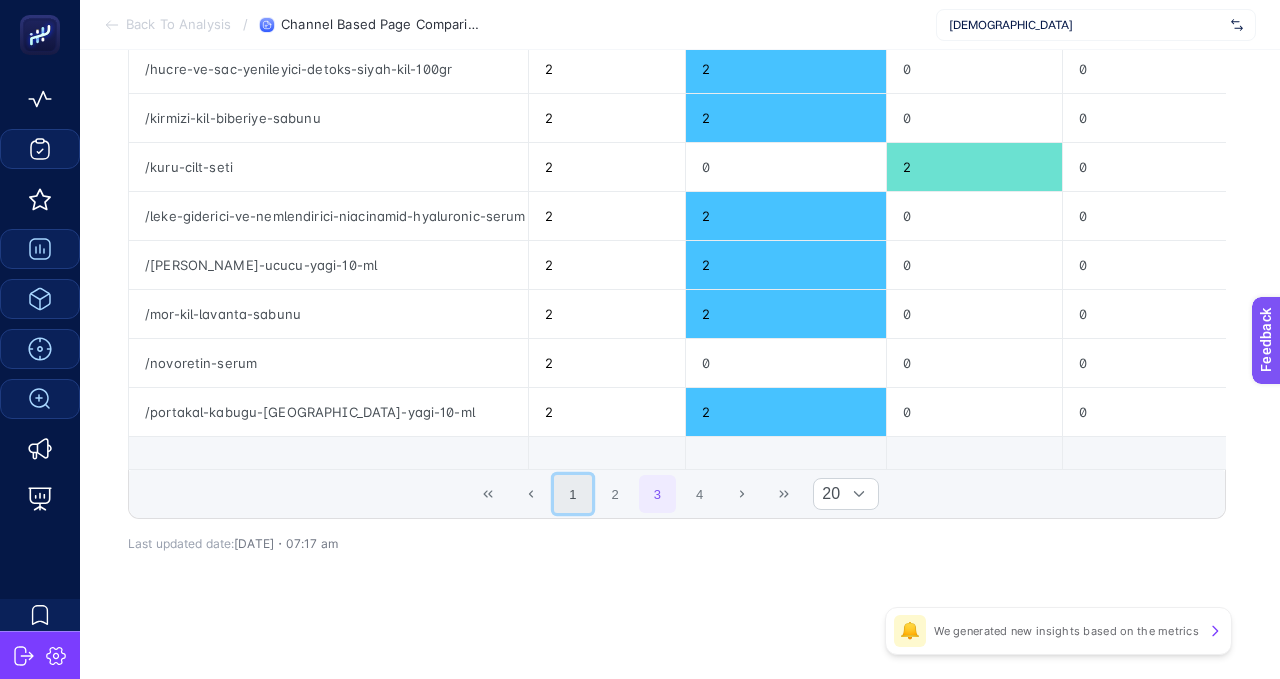 click on "1" 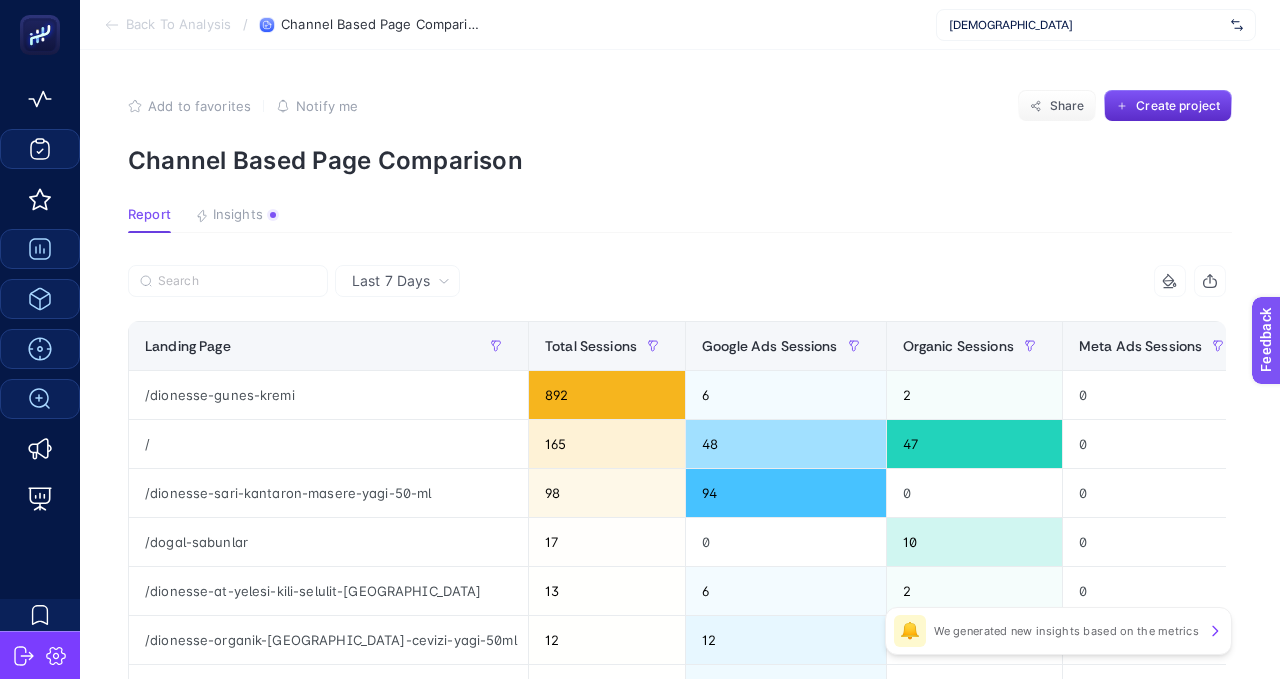 click on "Back To Analysis" at bounding box center [178, 25] 